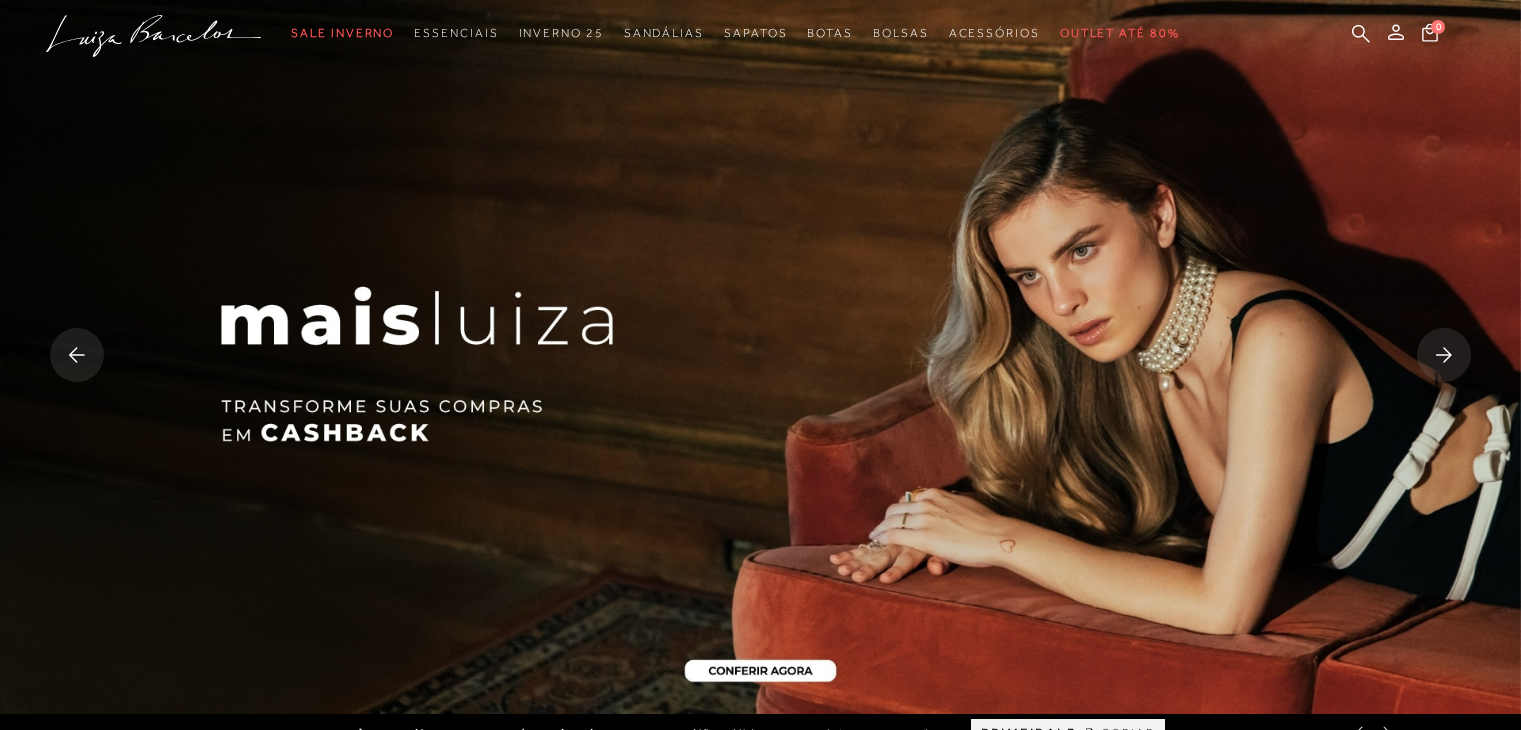 scroll, scrollTop: 0, scrollLeft: 0, axis: both 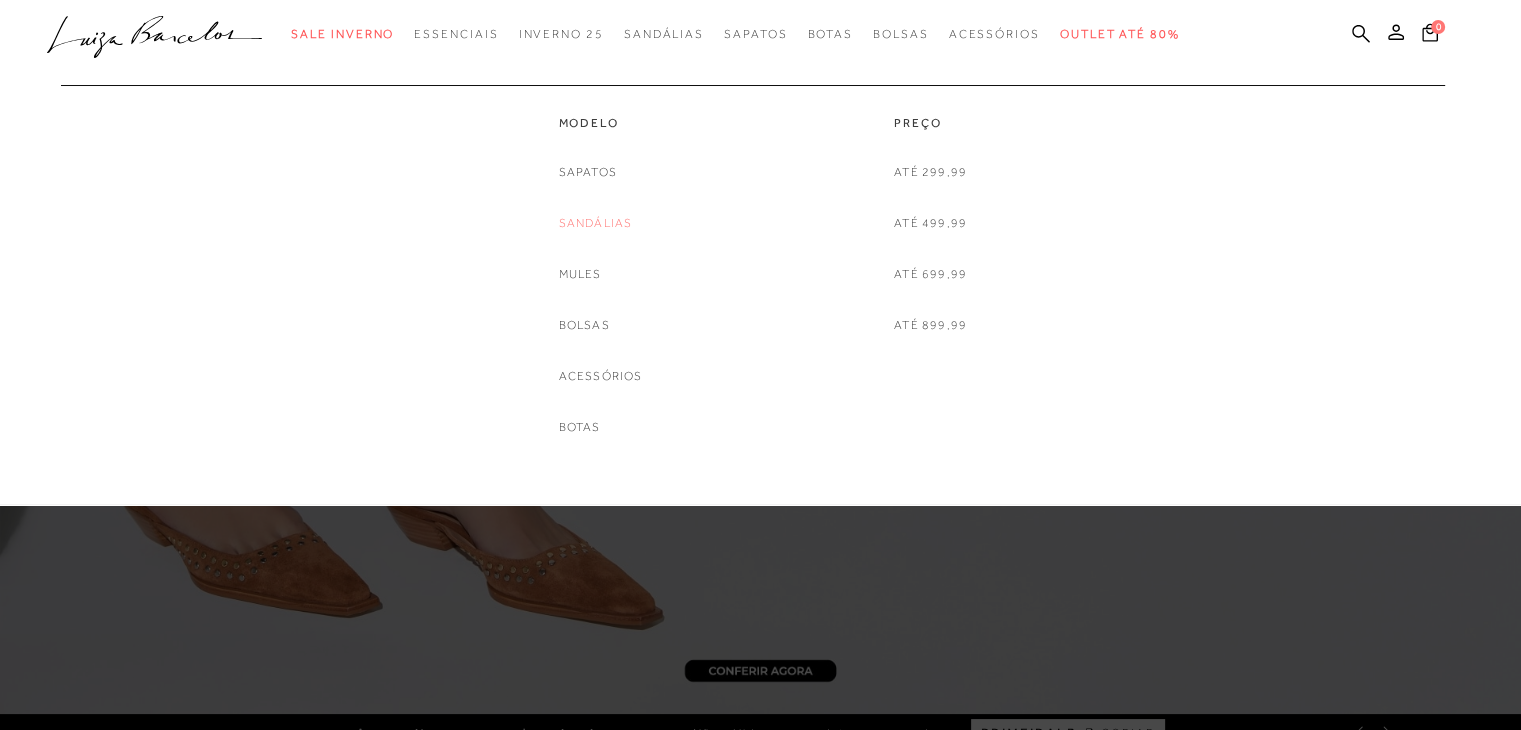 click on "Sandálias" at bounding box center (596, 223) 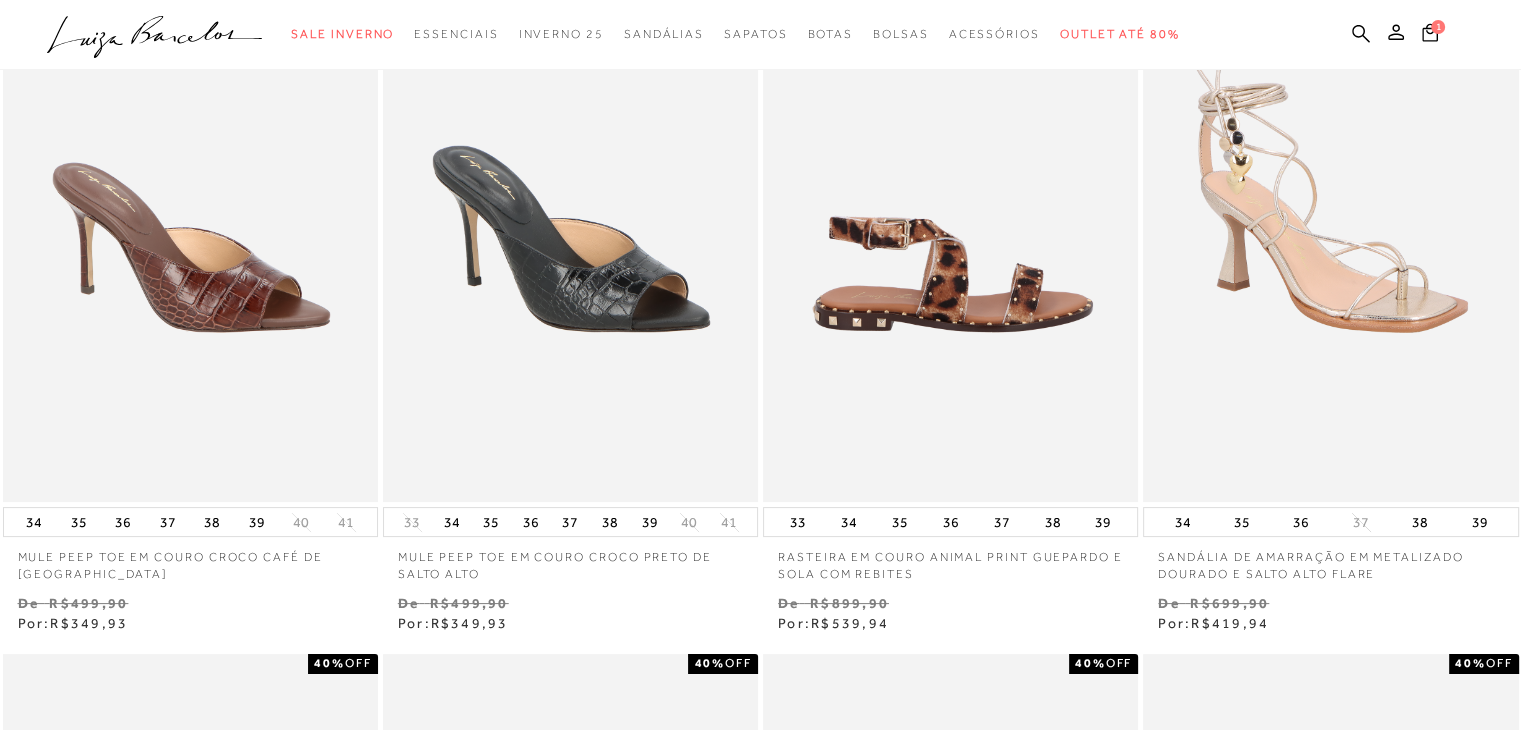 scroll, scrollTop: 0, scrollLeft: 0, axis: both 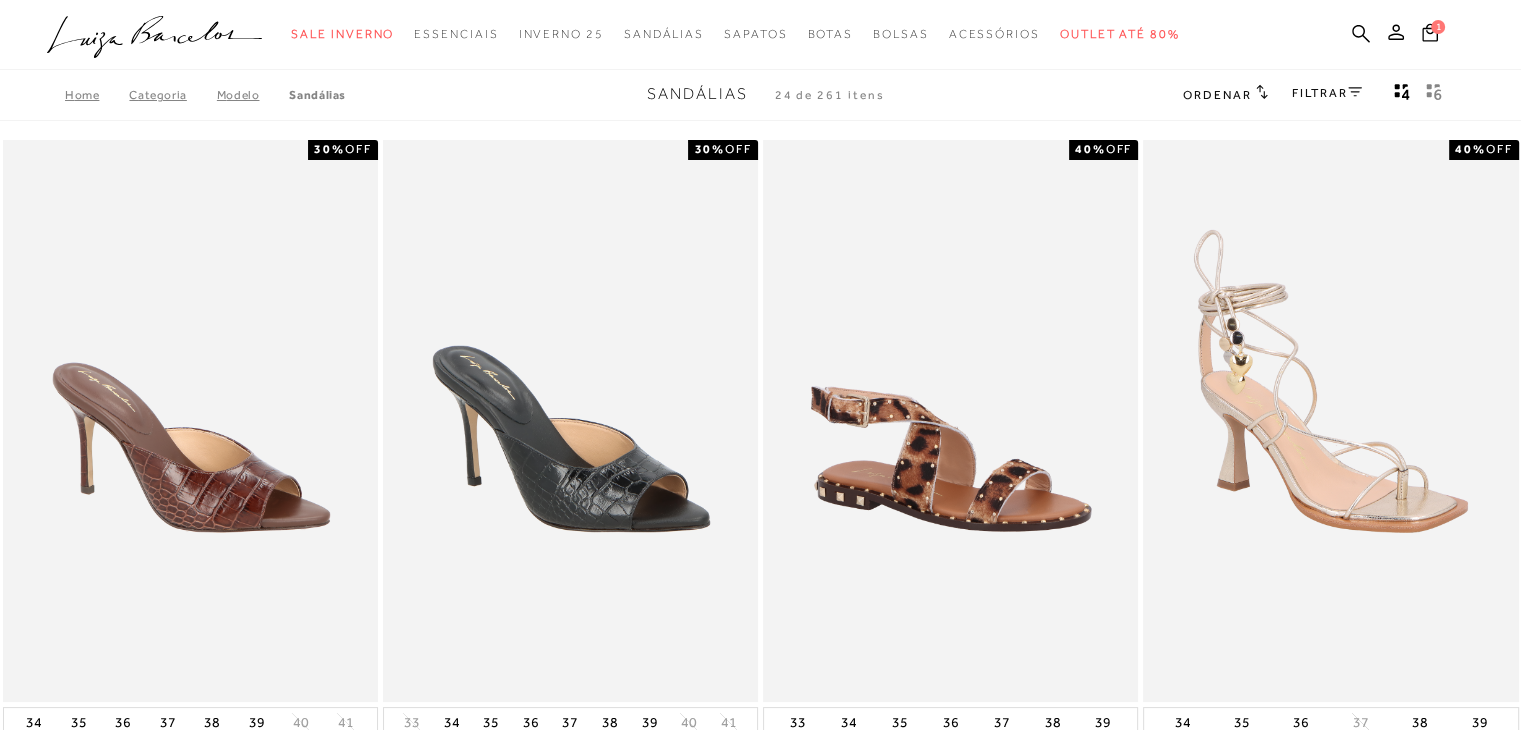 click on "Categoria" at bounding box center [172, 95] 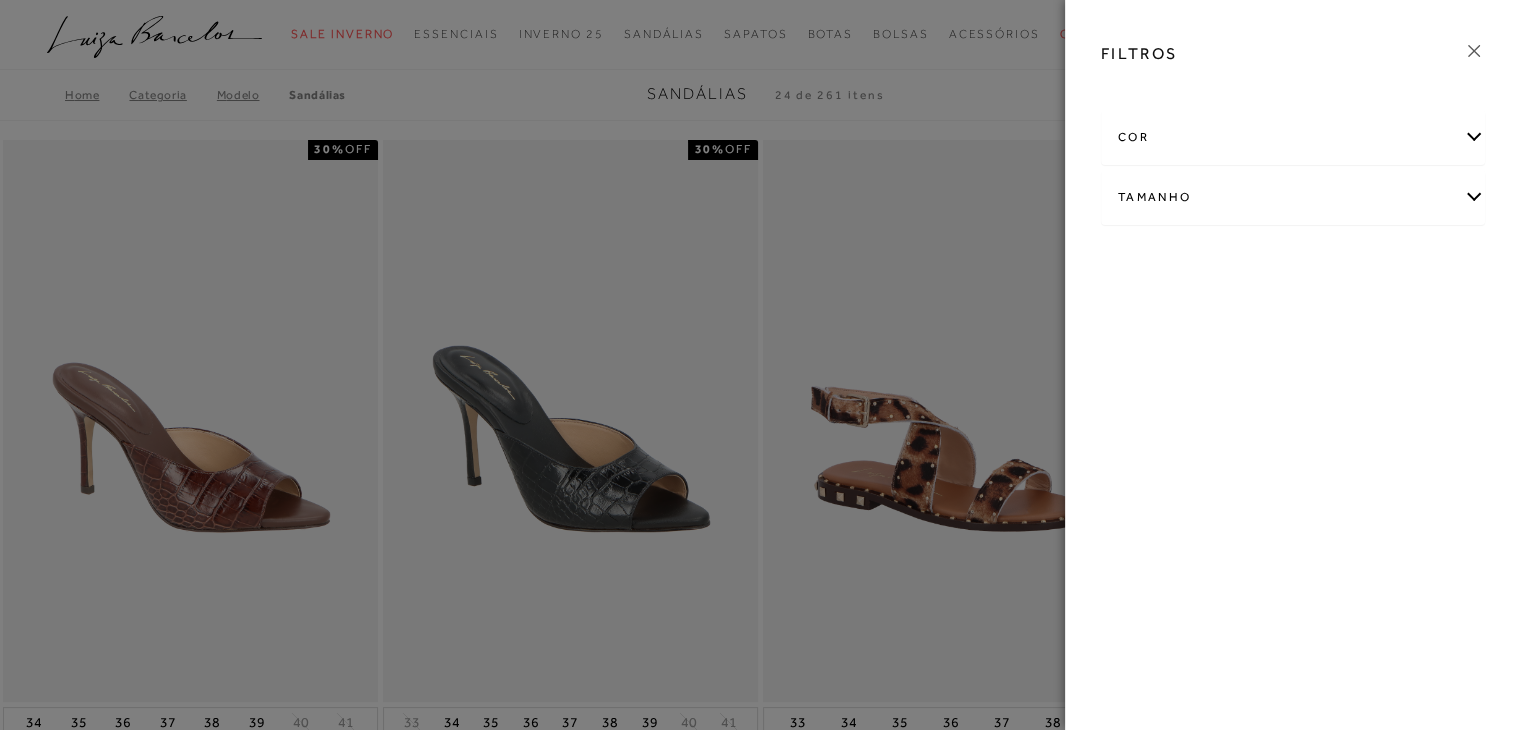 click at bounding box center (760, 365) 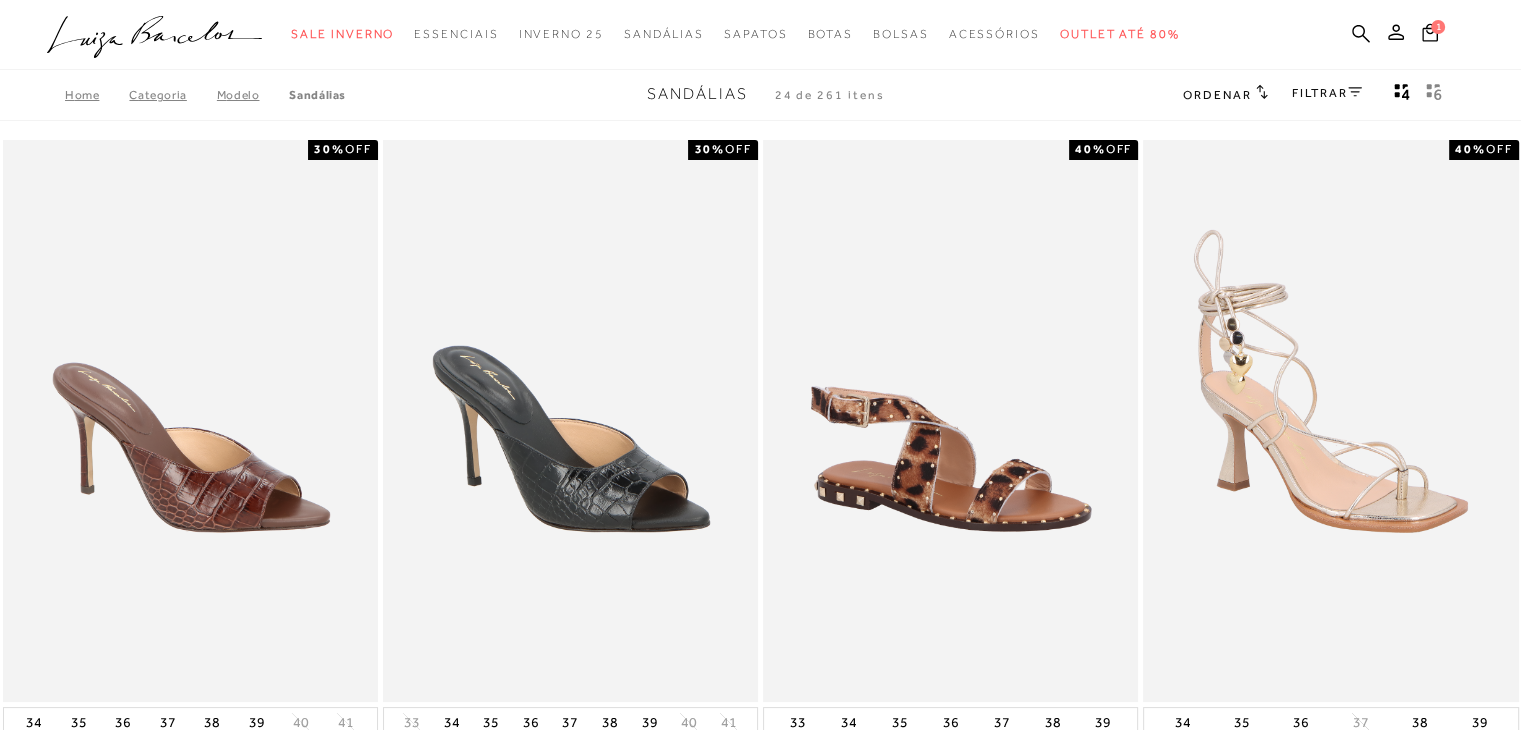 click on "Modelo" at bounding box center [253, 95] 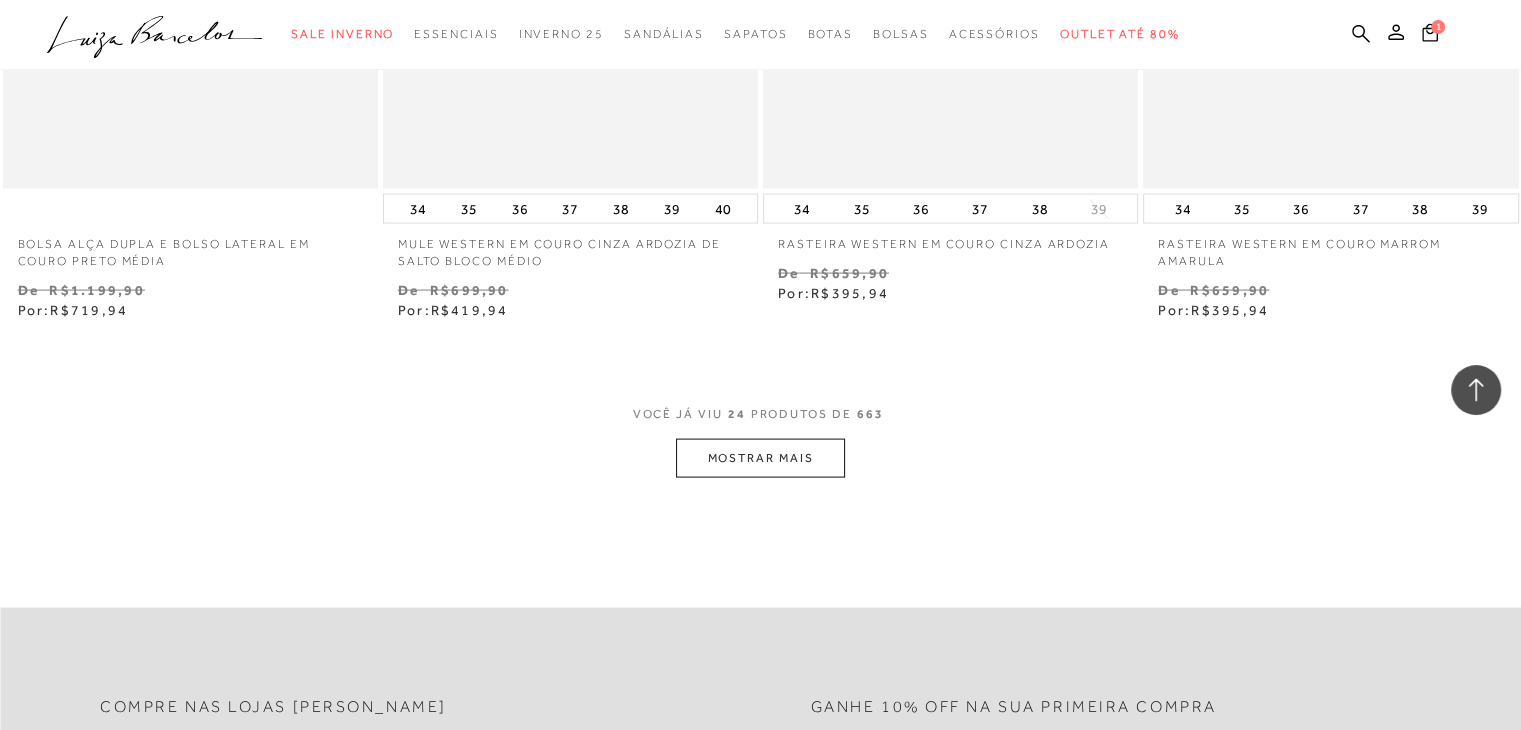 scroll, scrollTop: 4200, scrollLeft: 0, axis: vertical 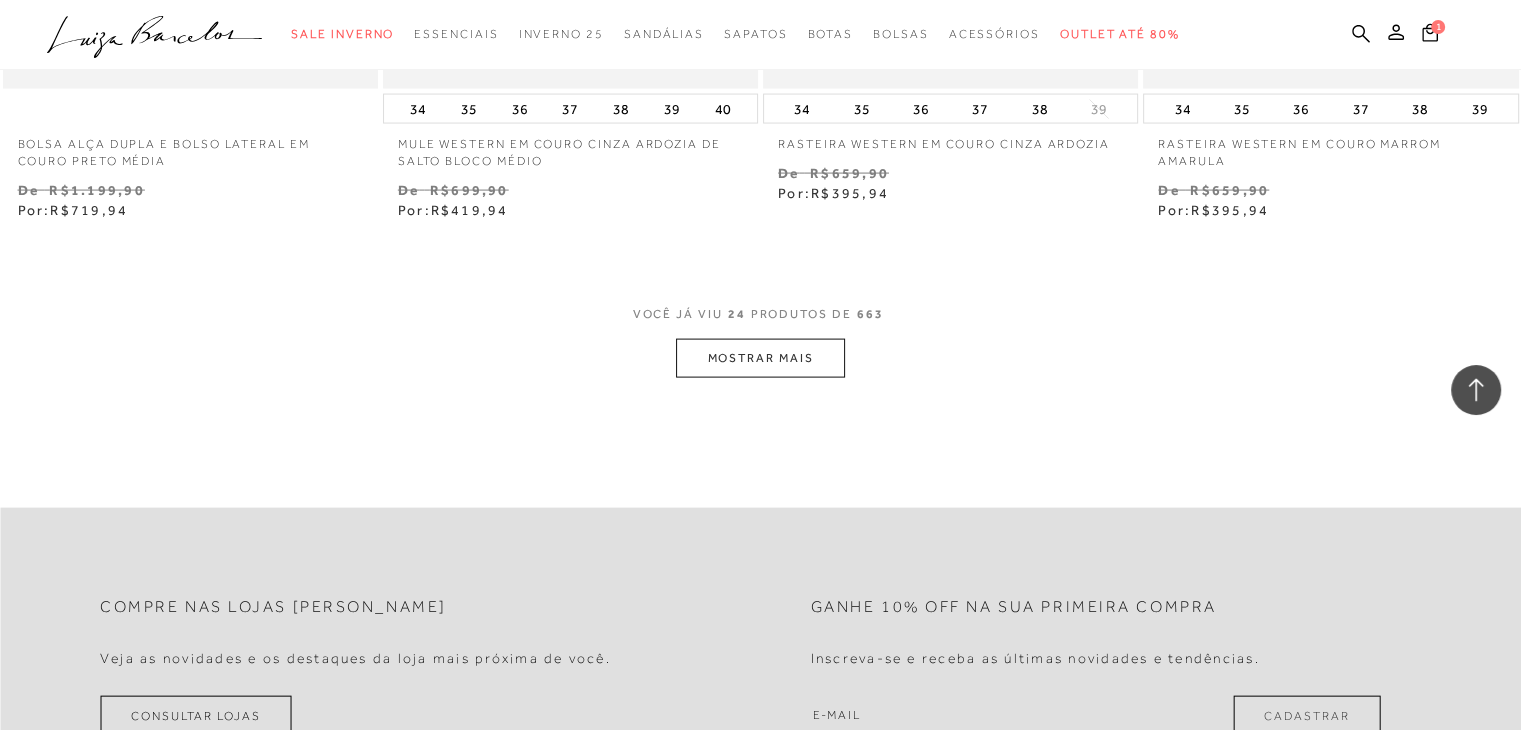 click on "MOSTRAR MAIS" at bounding box center (760, 358) 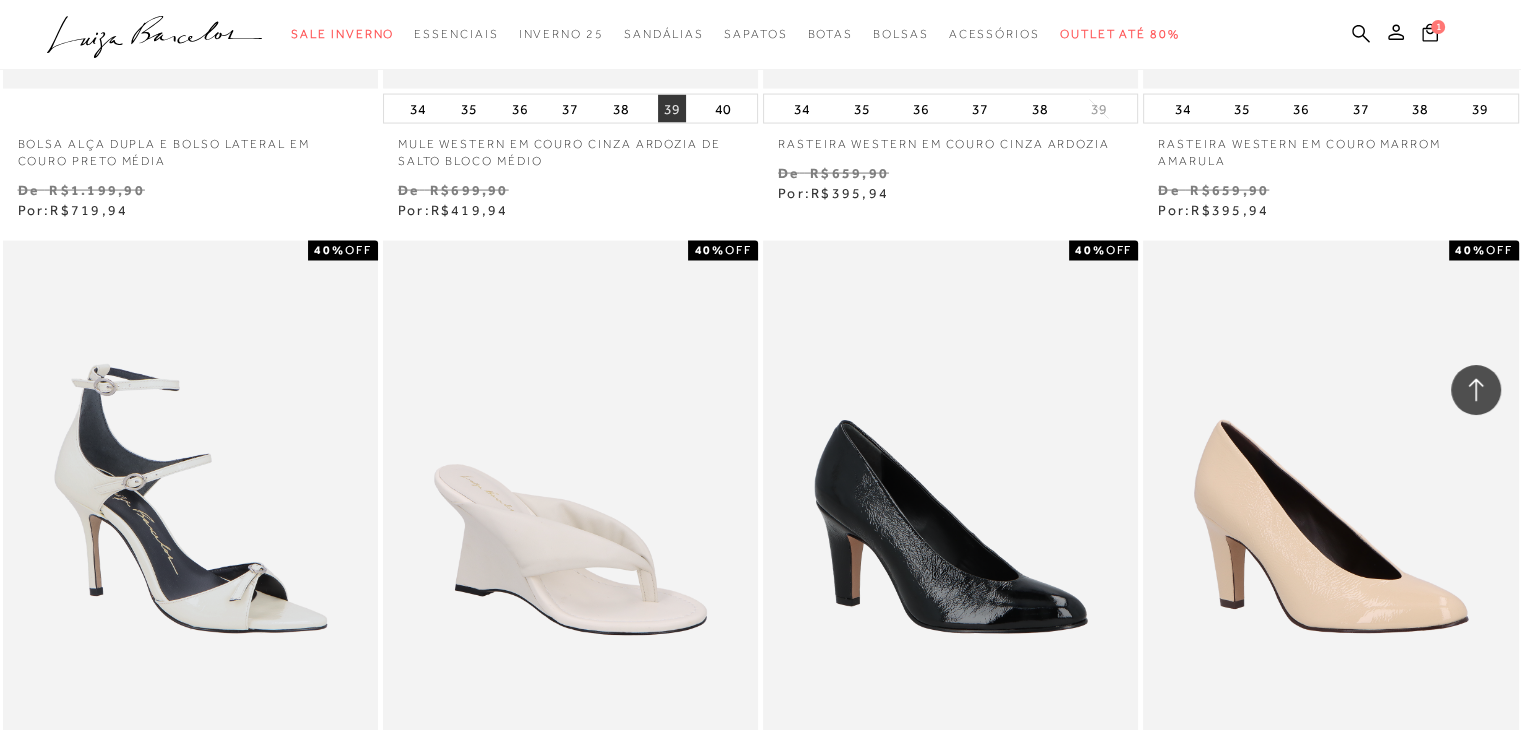 click on "39" at bounding box center (672, 109) 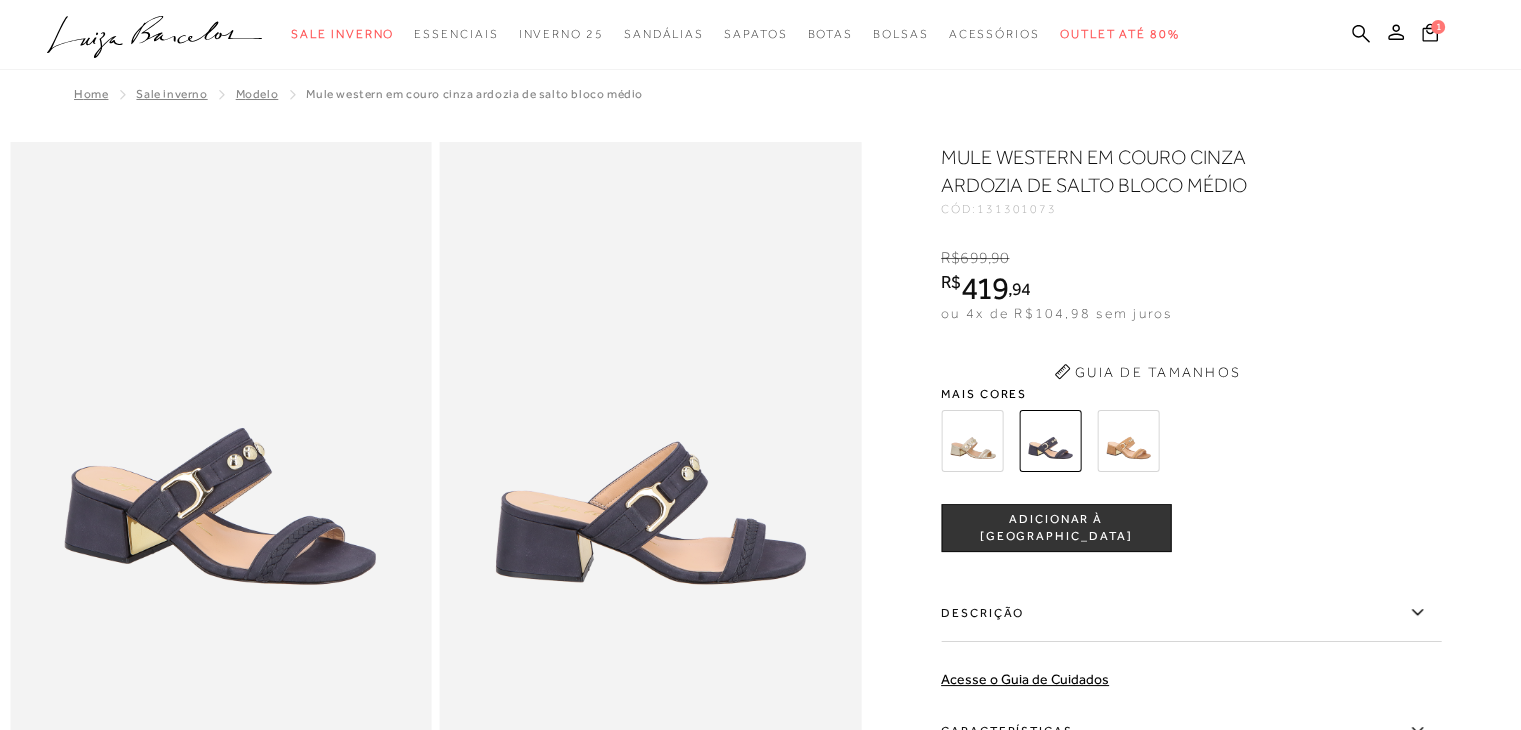 scroll, scrollTop: 0, scrollLeft: 0, axis: both 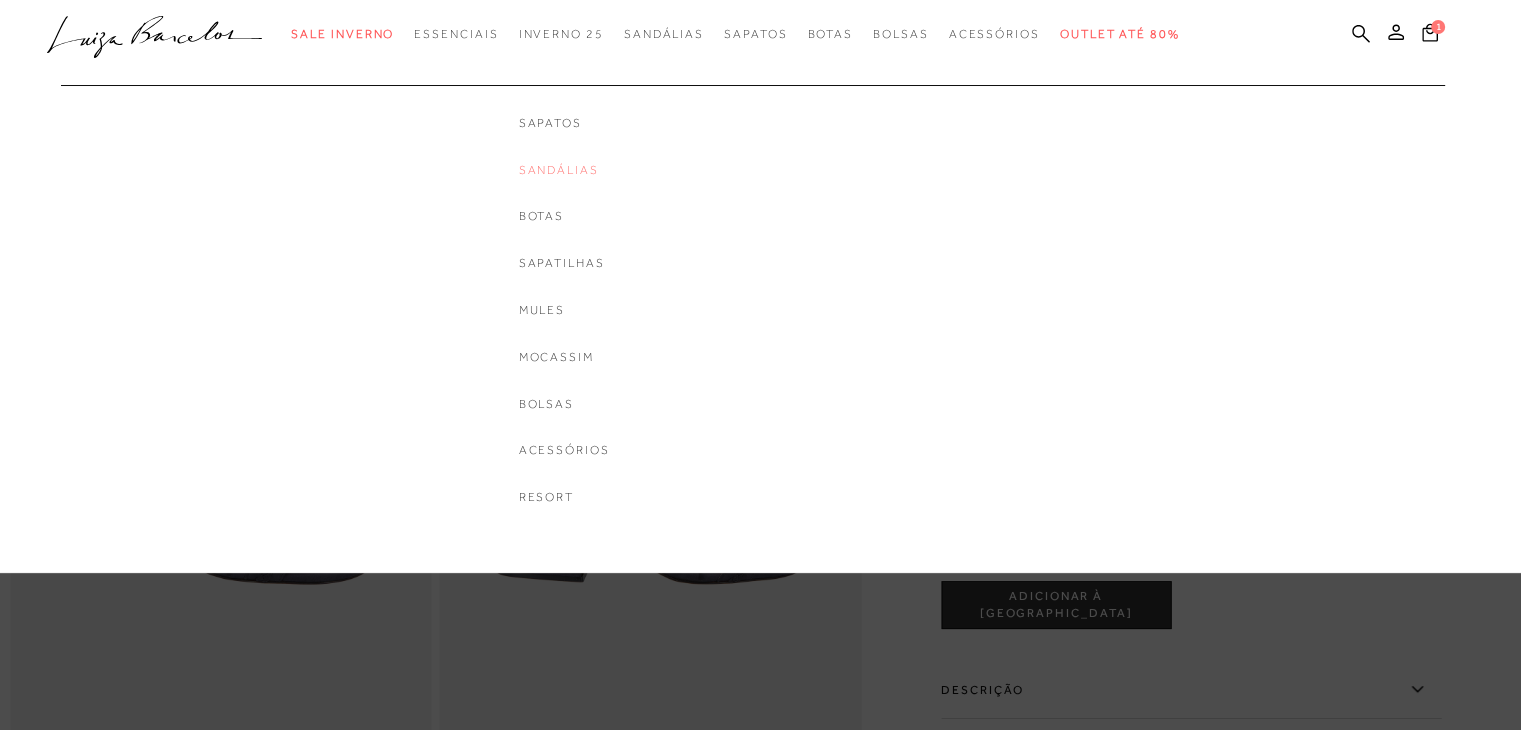 click on "Sandálias" at bounding box center (564, 170) 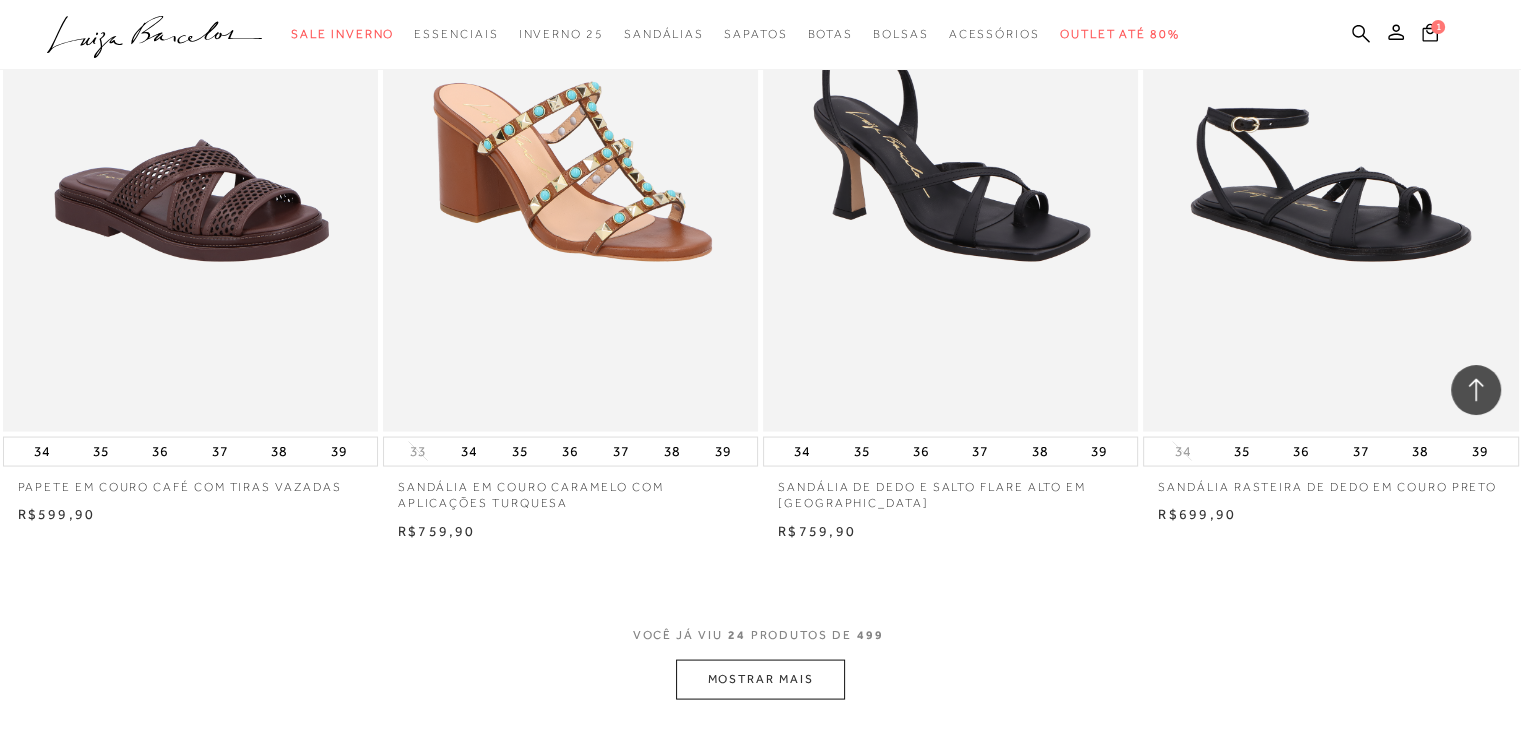 scroll, scrollTop: 3900, scrollLeft: 0, axis: vertical 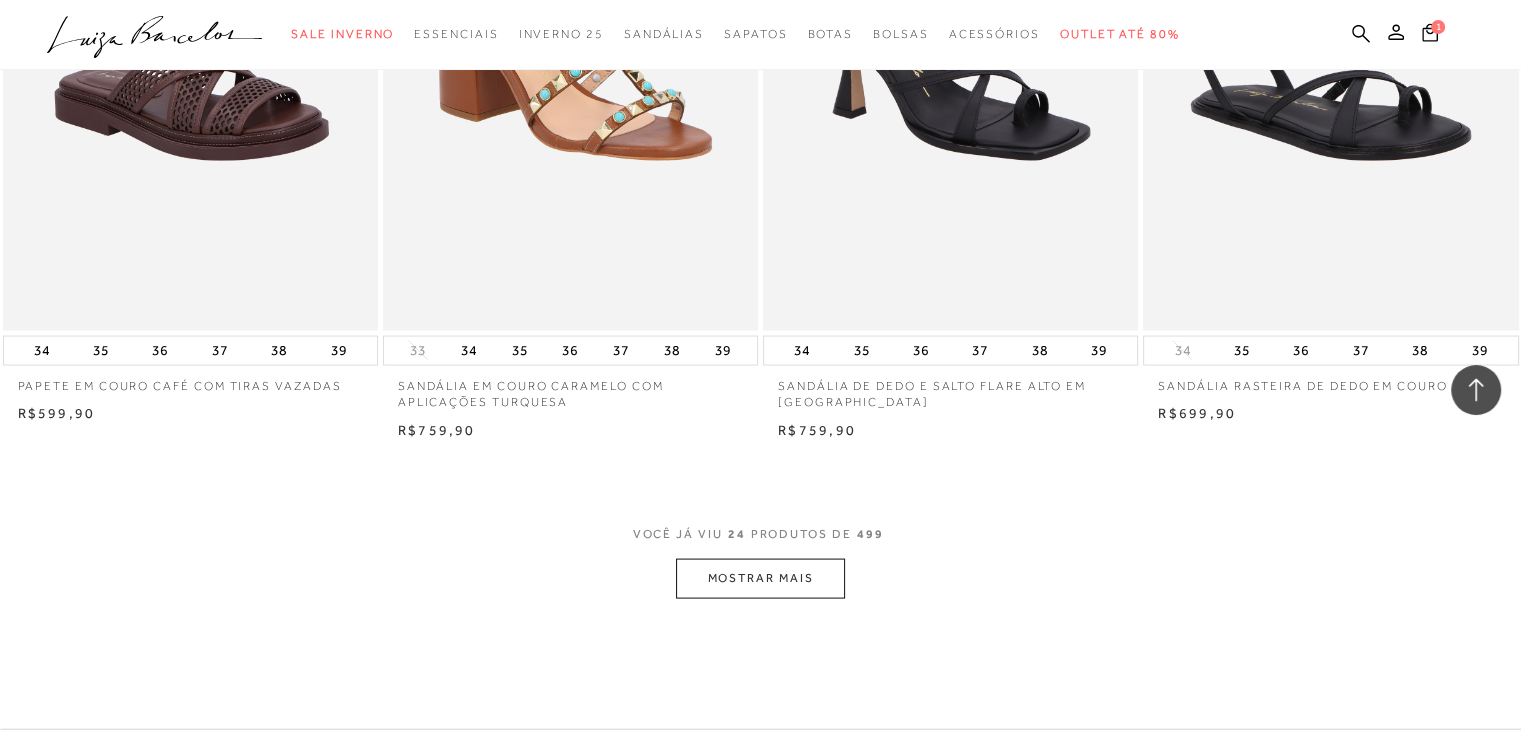 click on "MOSTRAR MAIS" at bounding box center [760, 578] 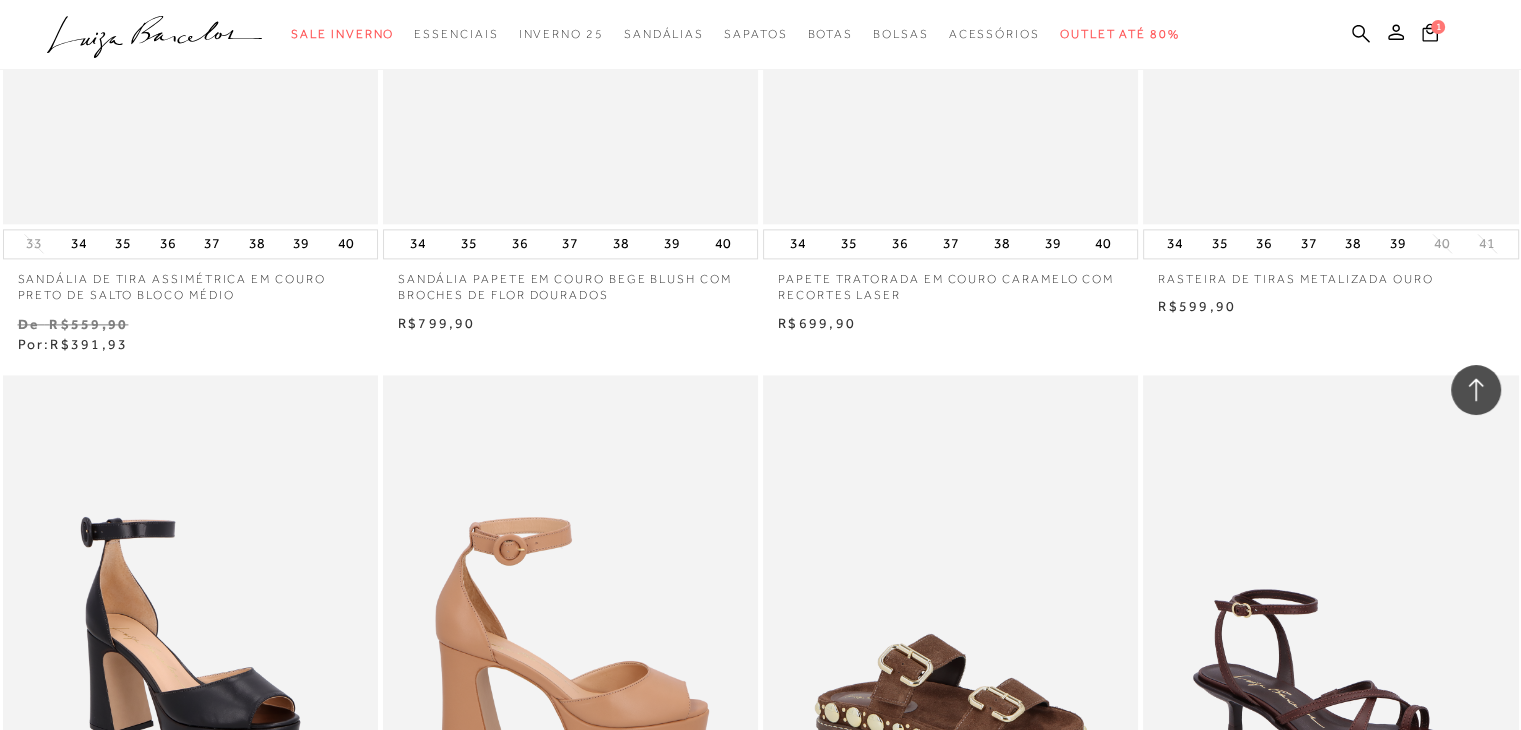 scroll, scrollTop: 1900, scrollLeft: 0, axis: vertical 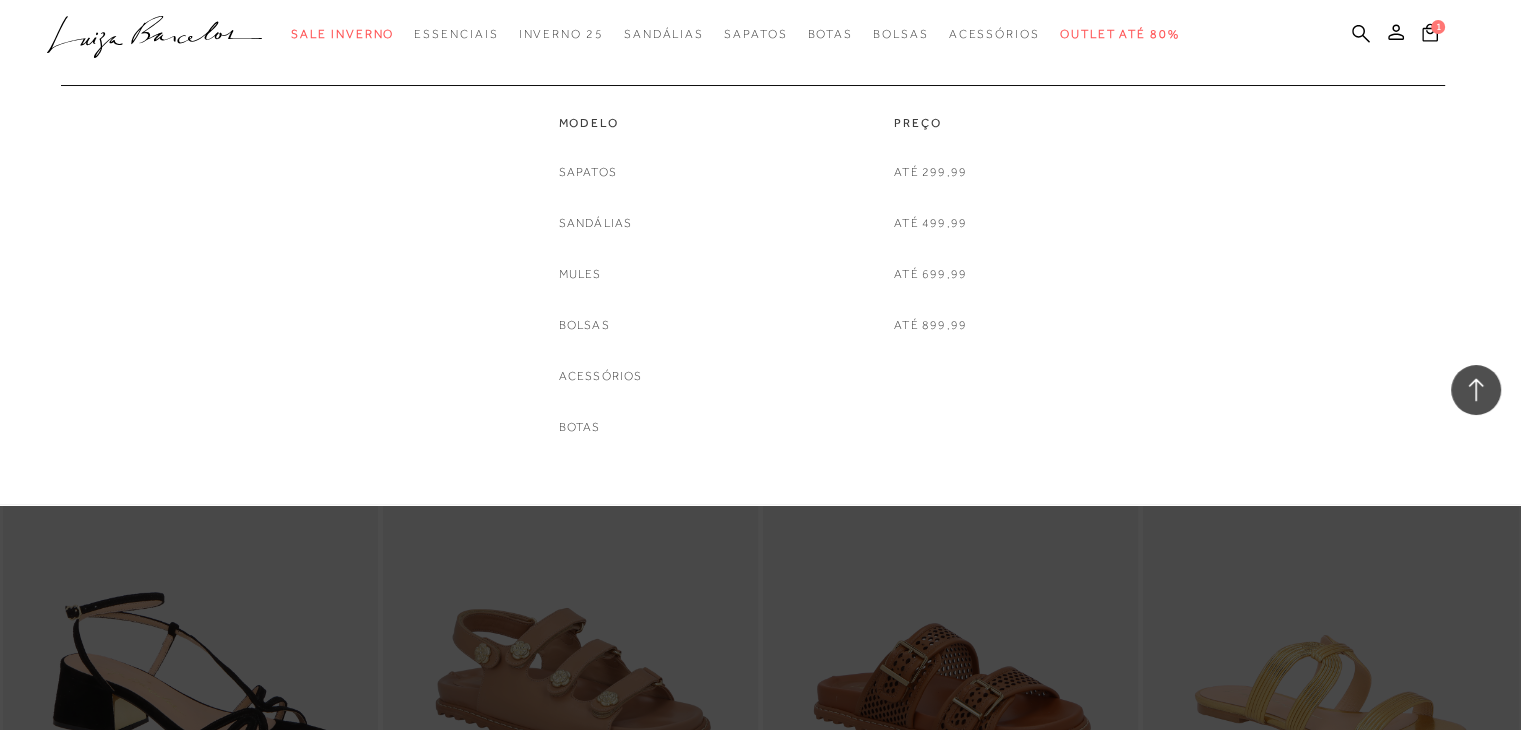click on "Modelo
Sapatos
Sandálias
Mules
Bolsas
Acessórios
Botas" at bounding box center [601, 261] 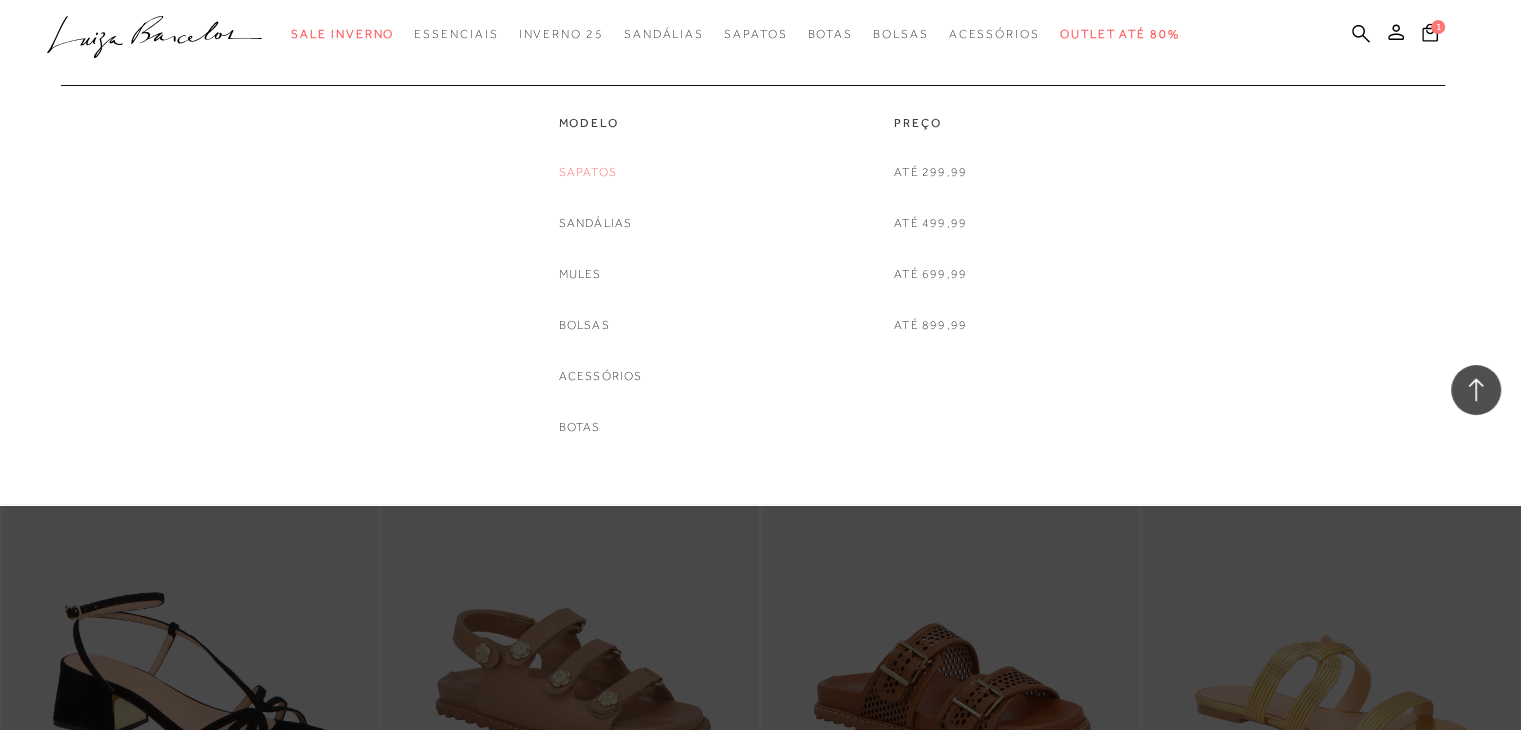 click on "Sapatos" at bounding box center [588, 172] 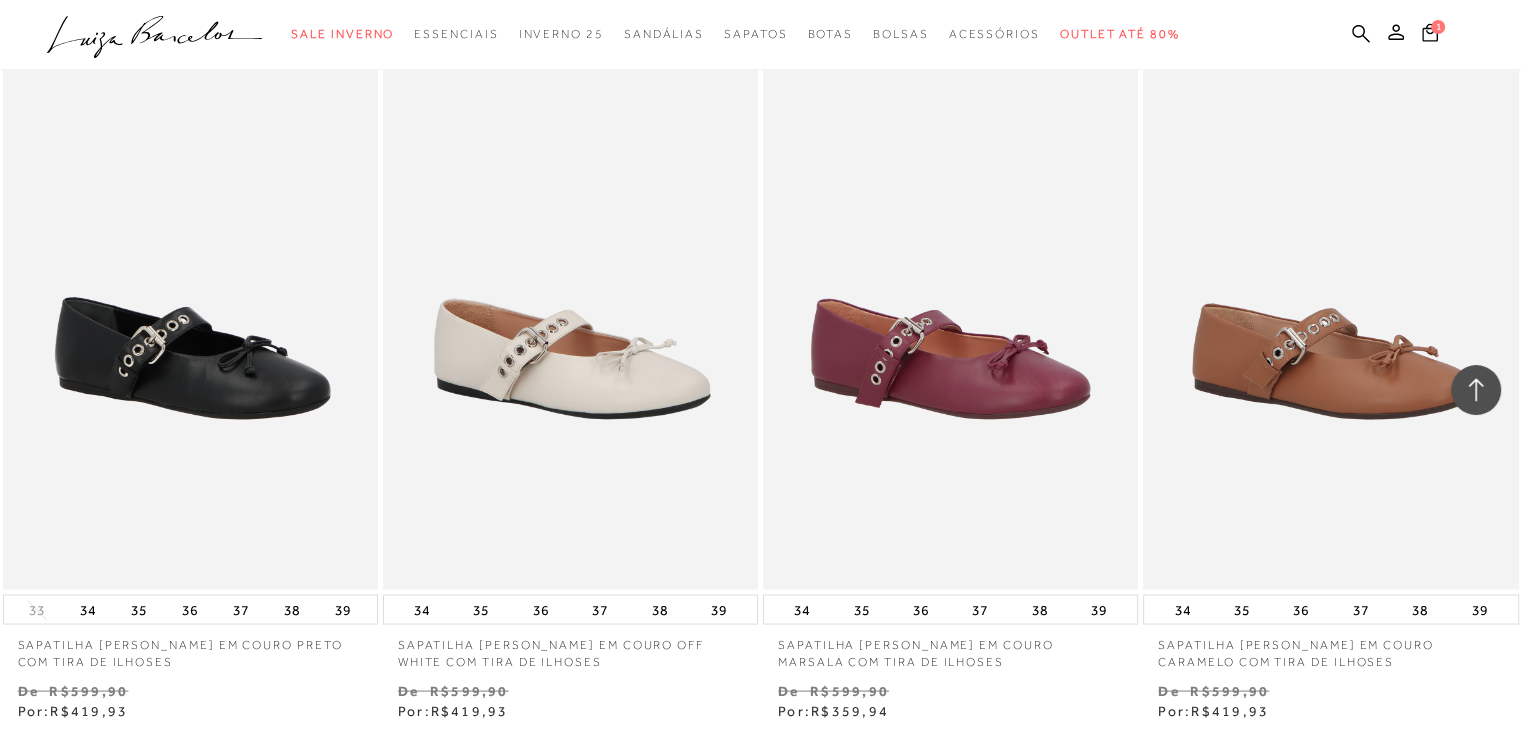 scroll, scrollTop: 4300, scrollLeft: 0, axis: vertical 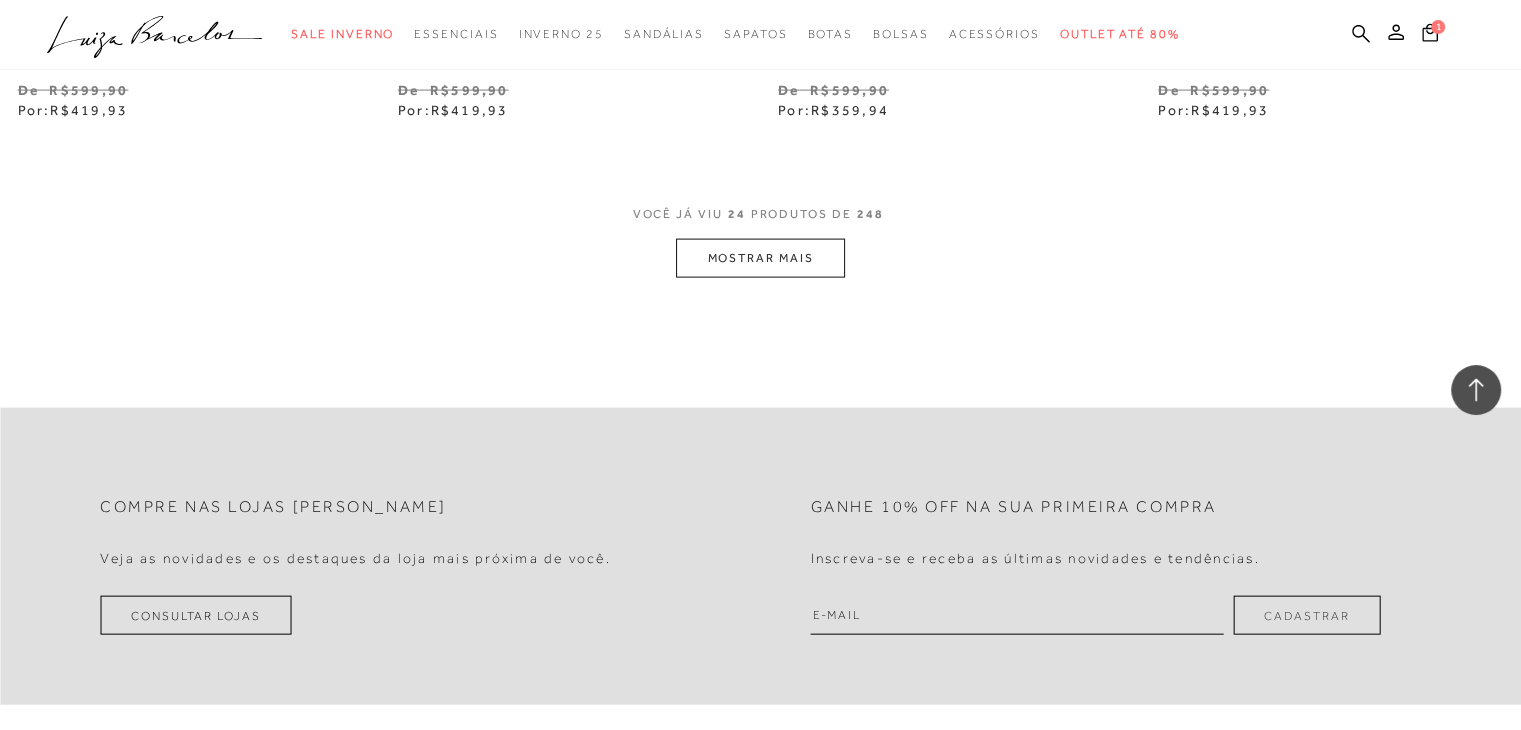 click on "MOSTRAR MAIS" at bounding box center (760, 258) 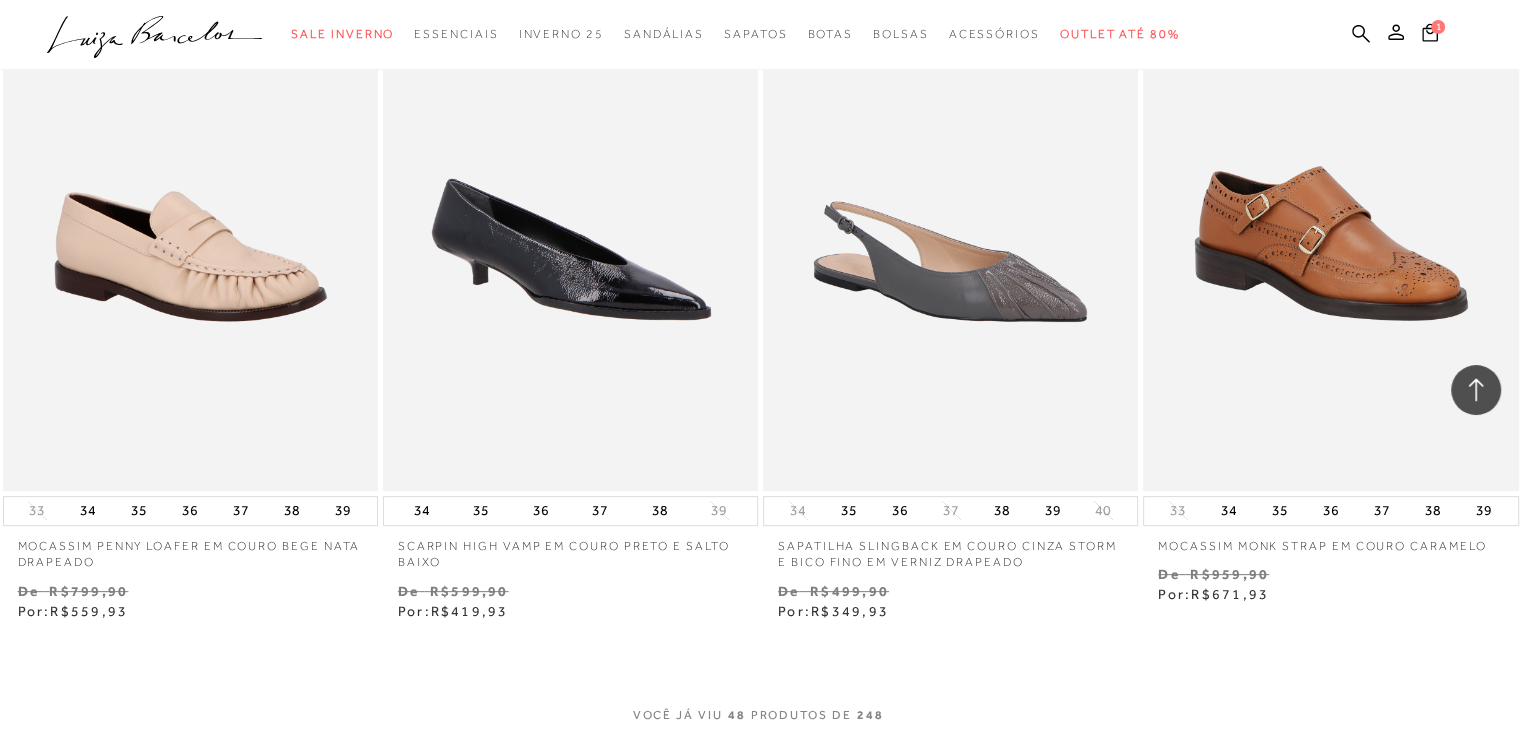 scroll, scrollTop: 8600, scrollLeft: 0, axis: vertical 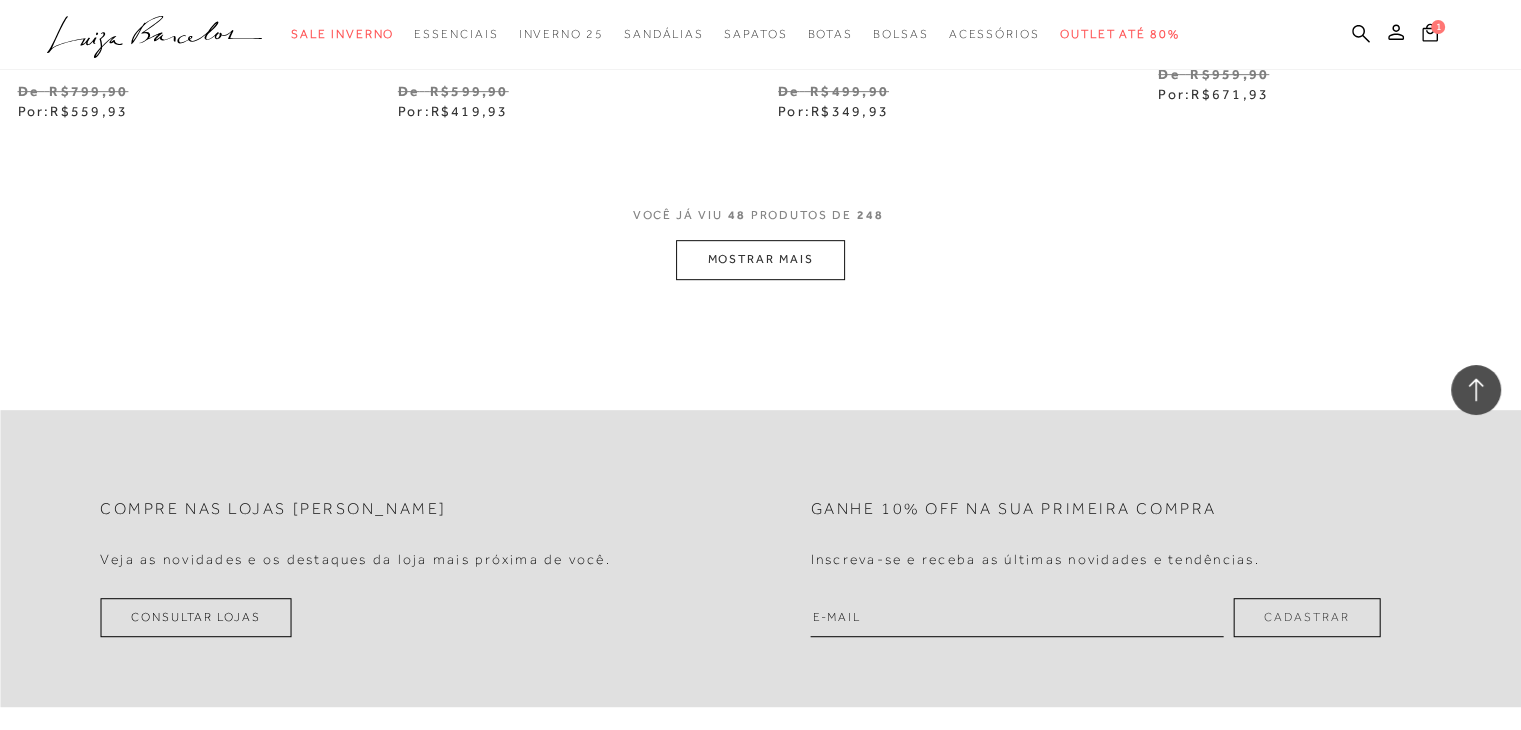 click on "MOSTRAR MAIS" at bounding box center (760, 259) 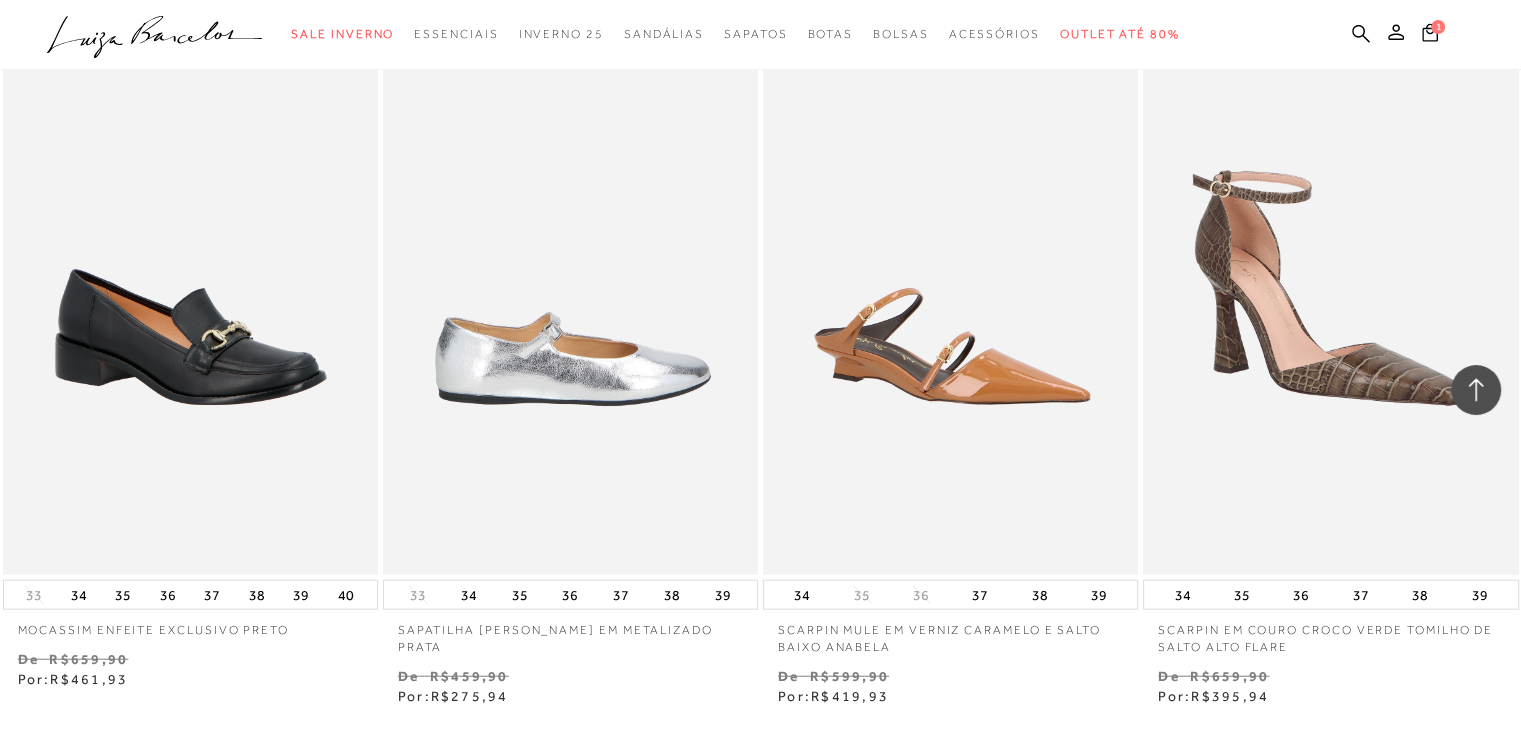 scroll, scrollTop: 12700, scrollLeft: 0, axis: vertical 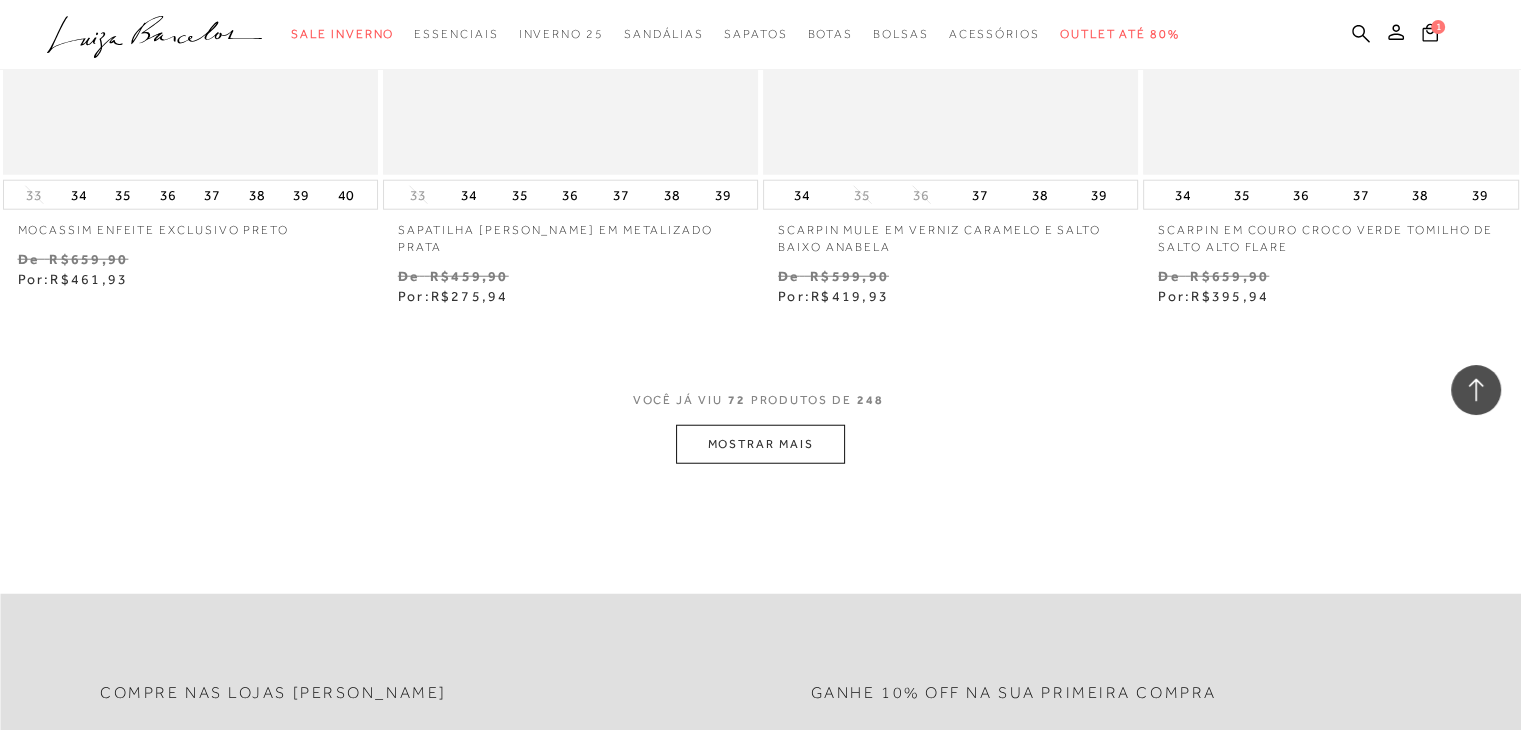 click on "MOSTRAR MAIS" at bounding box center [760, 444] 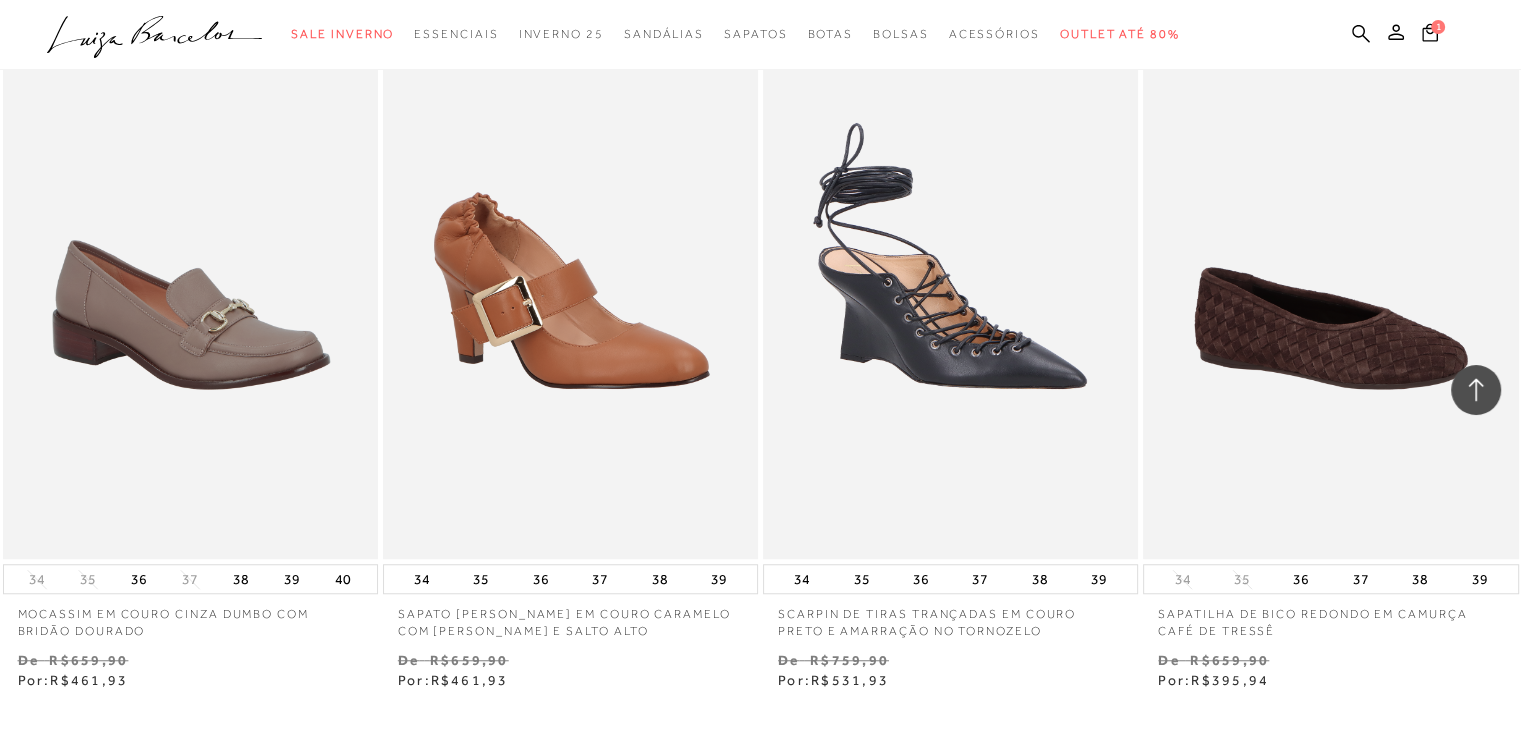scroll, scrollTop: 17100, scrollLeft: 0, axis: vertical 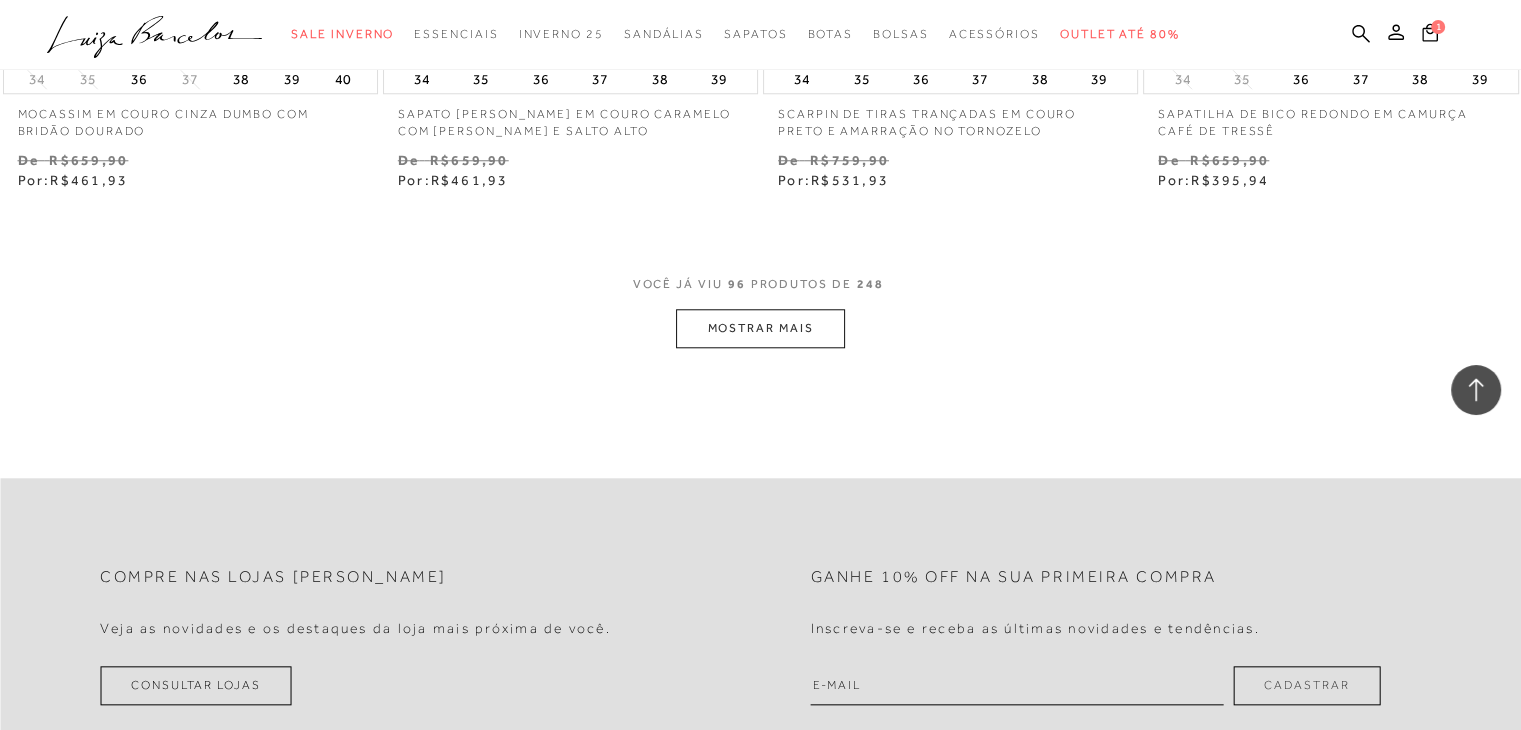 click on "MOSTRAR MAIS" at bounding box center (760, 328) 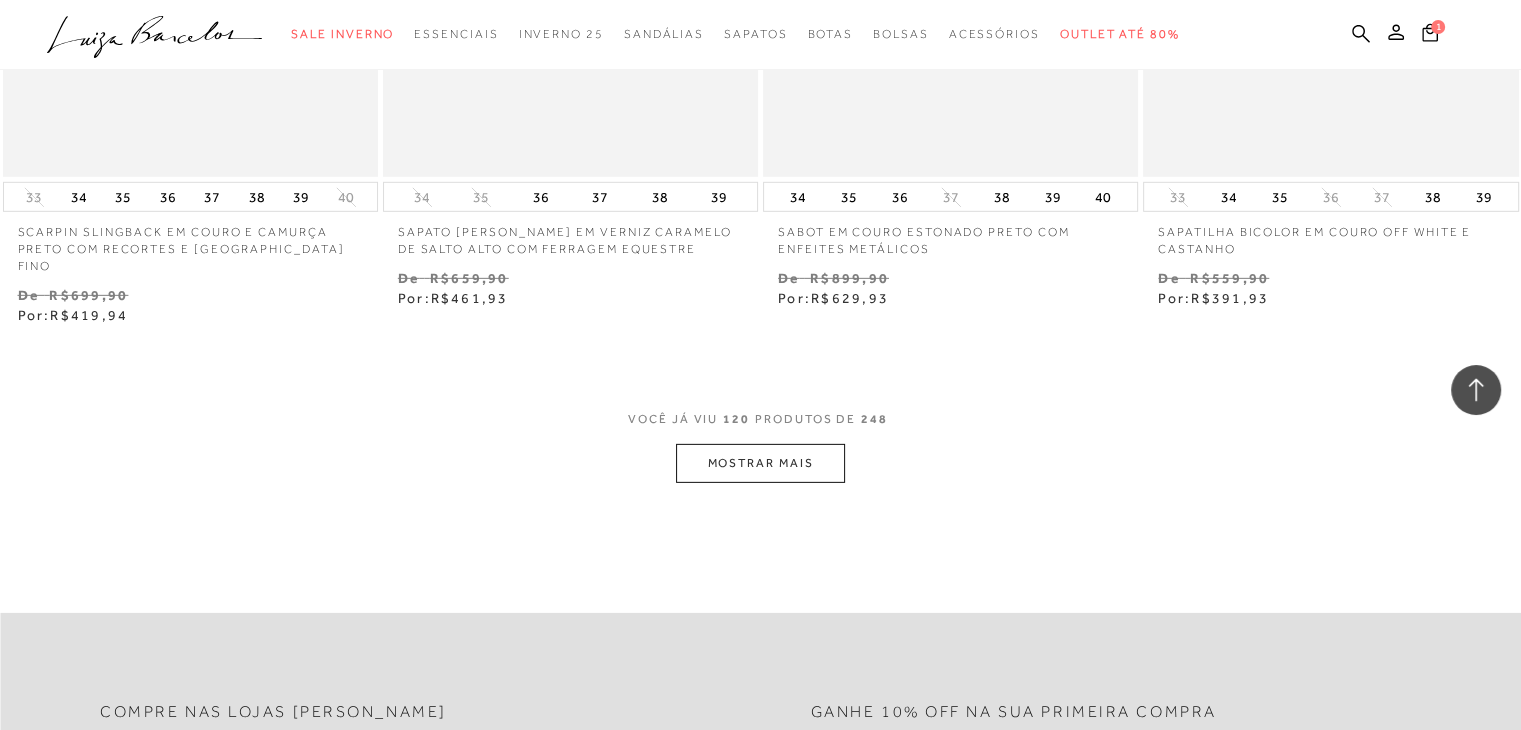 scroll, scrollTop: 21500, scrollLeft: 0, axis: vertical 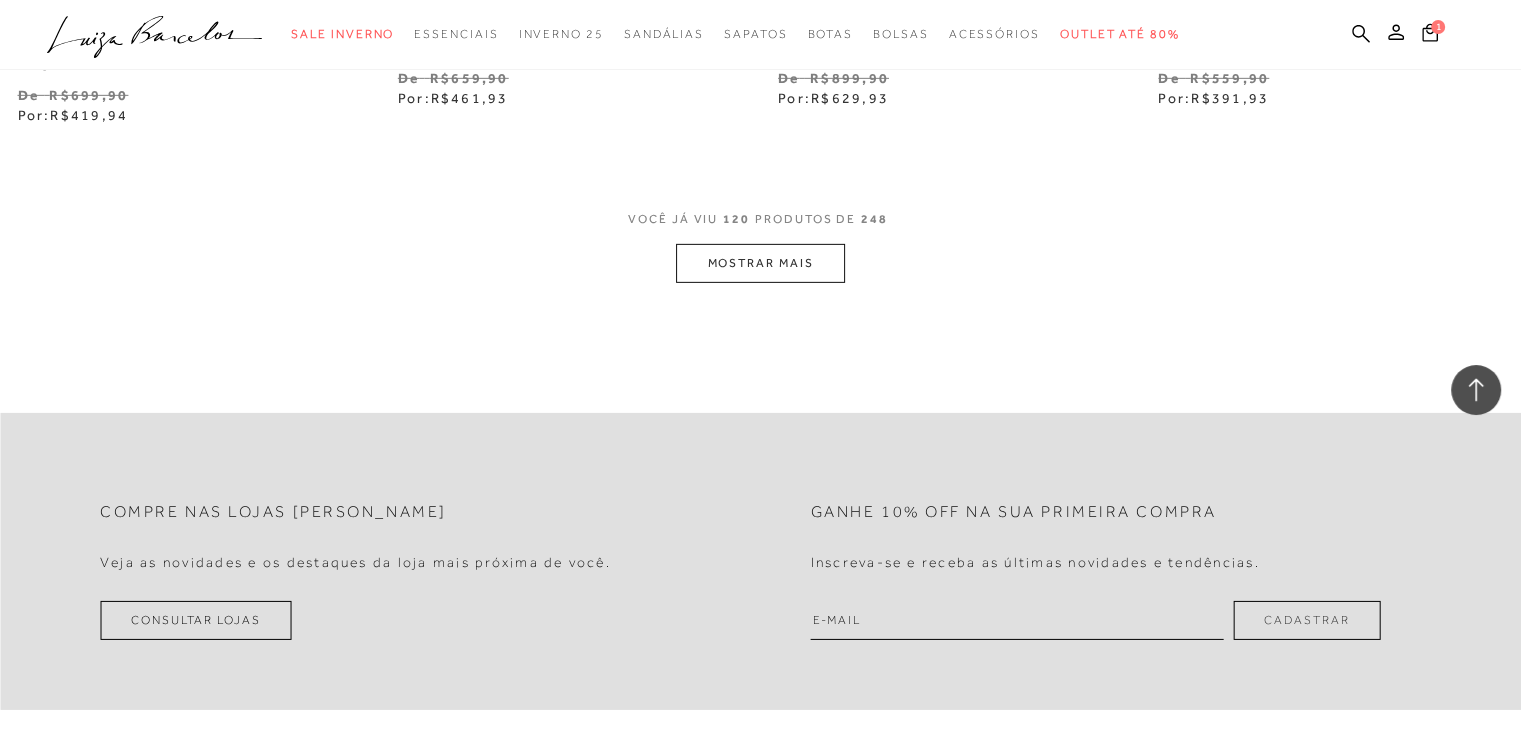 click on "MOSTRAR MAIS" at bounding box center [760, 263] 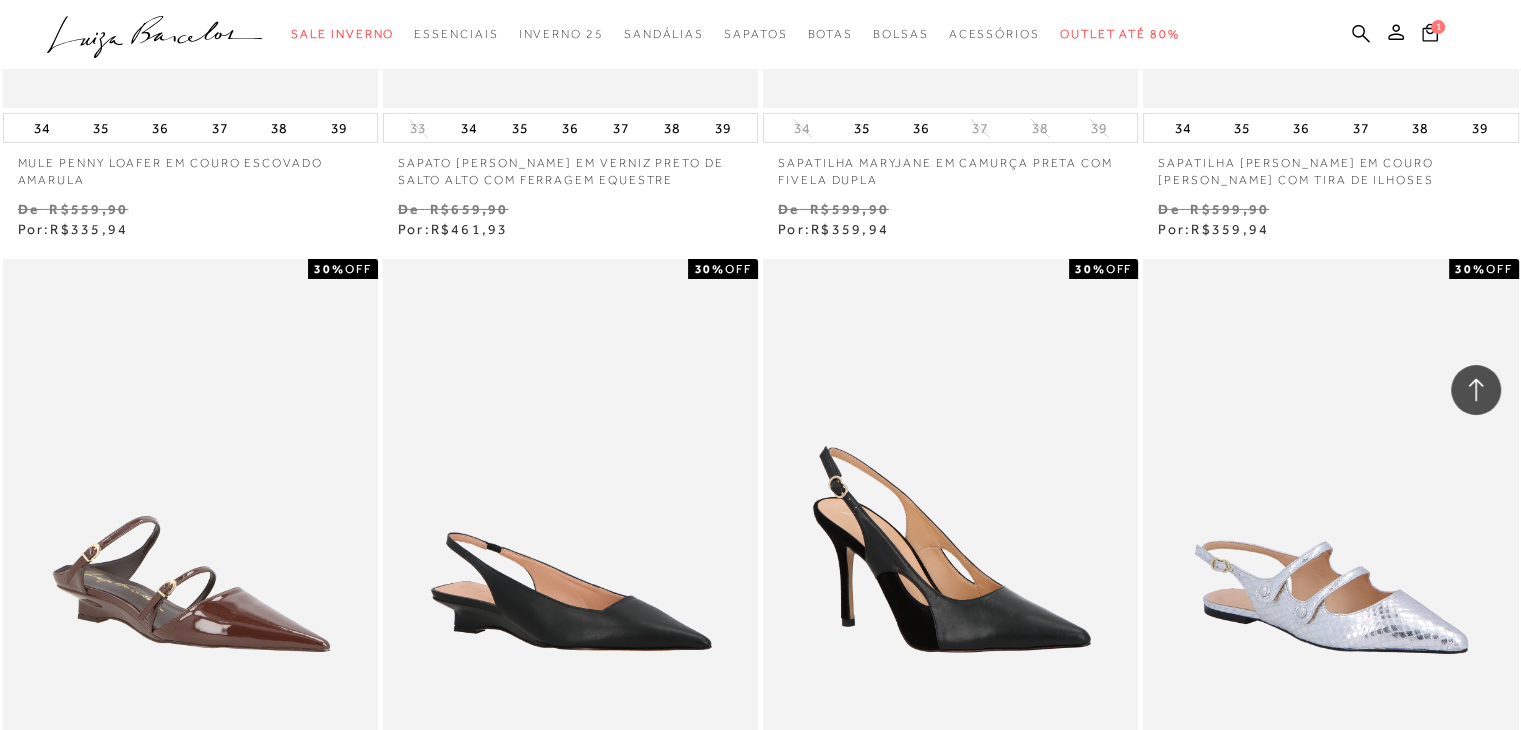 scroll, scrollTop: 22400, scrollLeft: 0, axis: vertical 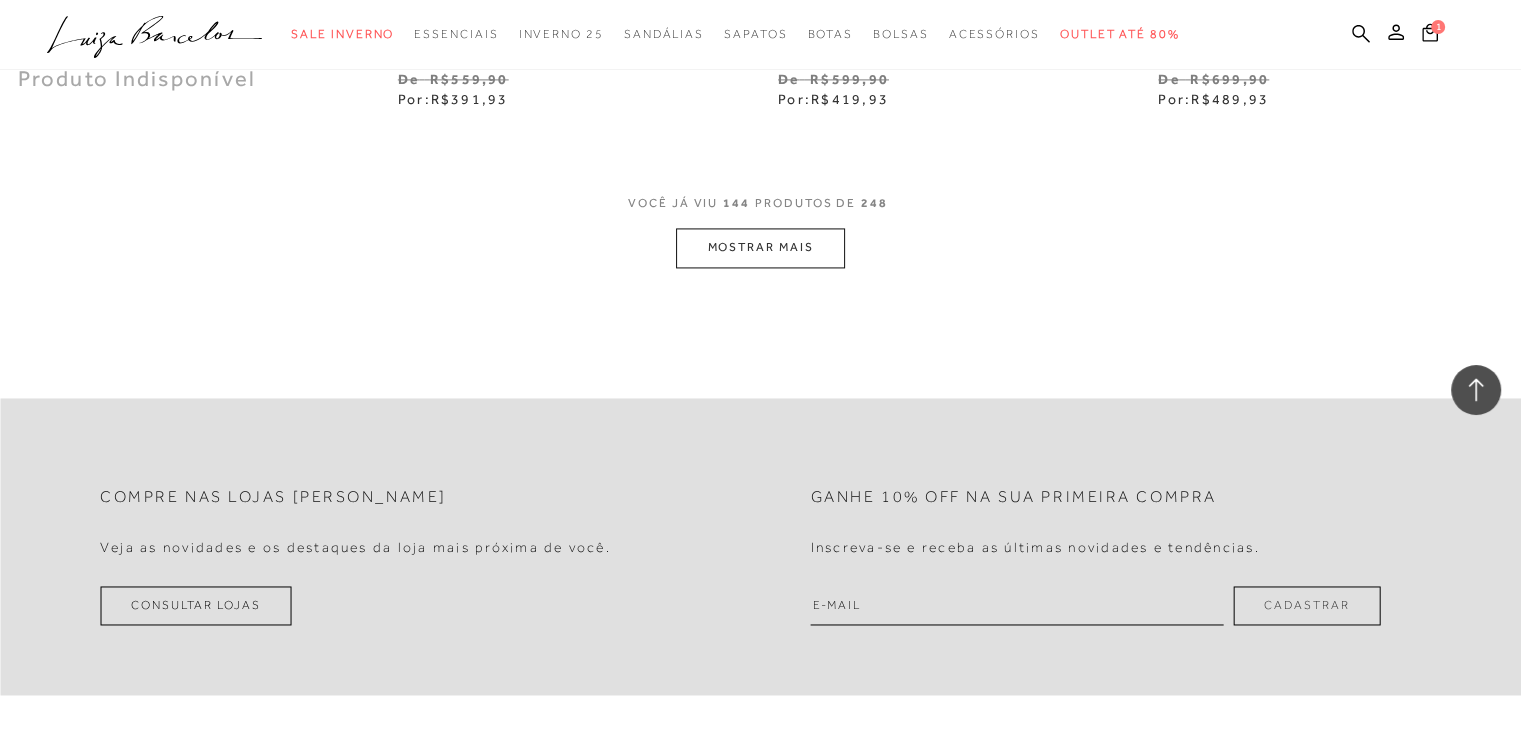 click on "MOSTRAR MAIS" at bounding box center (760, 247) 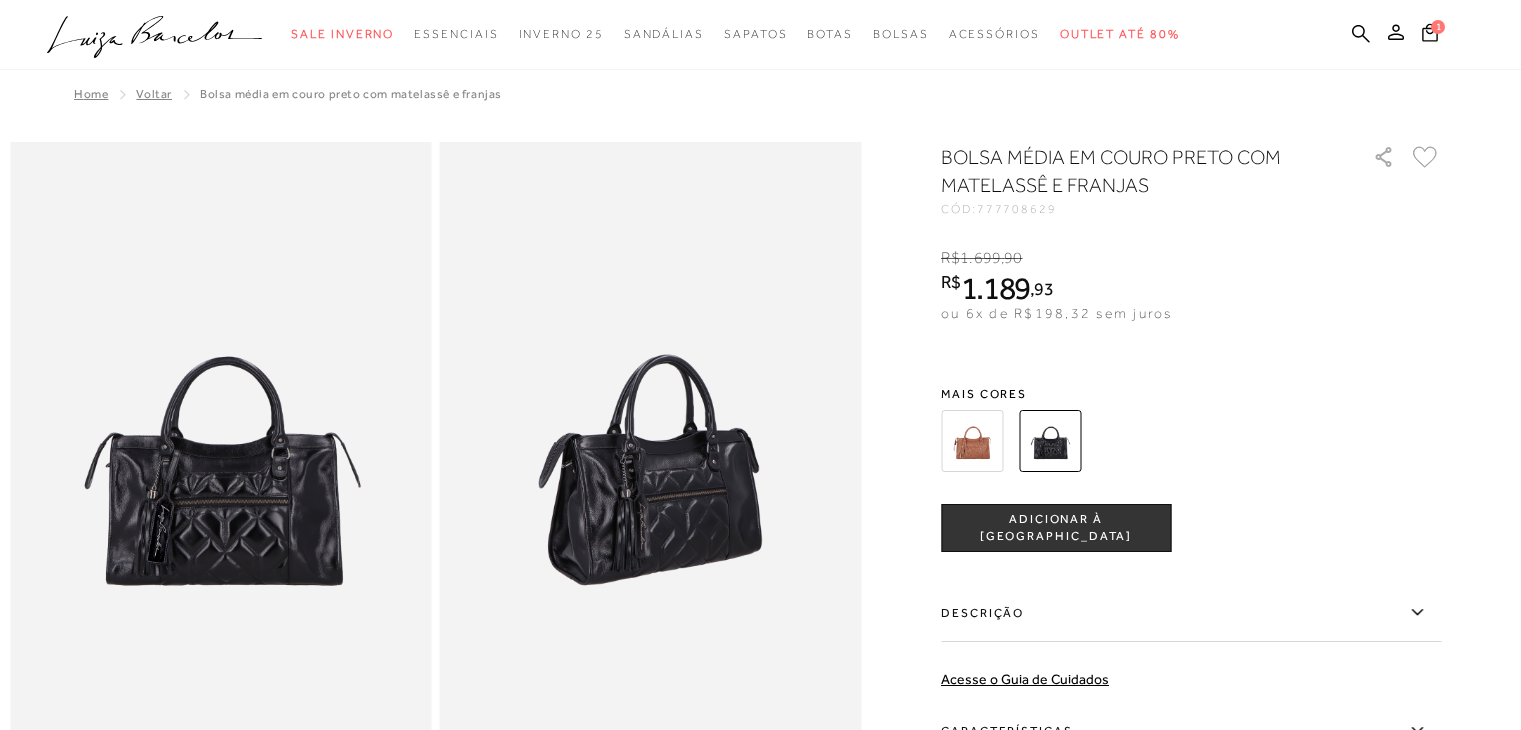 scroll, scrollTop: 100, scrollLeft: 0, axis: vertical 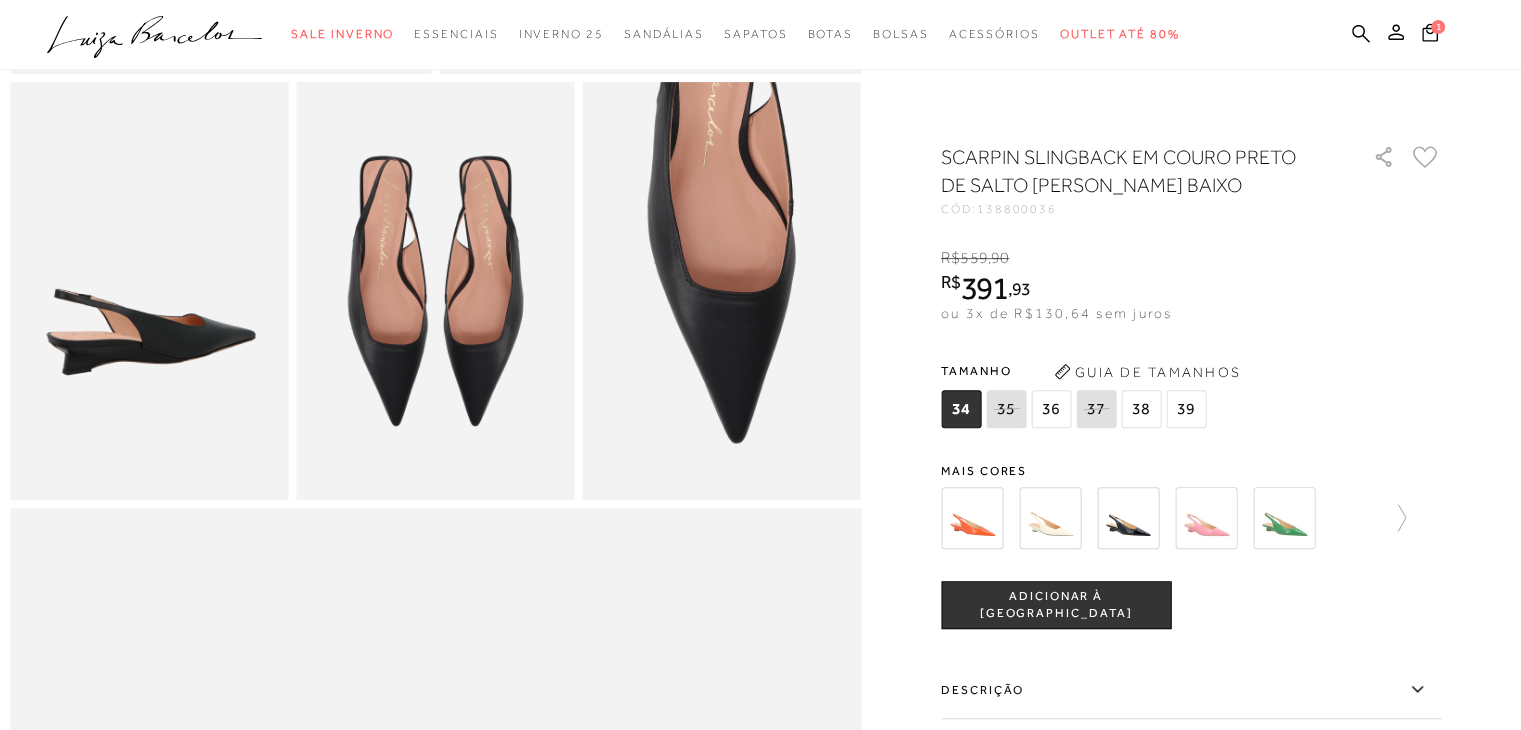 click on "39" at bounding box center (1186, 409) 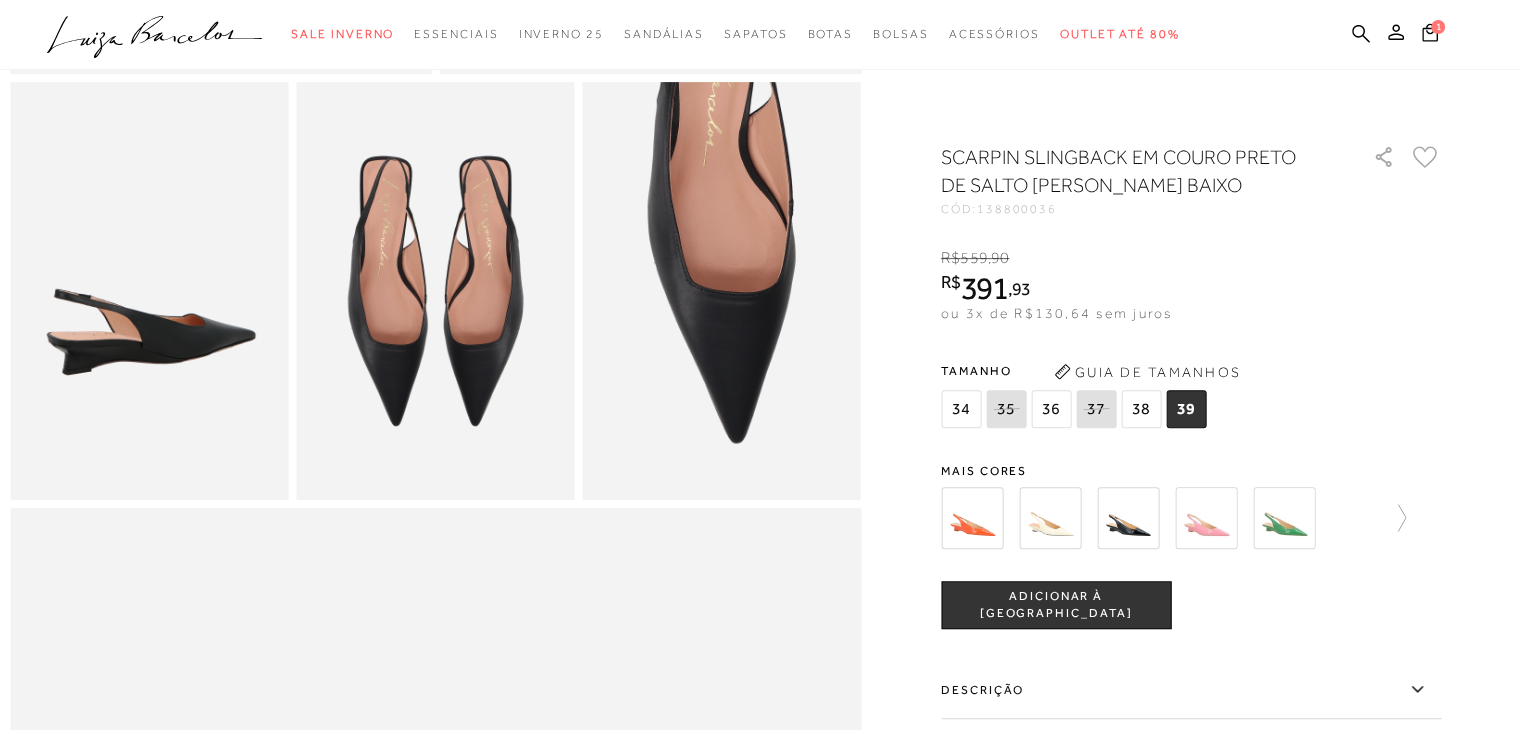 click on "ADICIONAR À [GEOGRAPHIC_DATA]" at bounding box center [1056, 605] 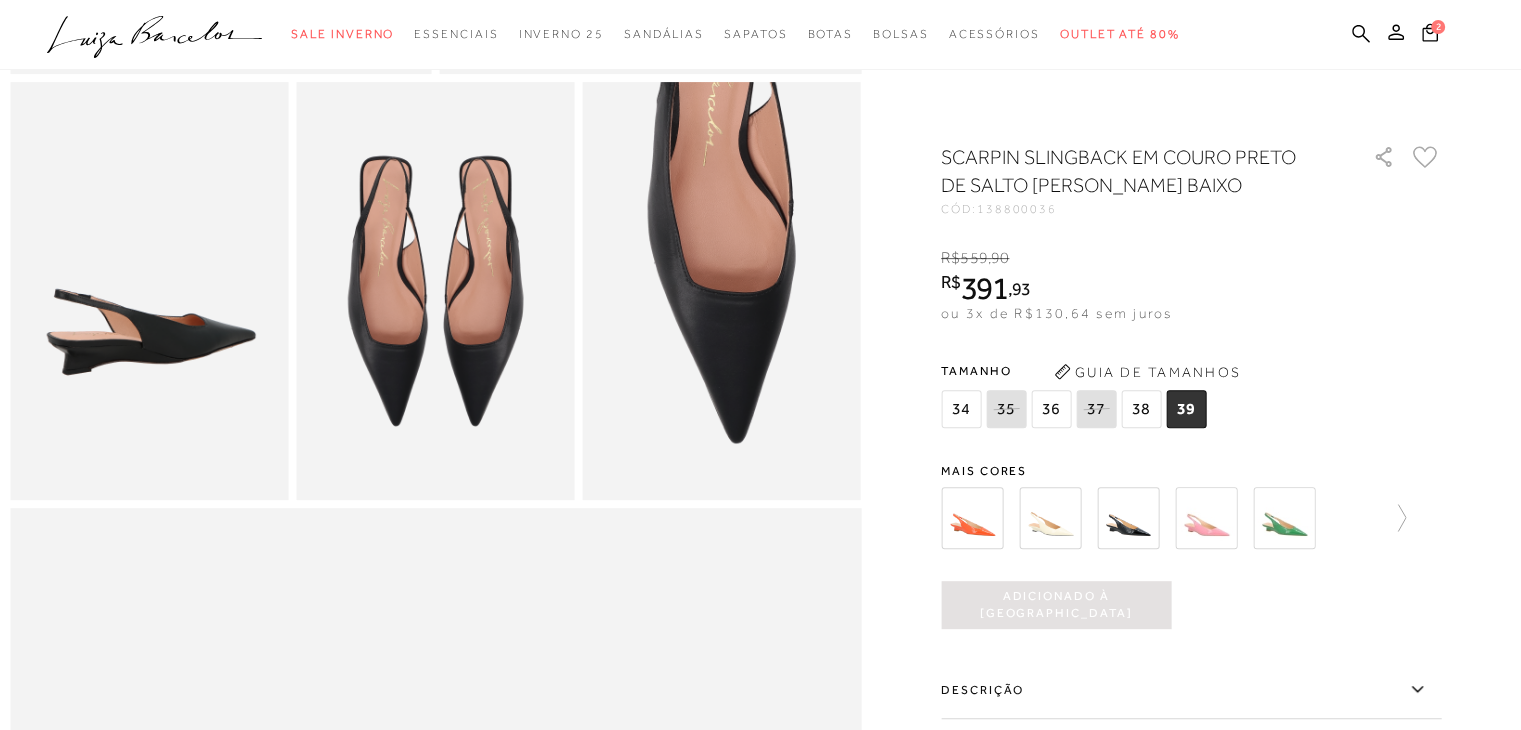 scroll, scrollTop: 0, scrollLeft: 0, axis: both 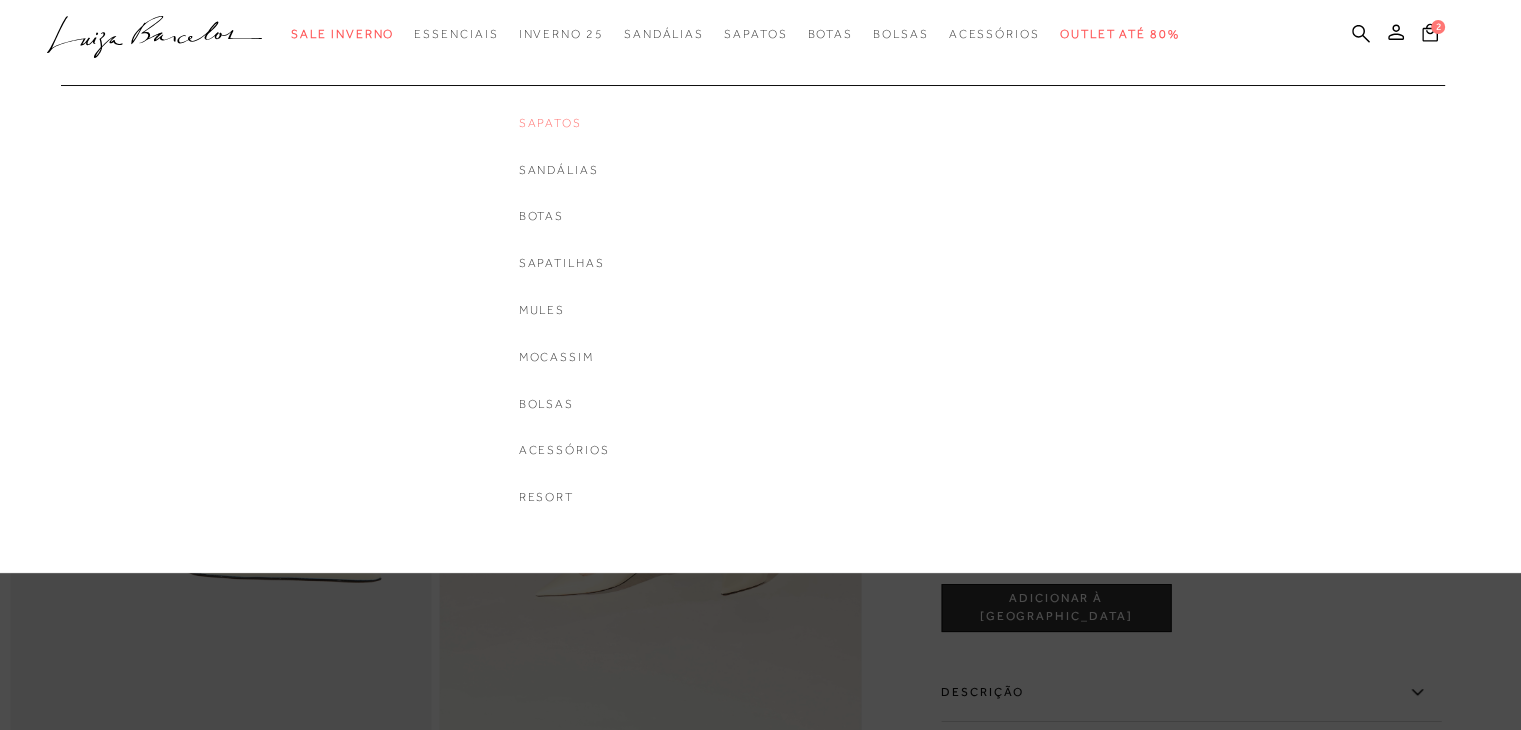 click on "Sapatos" at bounding box center [564, 123] 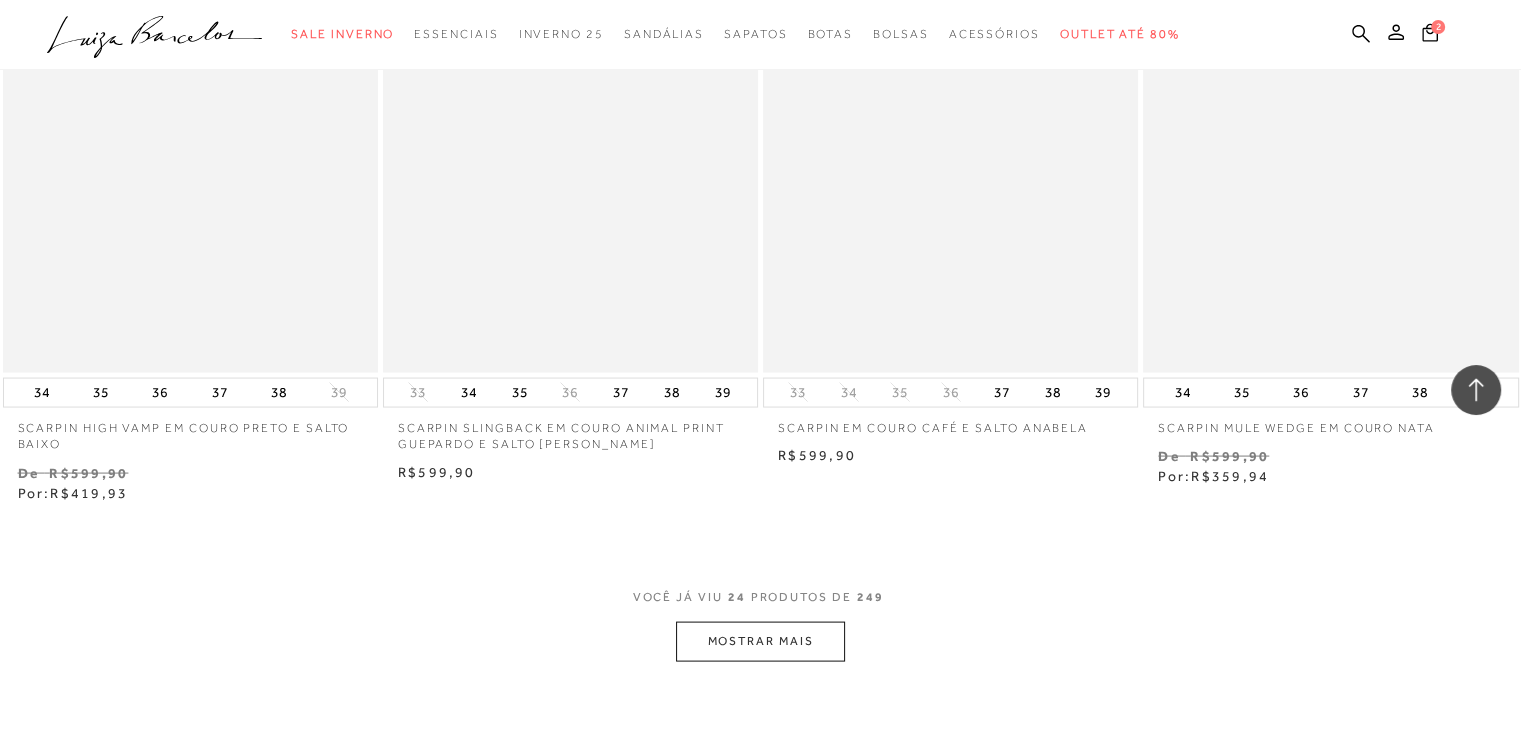 scroll, scrollTop: 4400, scrollLeft: 0, axis: vertical 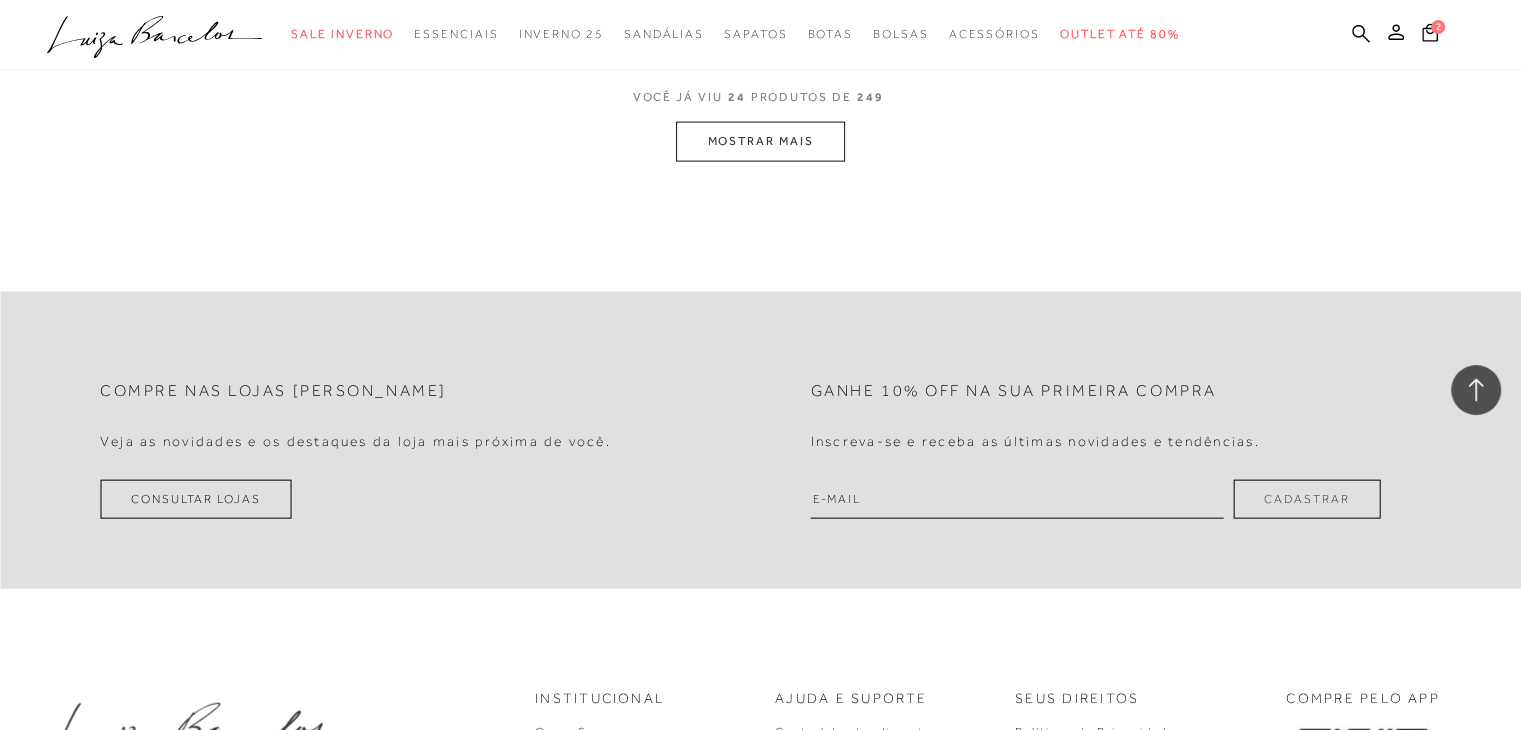 click on "MOSTRAR MAIS" at bounding box center (760, 141) 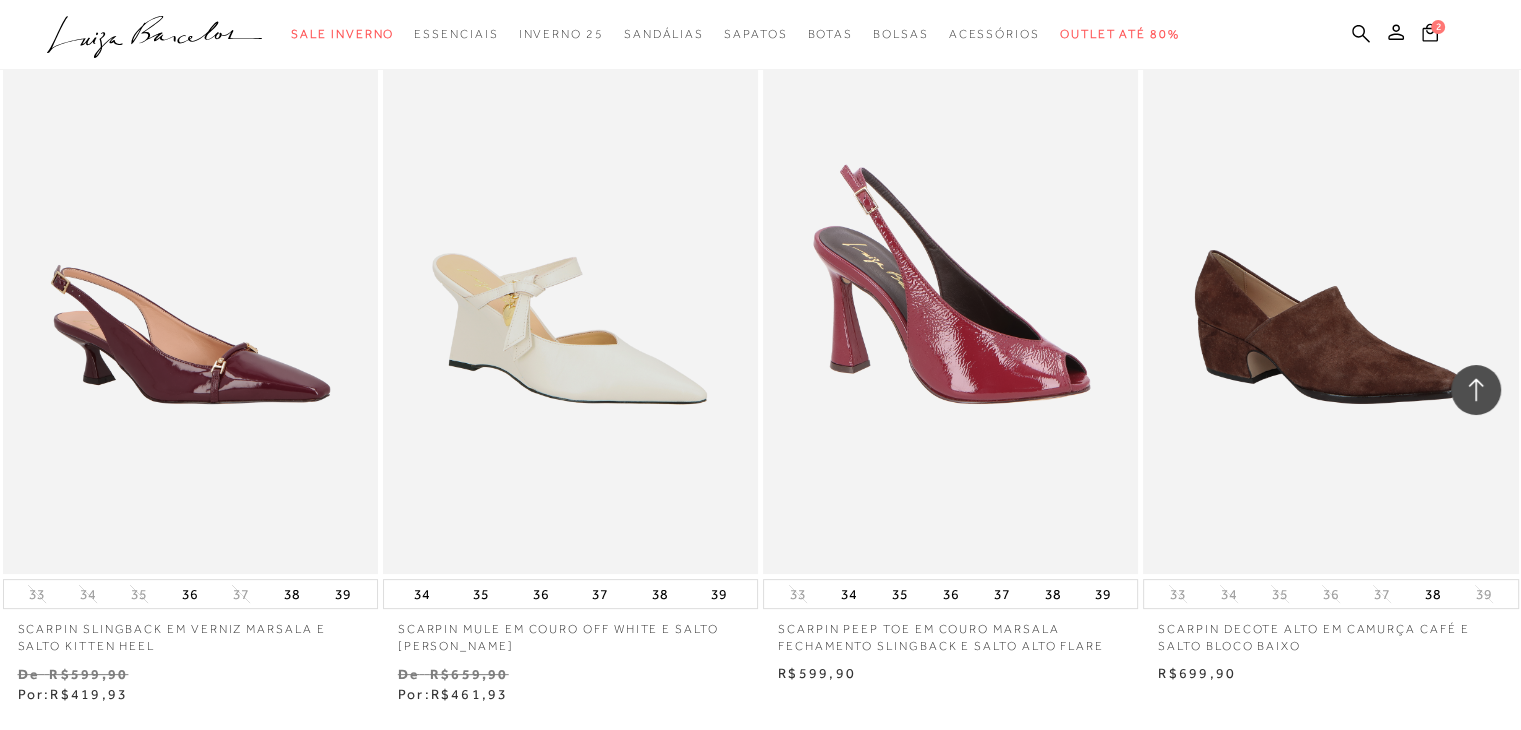 scroll, scrollTop: 8500, scrollLeft: 0, axis: vertical 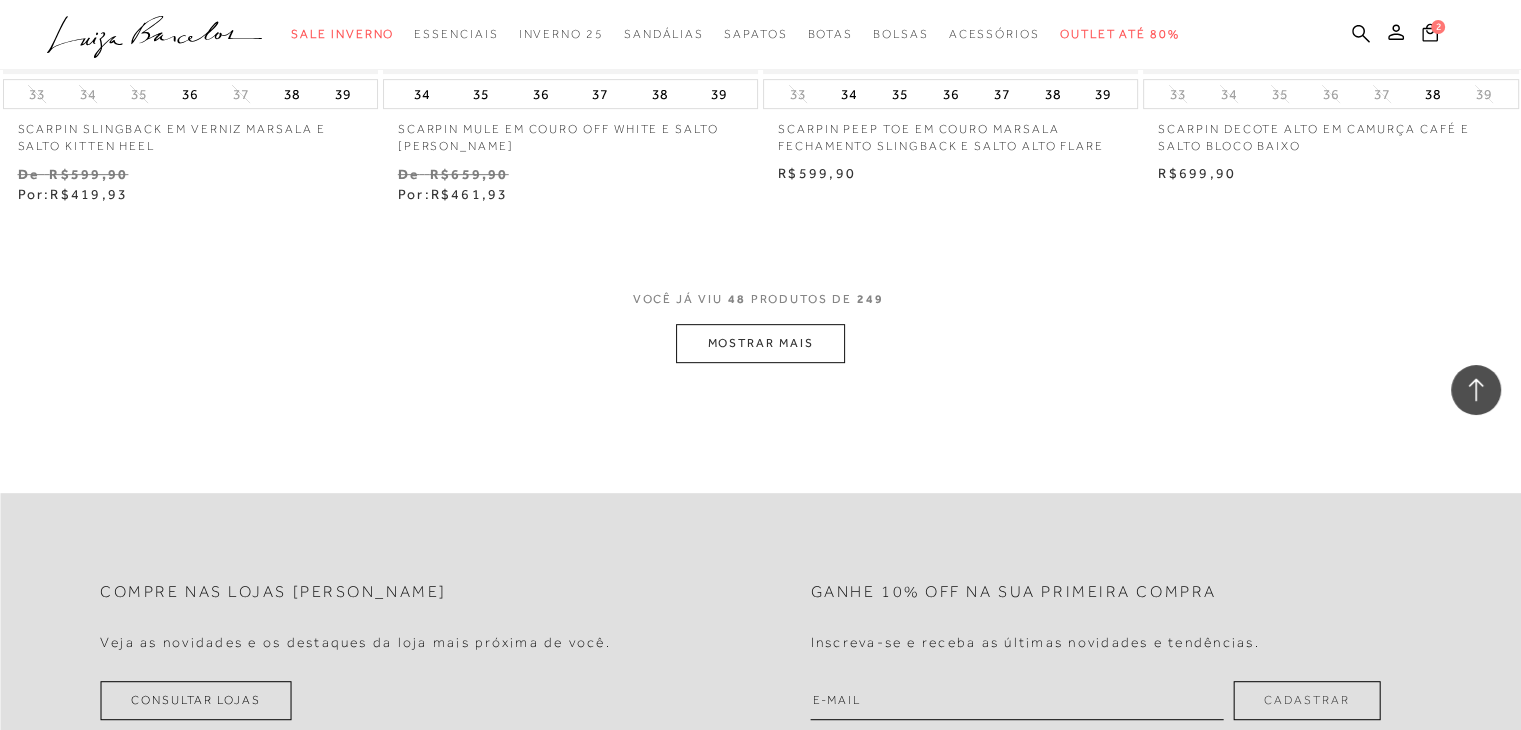 click on "MOSTRAR MAIS" at bounding box center [760, 343] 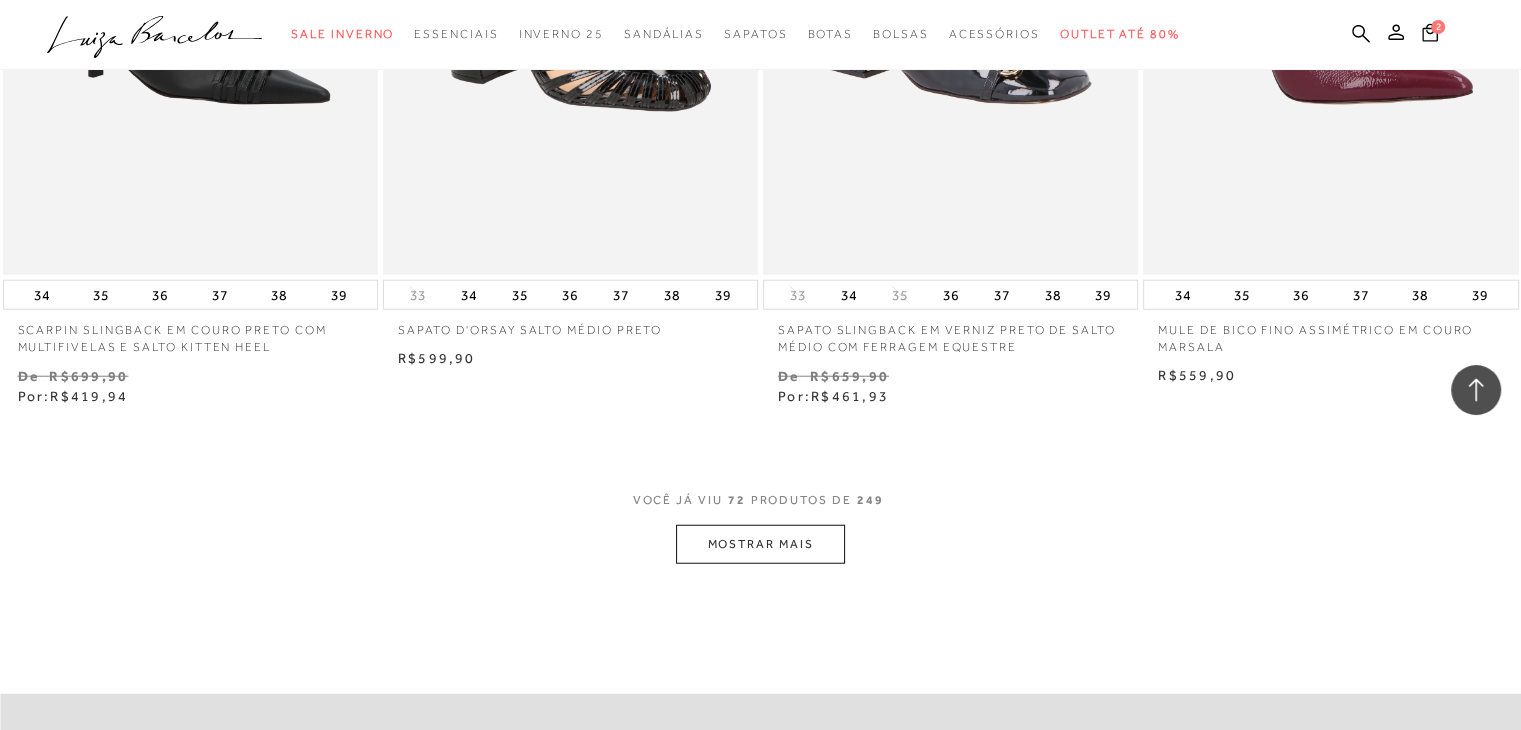 scroll, scrollTop: 12700, scrollLeft: 0, axis: vertical 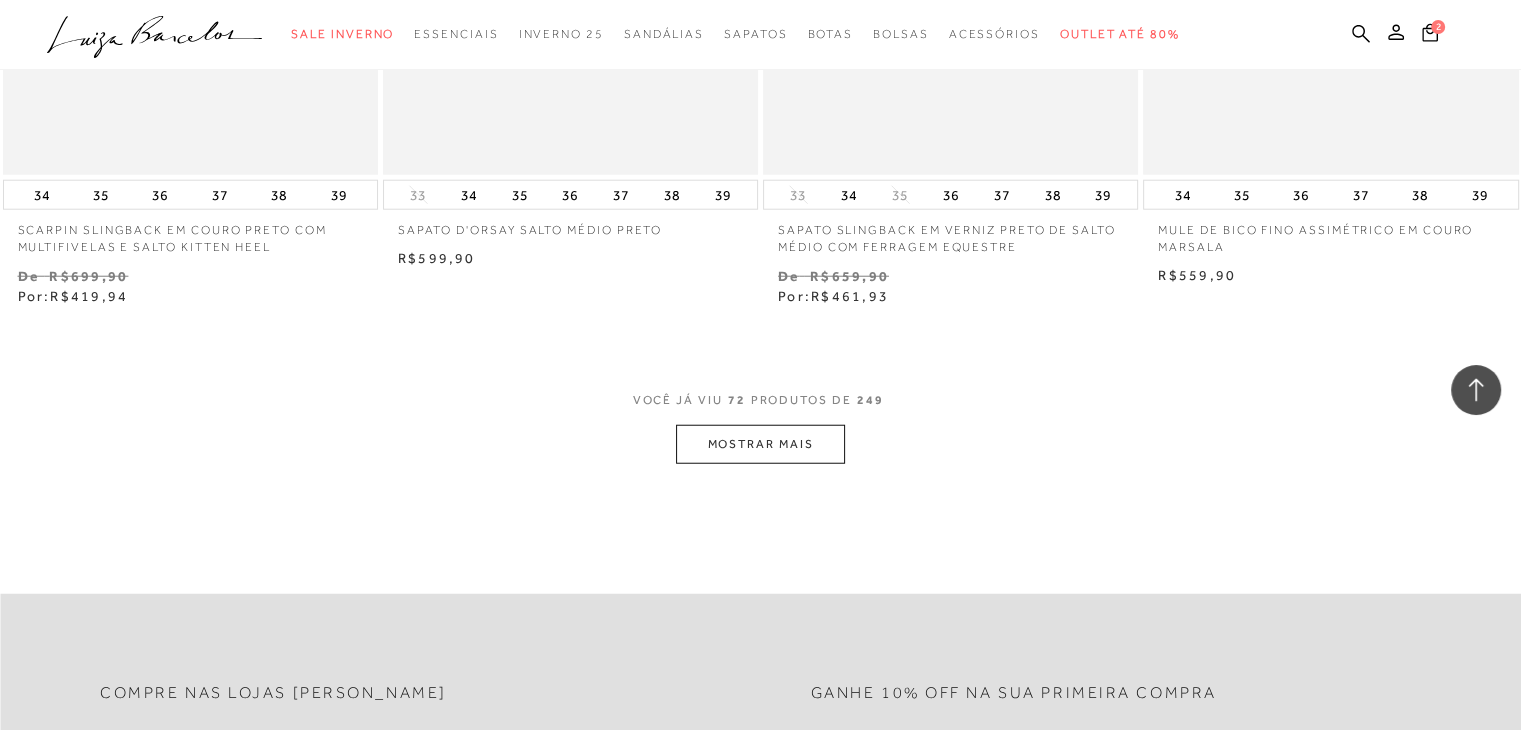 click on "MOSTRAR MAIS" at bounding box center [760, 444] 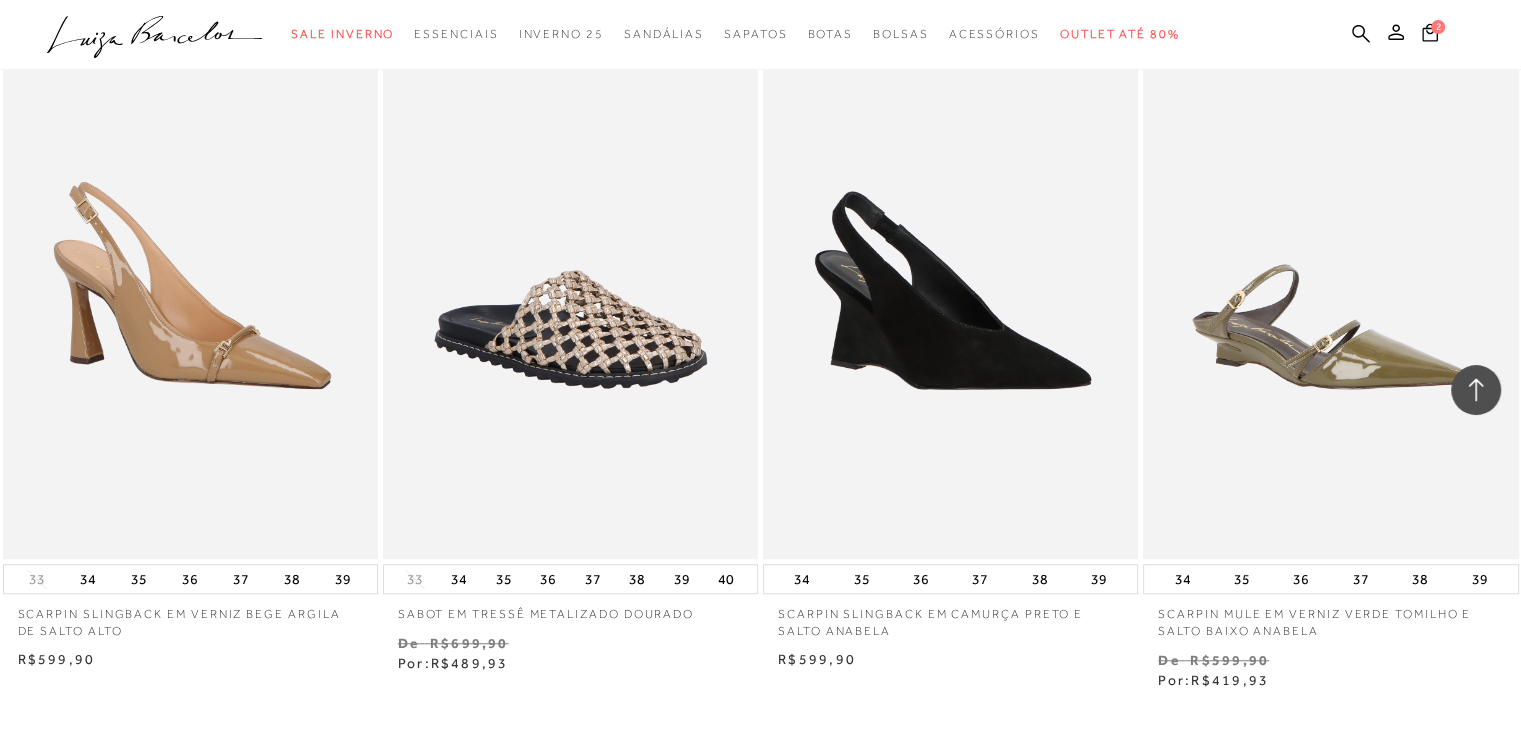 scroll, scrollTop: 17100, scrollLeft: 0, axis: vertical 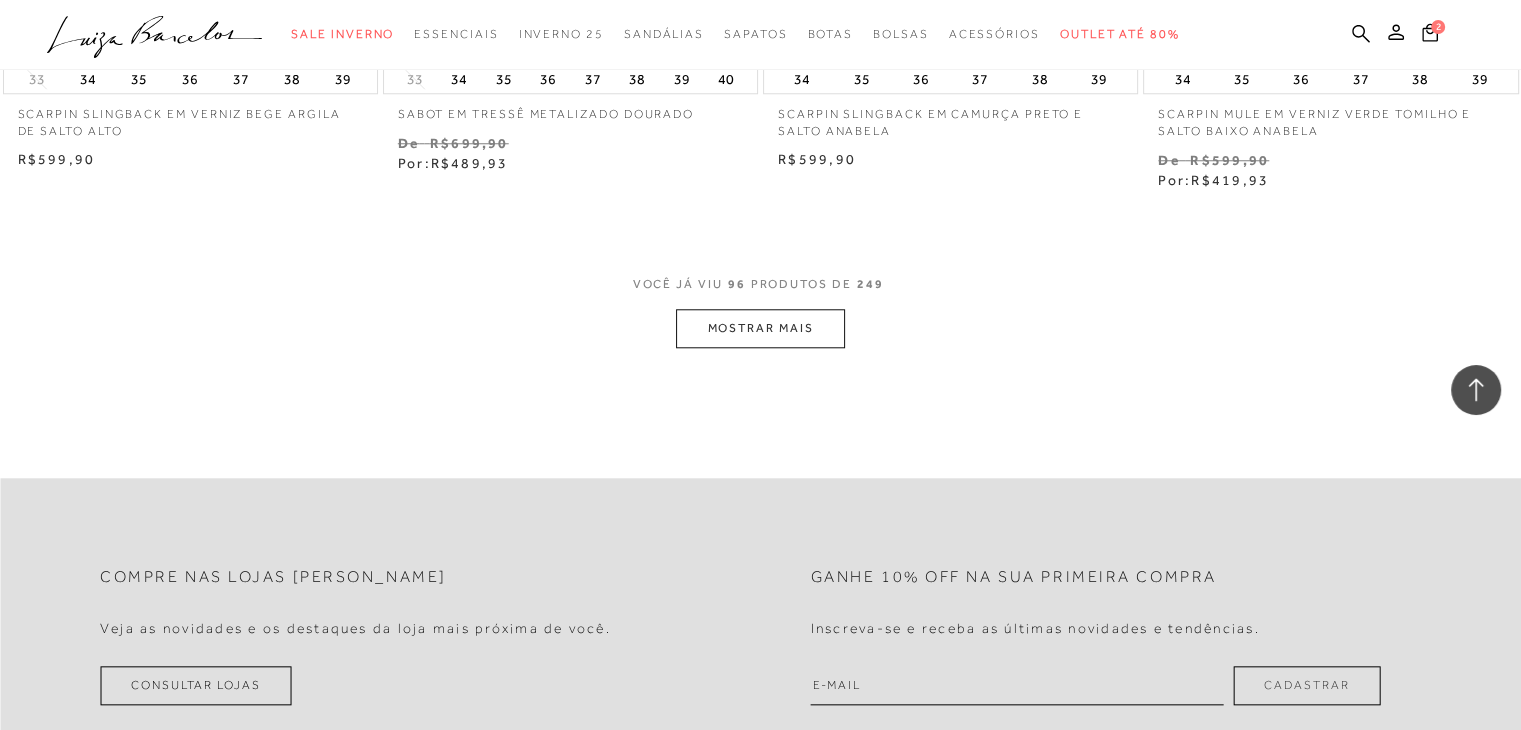 click on "MOSTRAR MAIS" at bounding box center (760, 328) 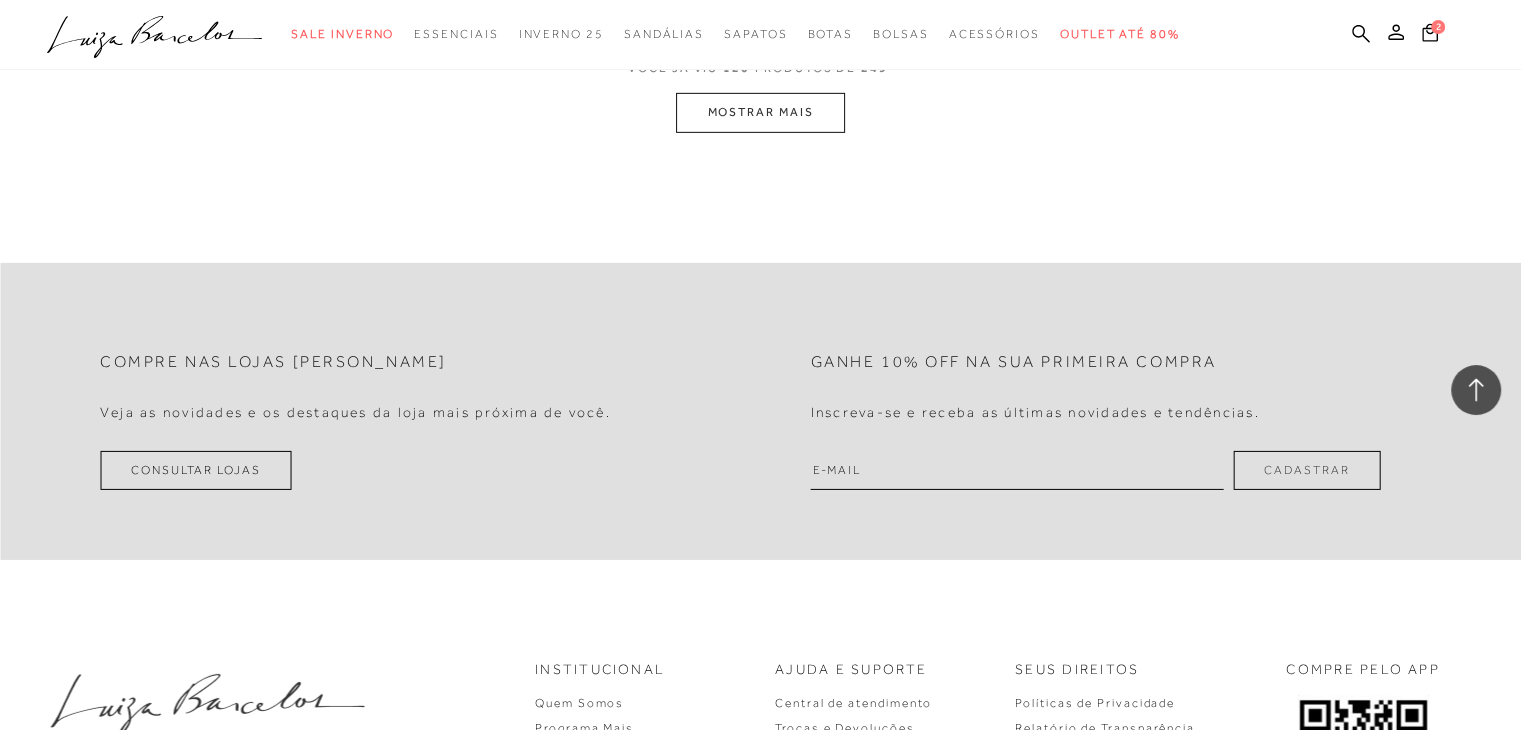 scroll, scrollTop: 21300, scrollLeft: 0, axis: vertical 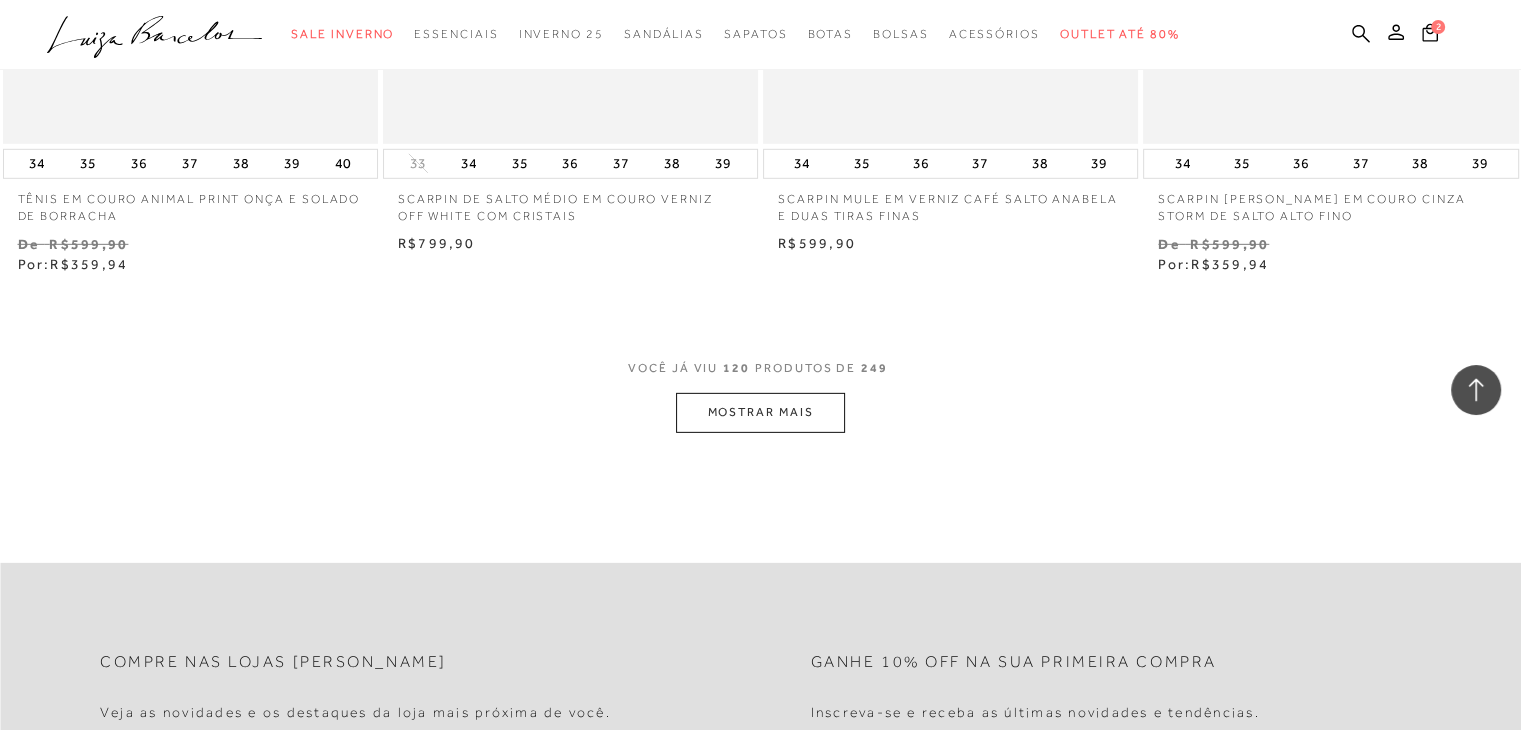 click on "MOSTRAR MAIS" at bounding box center (760, 412) 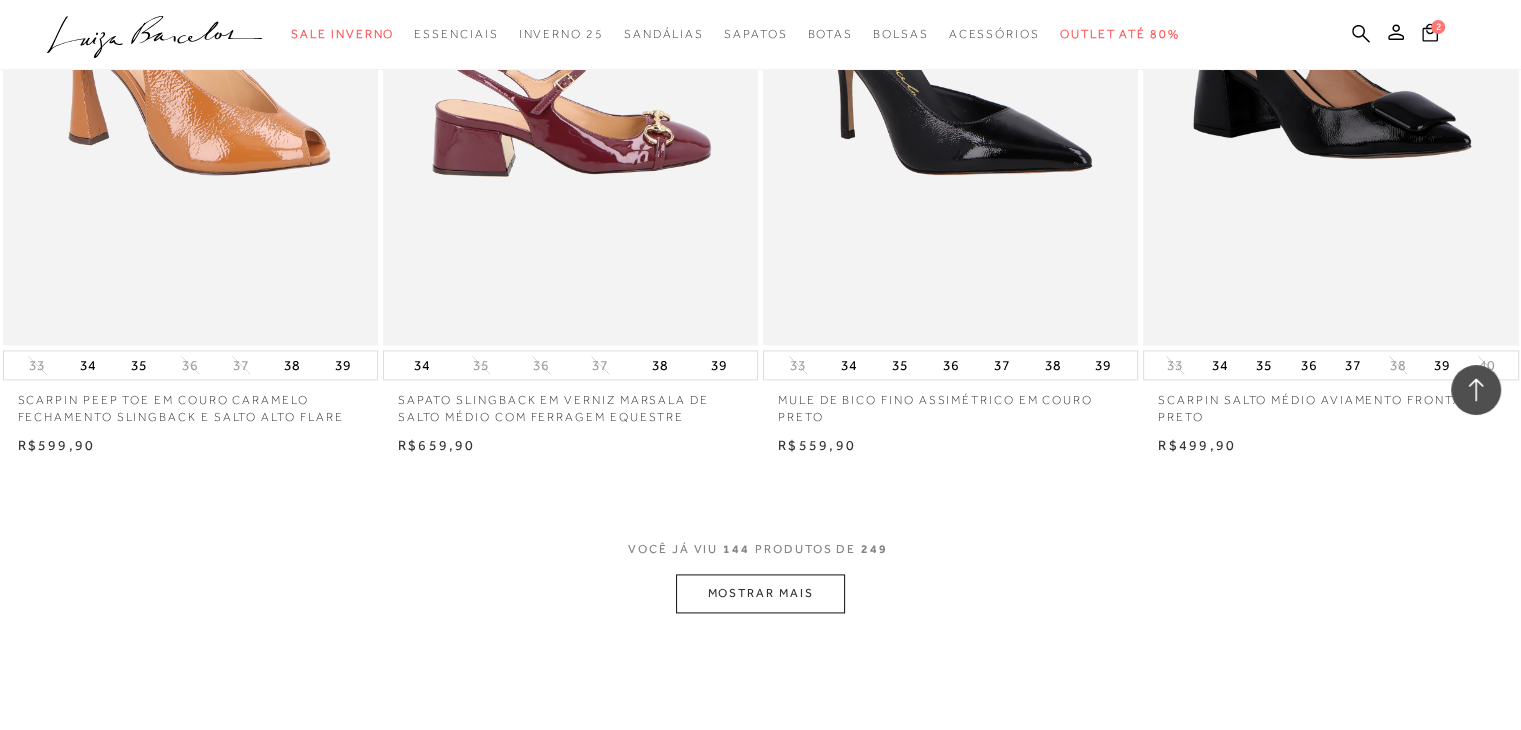 scroll, scrollTop: 25500, scrollLeft: 0, axis: vertical 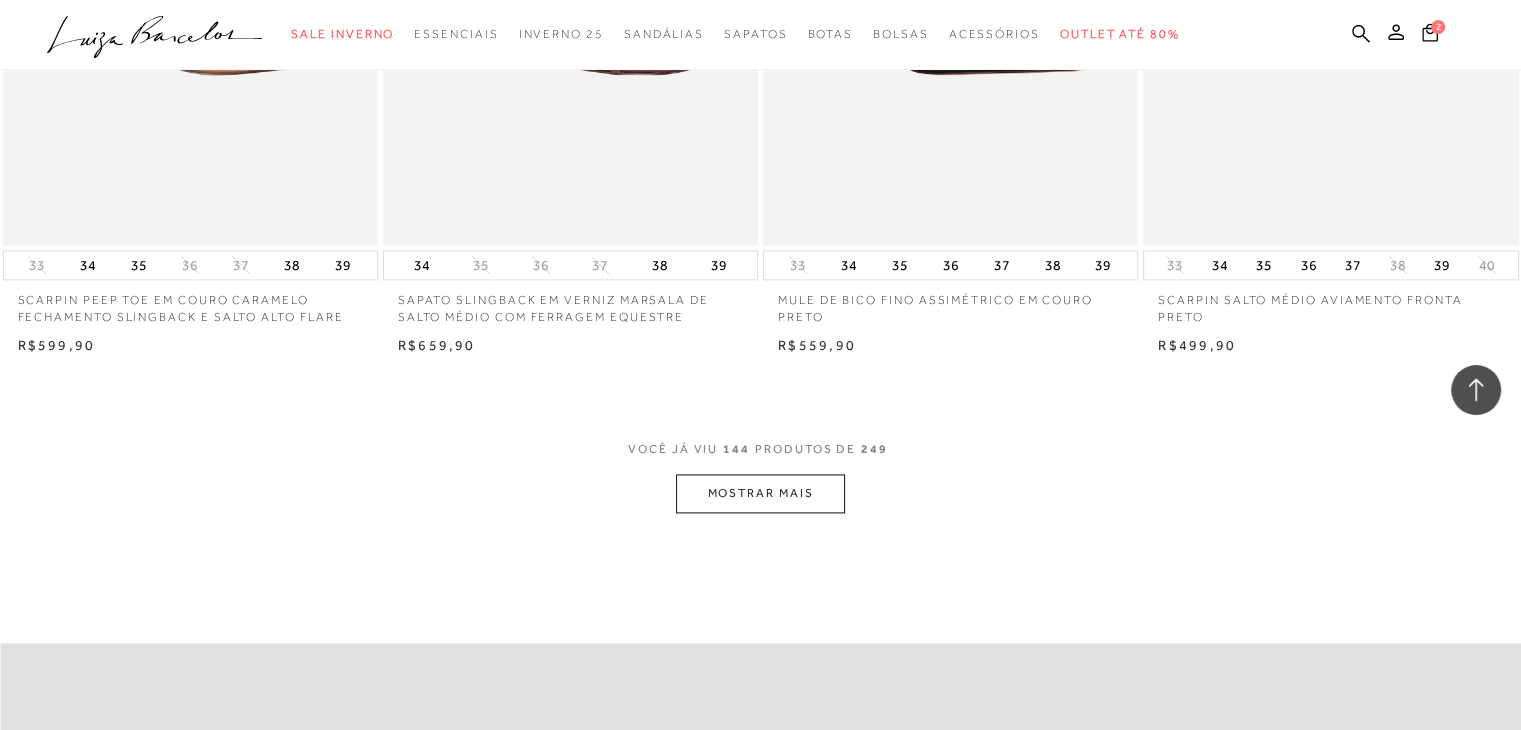 click on "Home
Categoria
Inverno 25
Sapatos
Sapatos
144 de 249 itens
Ordenar
Ordenar por
Padrão
Lançamentos Estoque" at bounding box center (760, -12419) 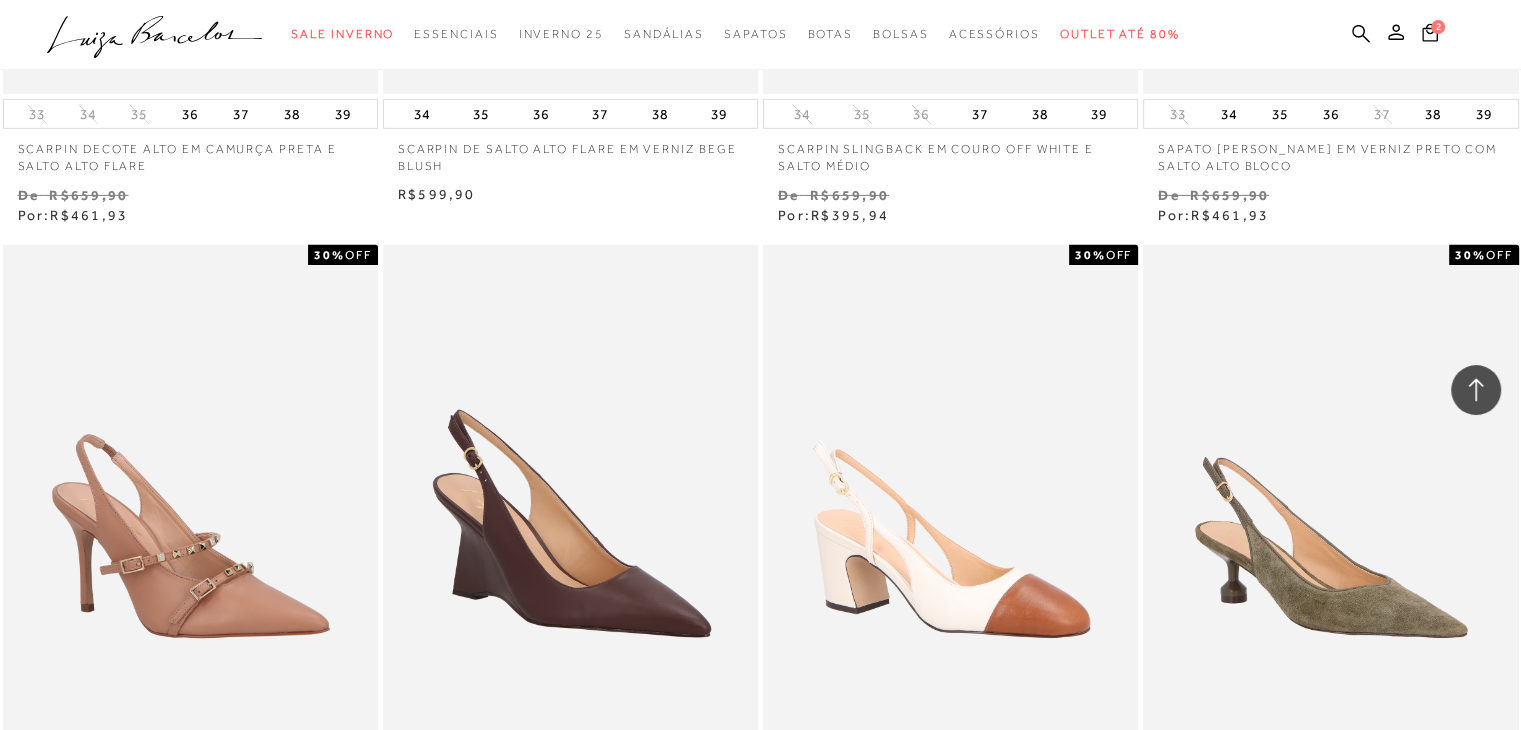 scroll, scrollTop: 29700, scrollLeft: 0, axis: vertical 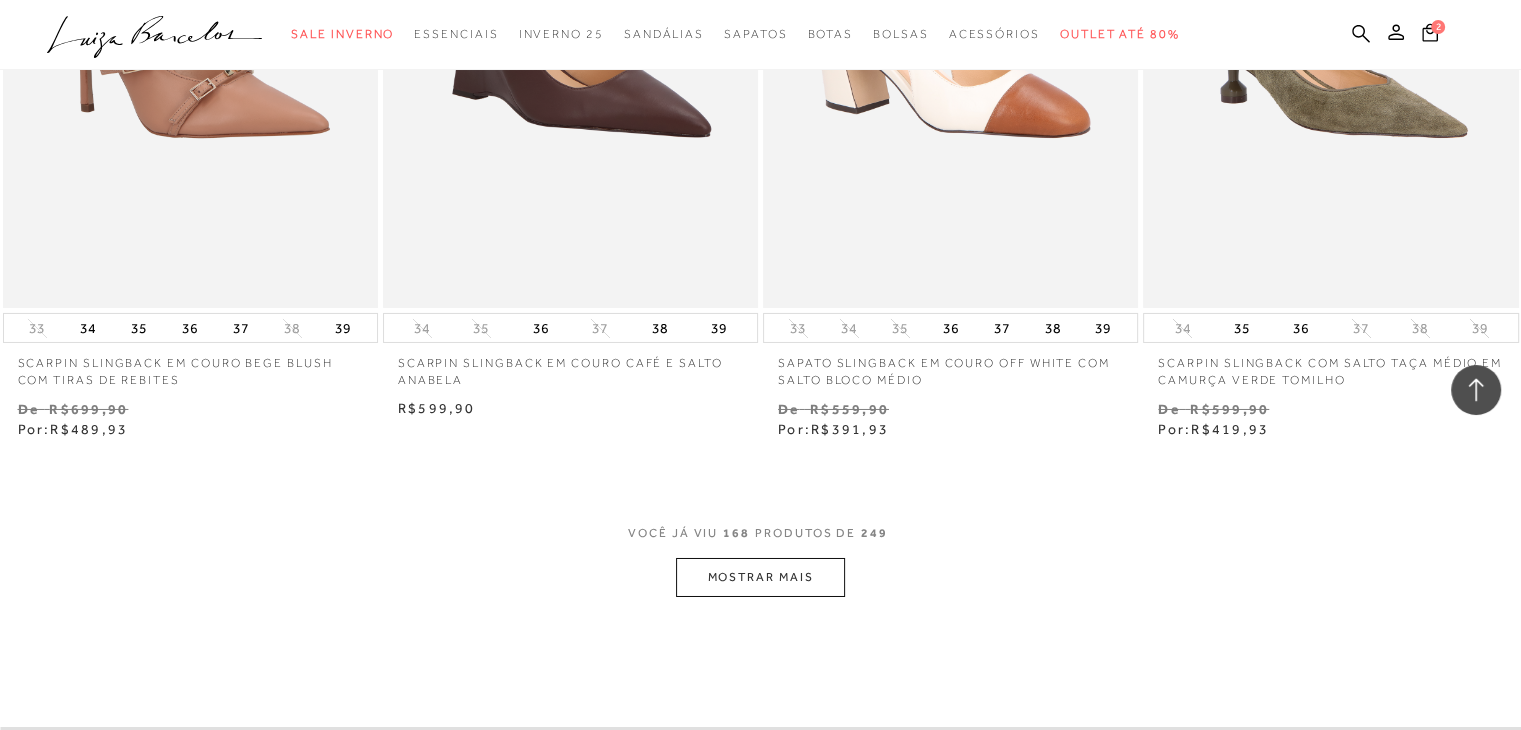 click on "MOSTRAR MAIS" at bounding box center [760, 577] 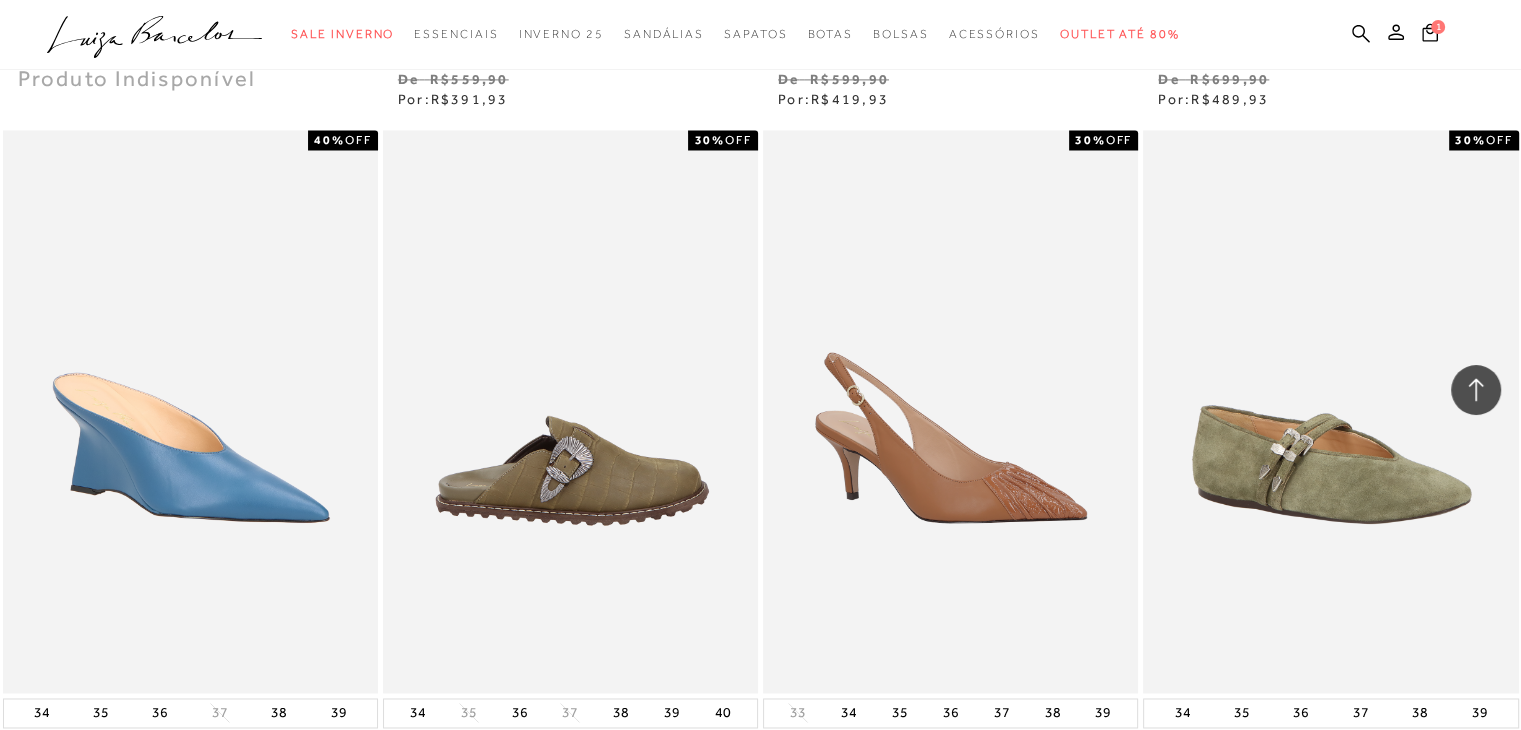 scroll, scrollTop: 0, scrollLeft: 0, axis: both 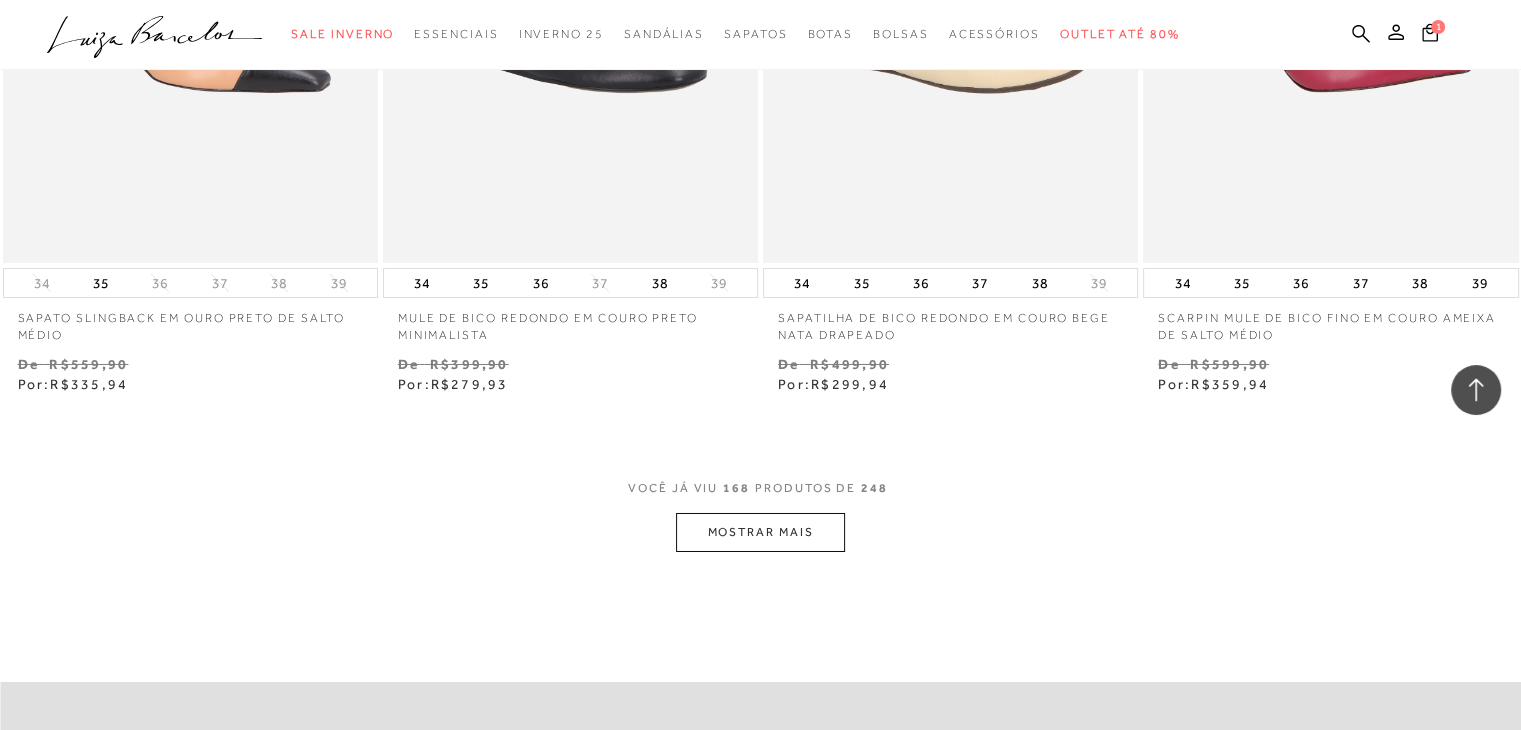 click on "MOSTRAR MAIS" at bounding box center [760, 532] 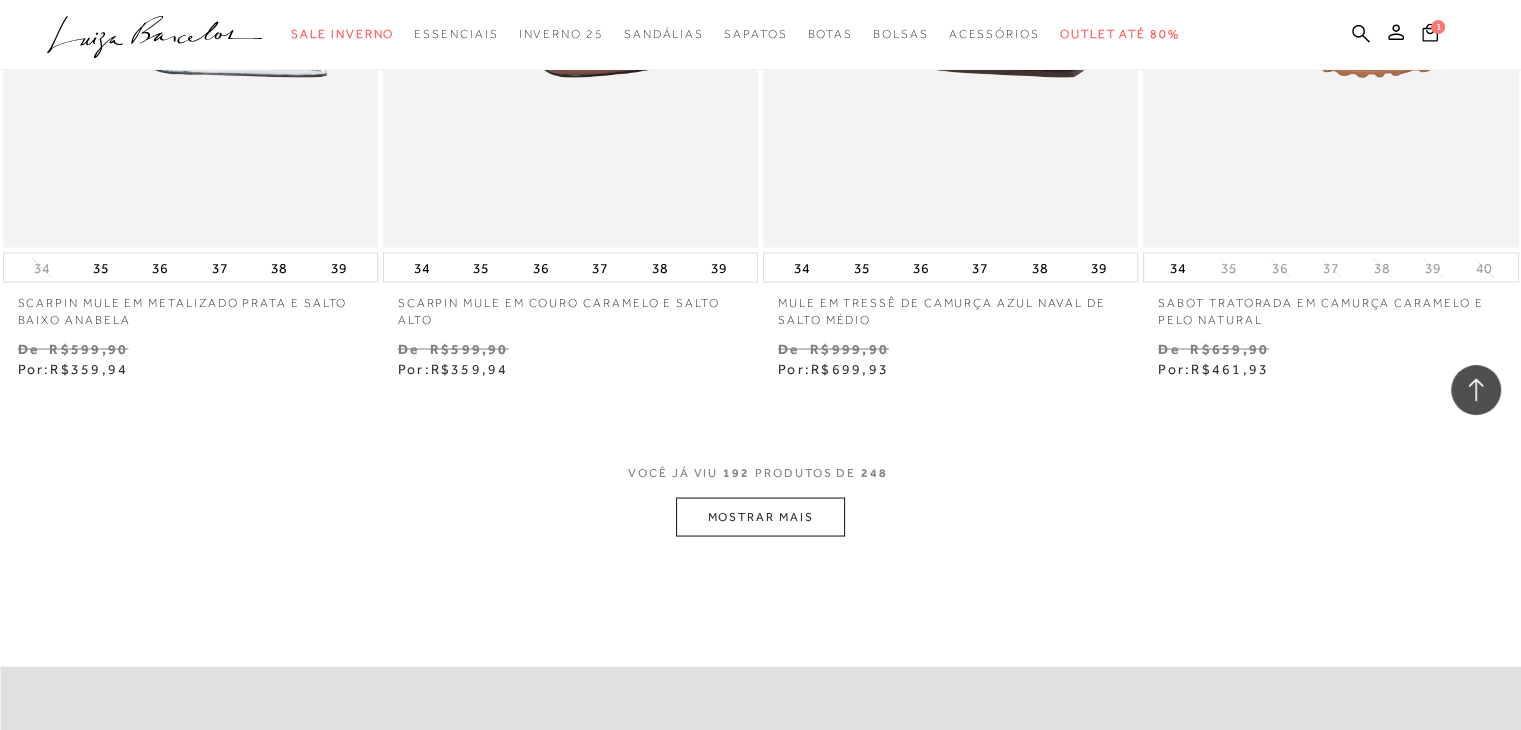 scroll, scrollTop: 34200, scrollLeft: 0, axis: vertical 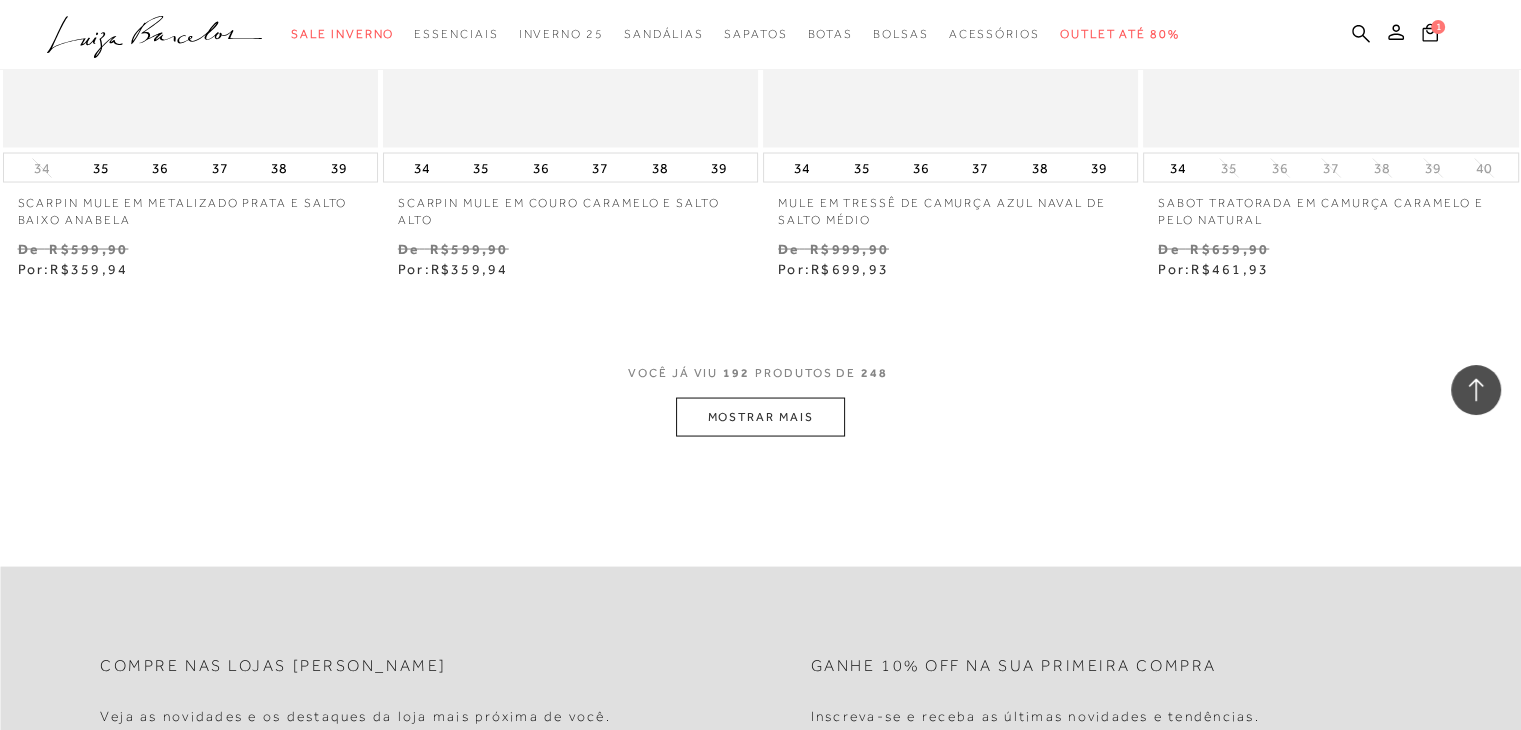click on "MOSTRAR MAIS" at bounding box center [760, 416] 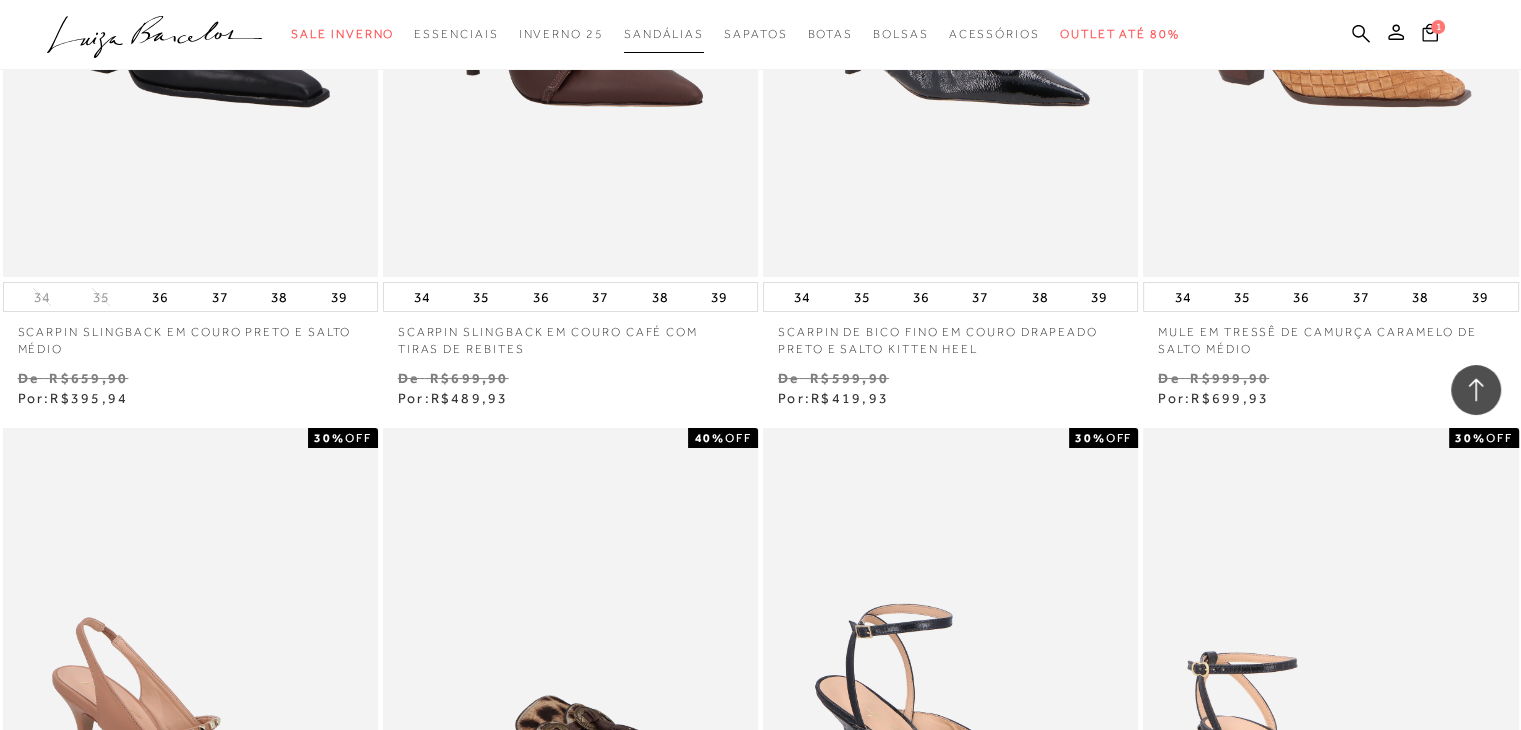 scroll, scrollTop: 29900, scrollLeft: 0, axis: vertical 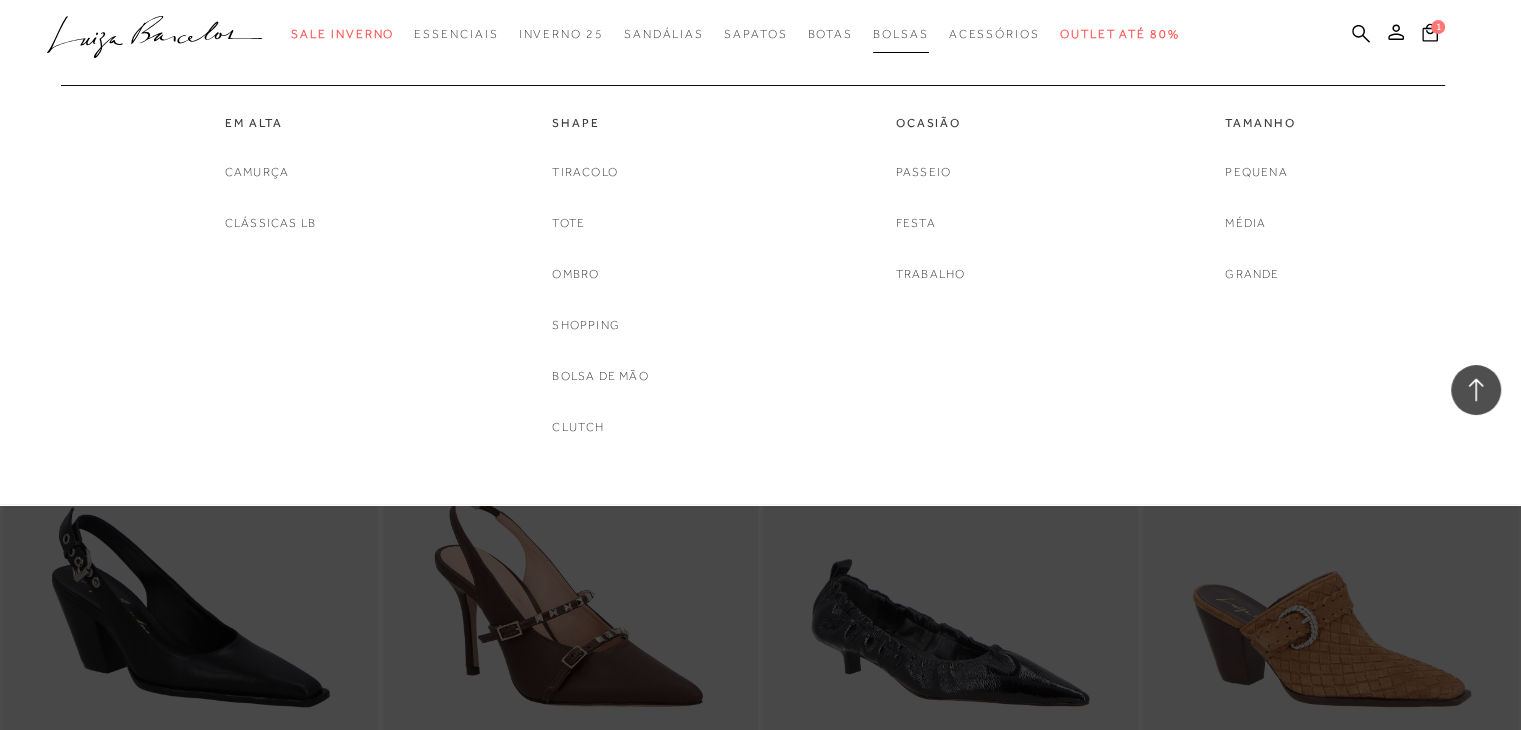 click on "Bolsas" at bounding box center (901, 34) 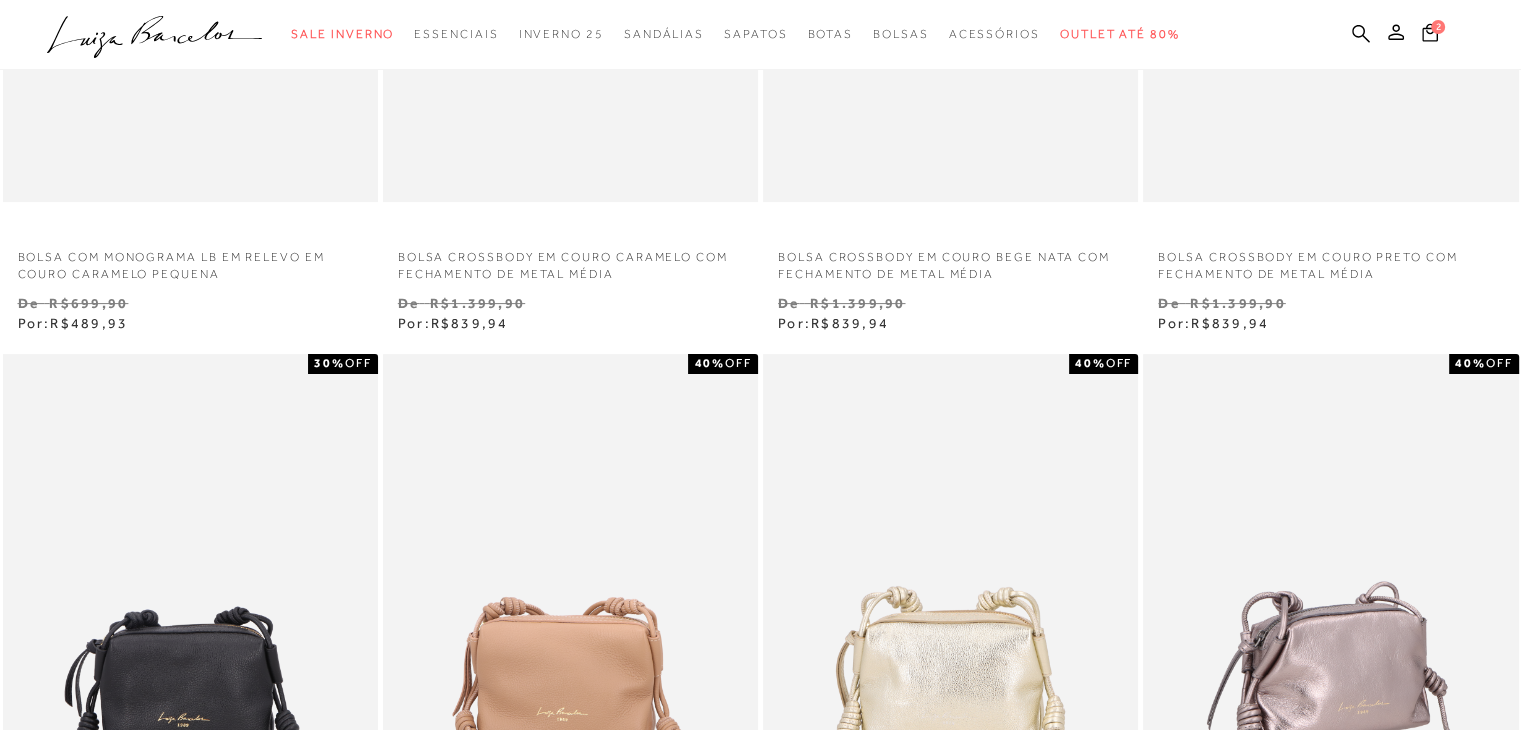 scroll, scrollTop: 0, scrollLeft: 0, axis: both 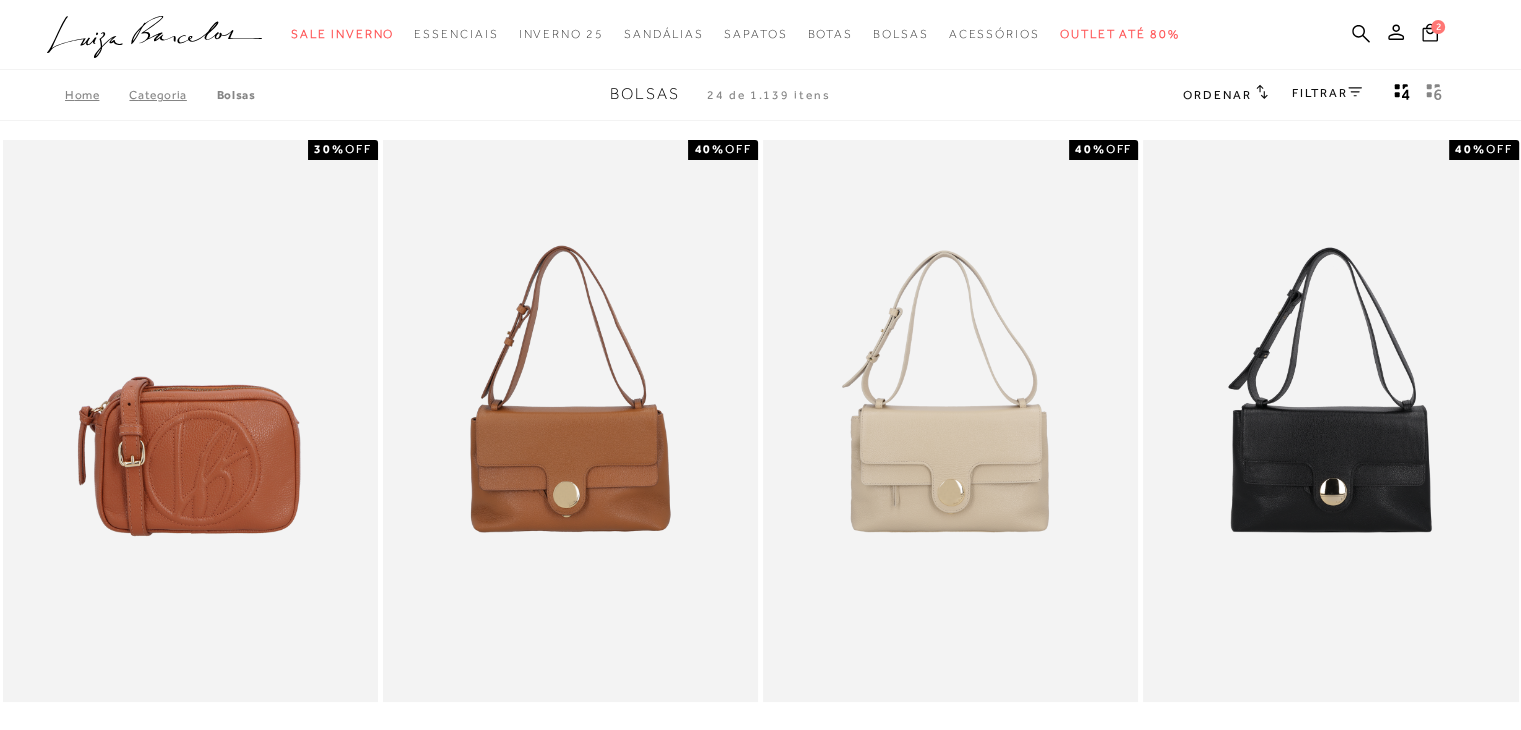 click on "FILTRAR" at bounding box center (1327, 93) 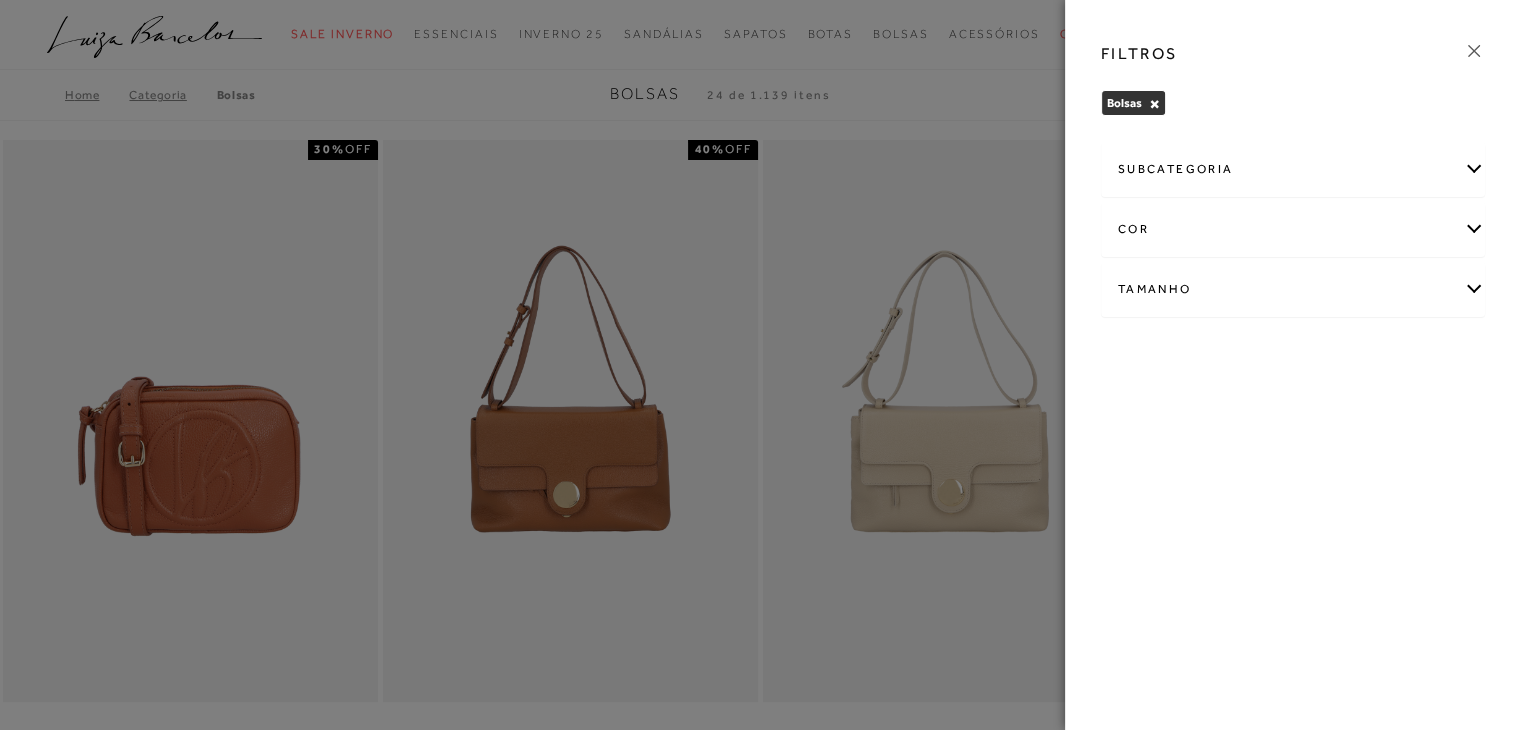 click on "cor" at bounding box center (1293, 229) 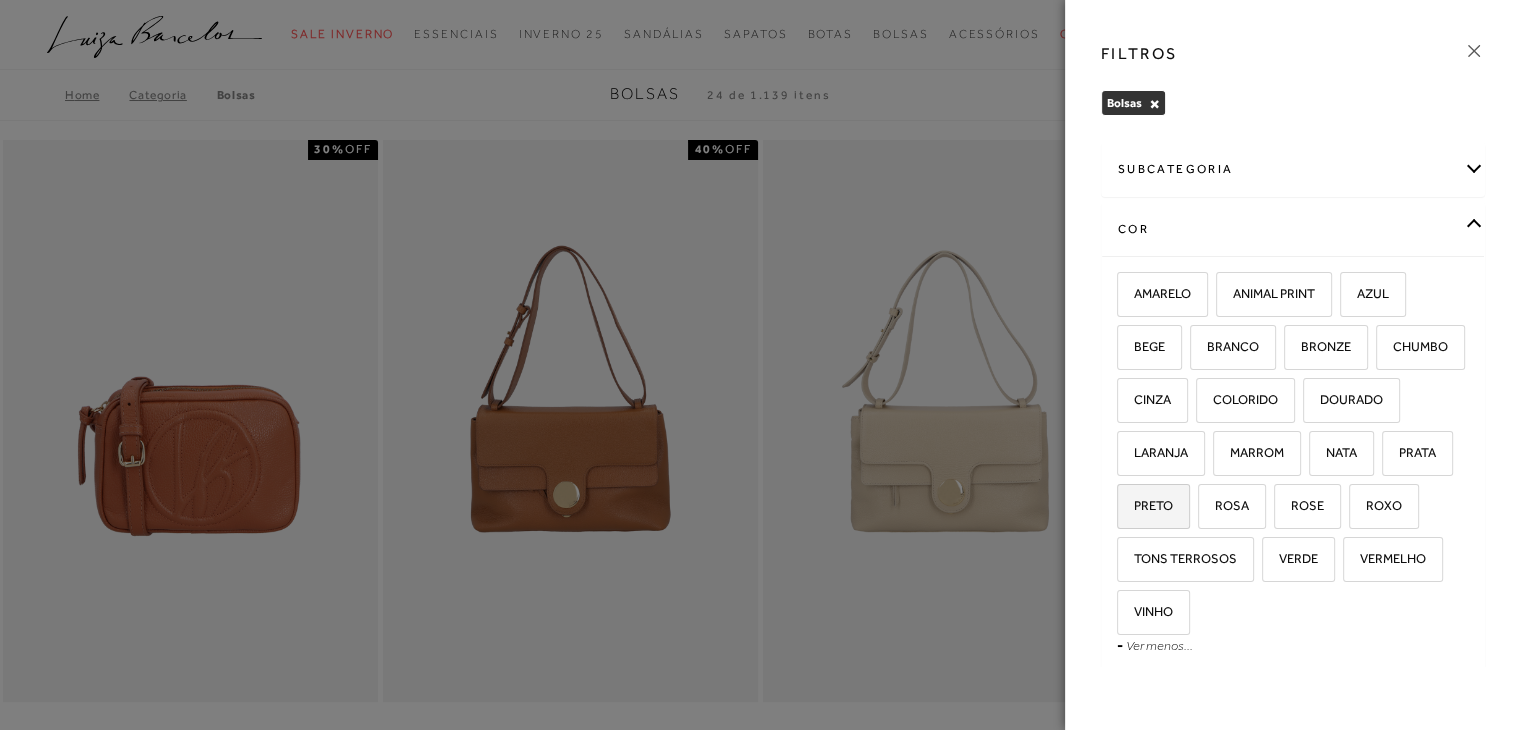 click on "PRETO" at bounding box center [1153, 506] 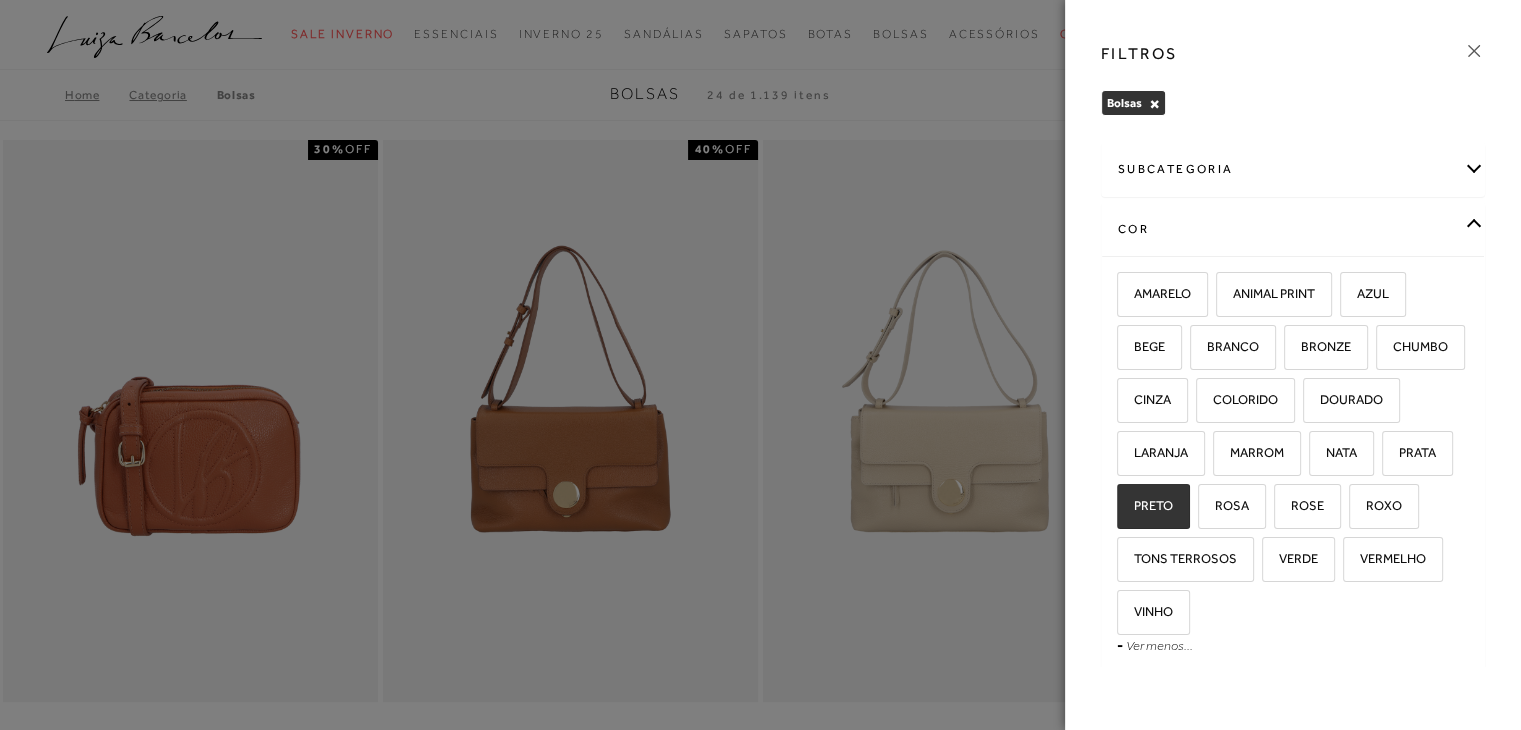 checkbox on "true" 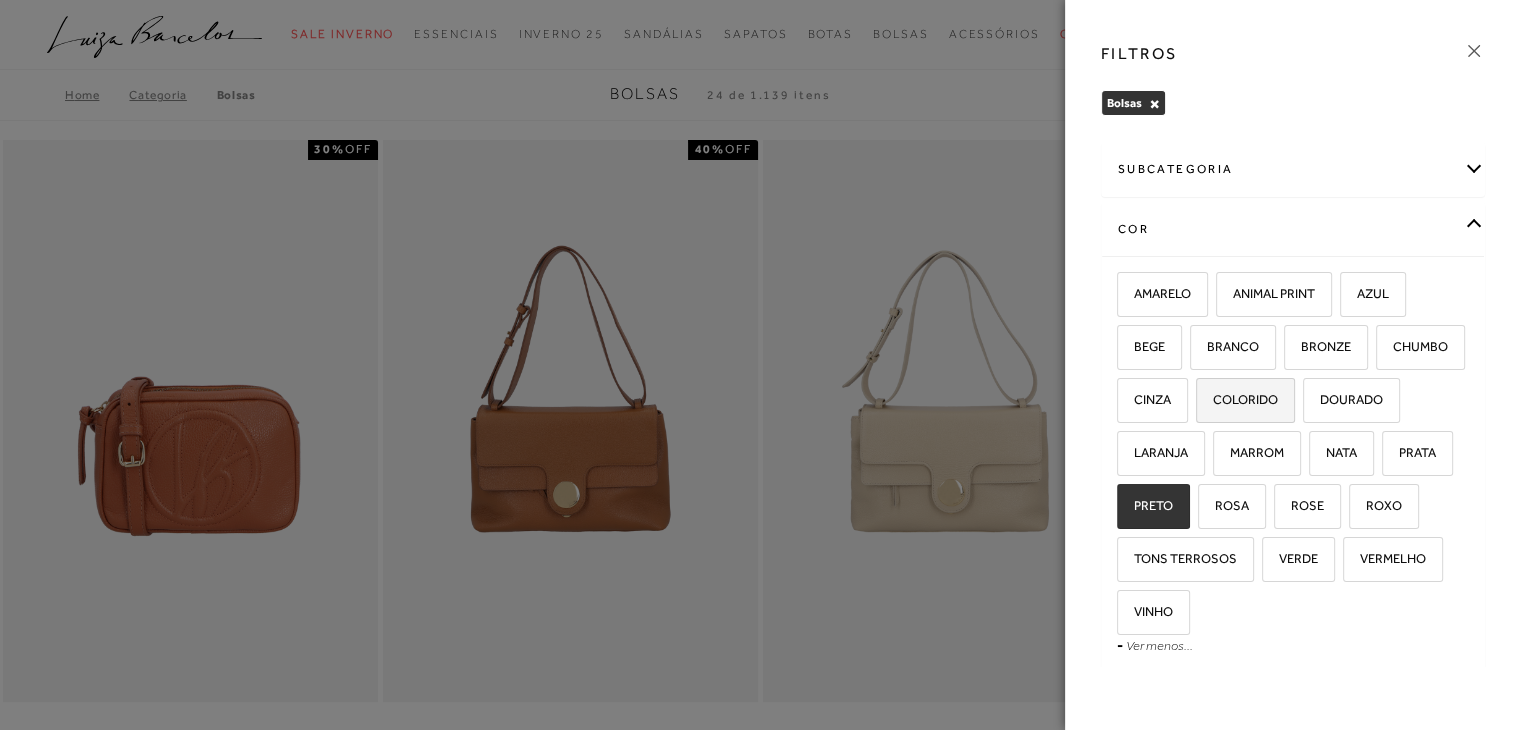 scroll, scrollTop: 96, scrollLeft: 0, axis: vertical 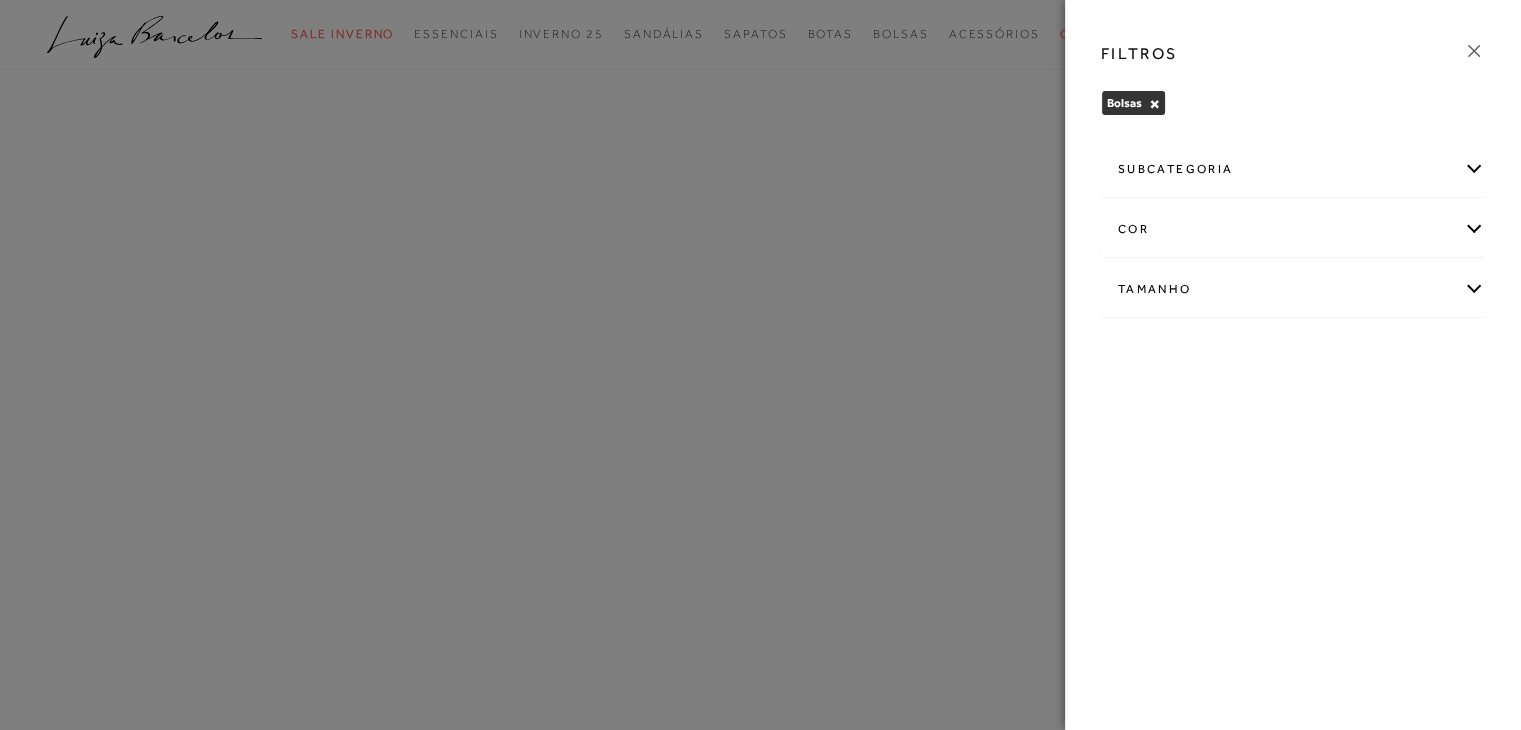 click 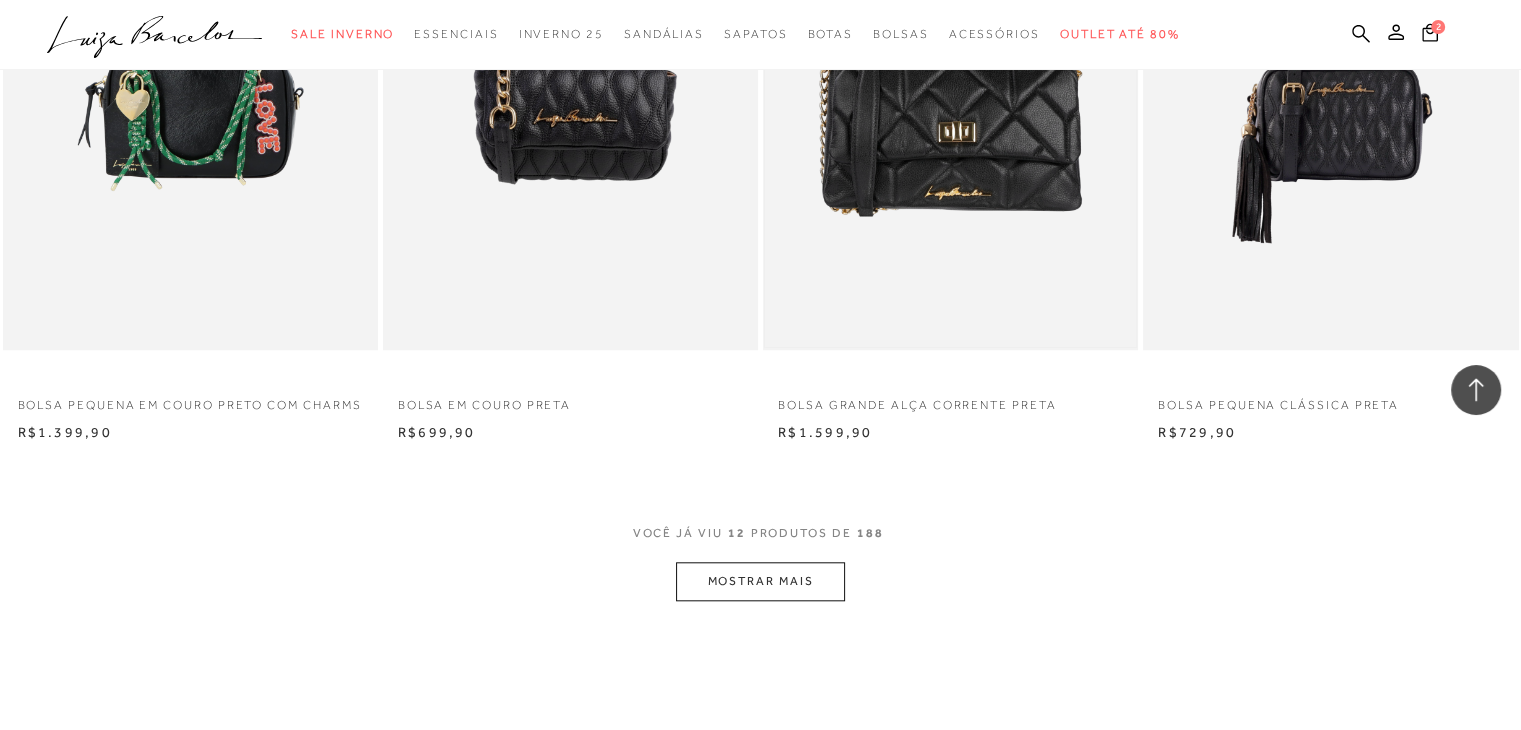 scroll, scrollTop: 2100, scrollLeft: 0, axis: vertical 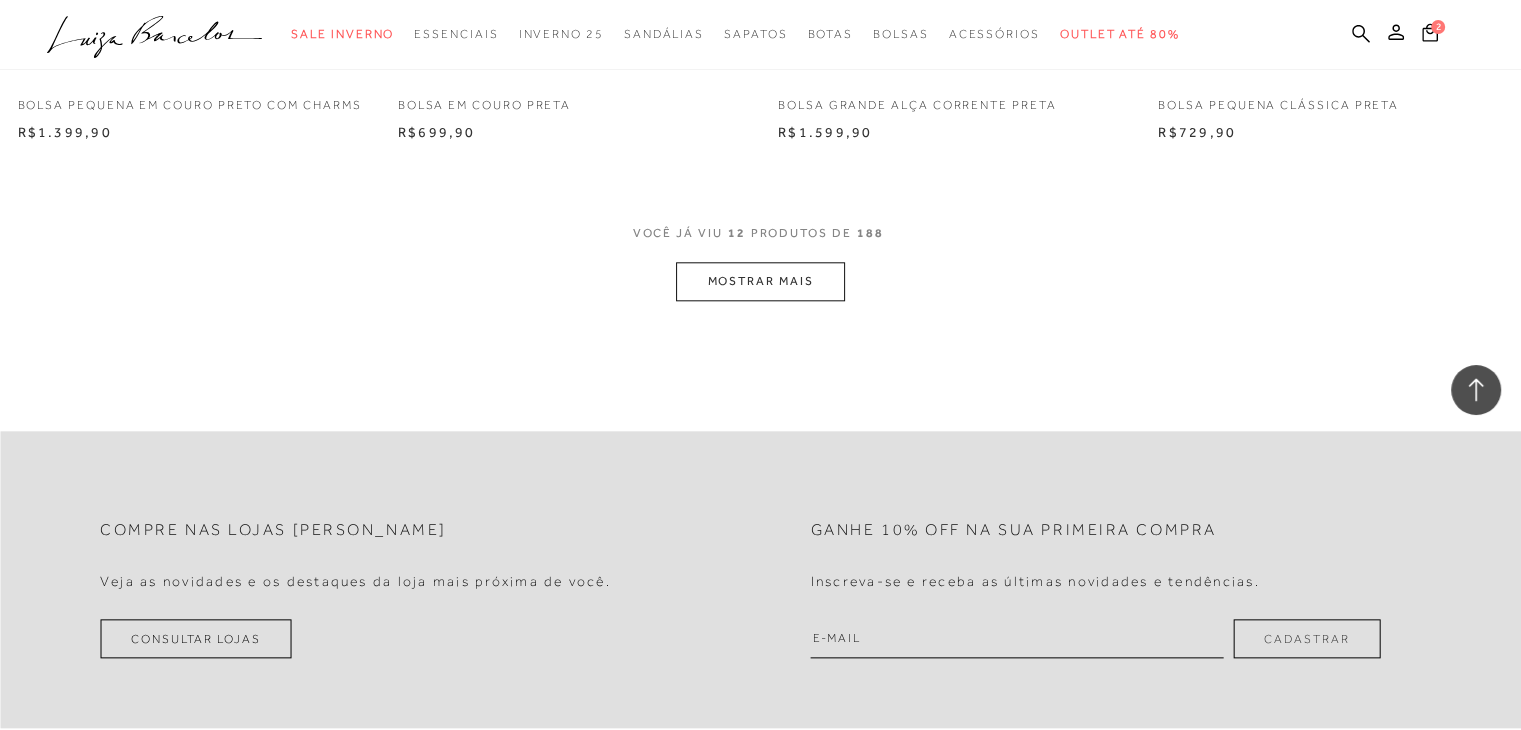 click on "MOSTRAR MAIS" at bounding box center [760, 281] 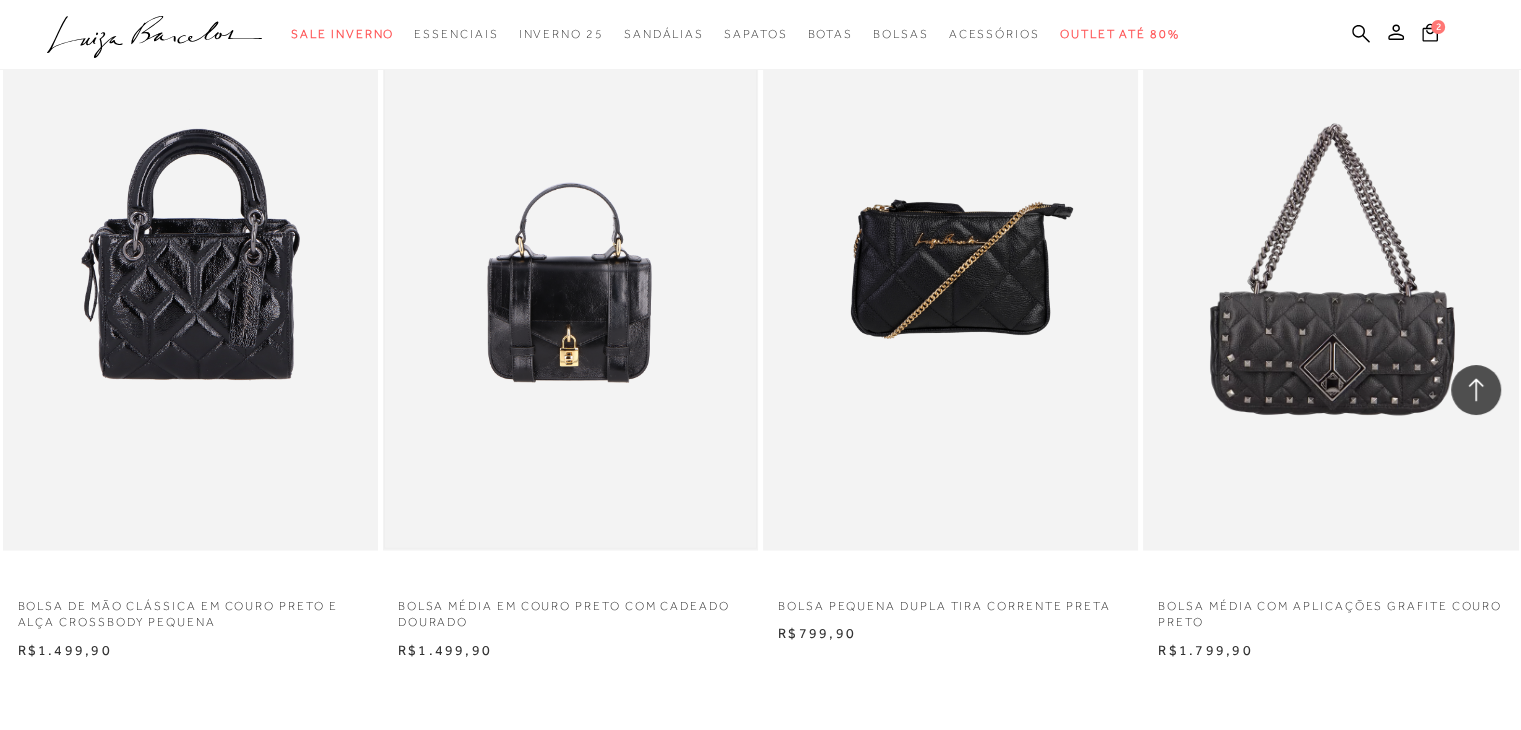 scroll, scrollTop: 4000, scrollLeft: 0, axis: vertical 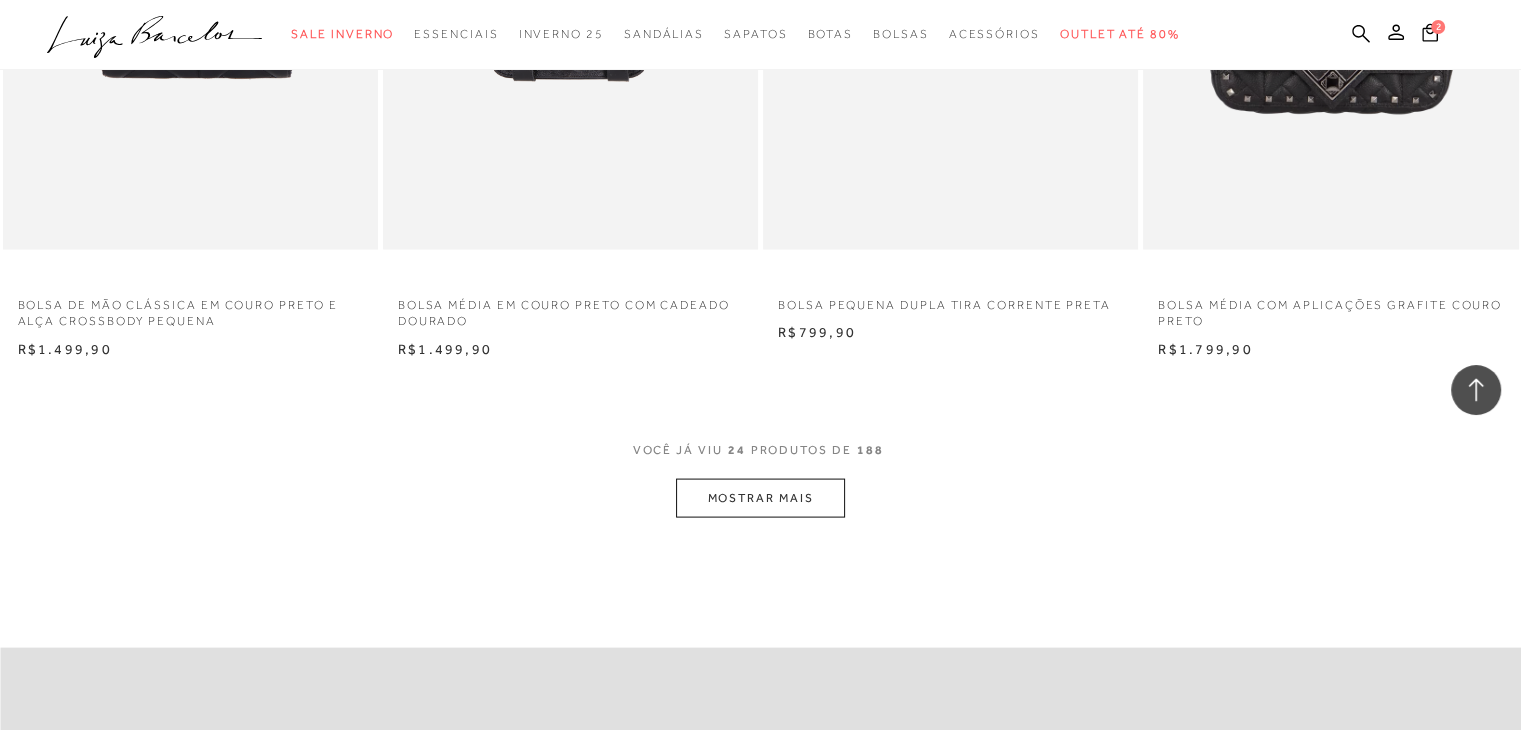 click on "MOSTRAR MAIS" at bounding box center [760, 498] 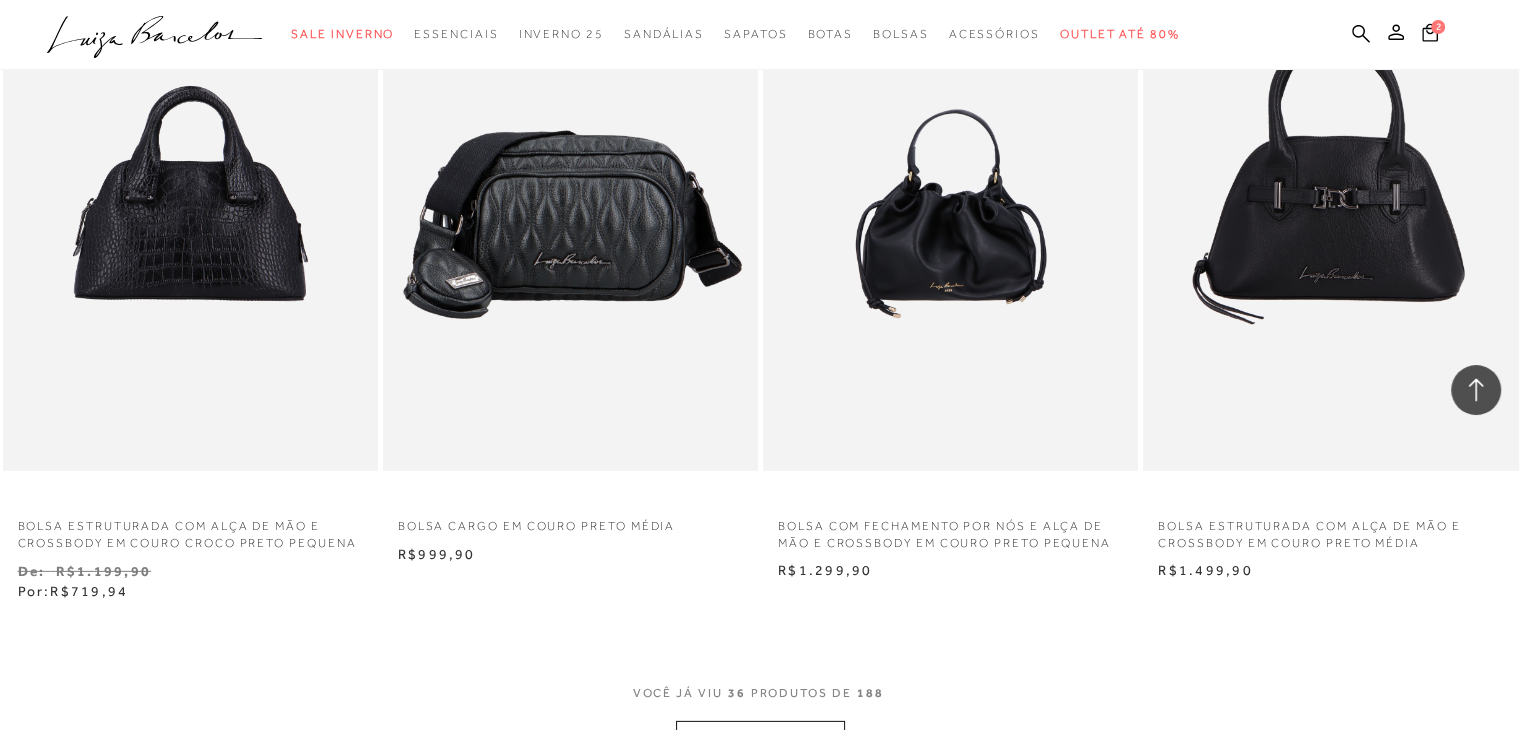 scroll, scrollTop: 6000, scrollLeft: 0, axis: vertical 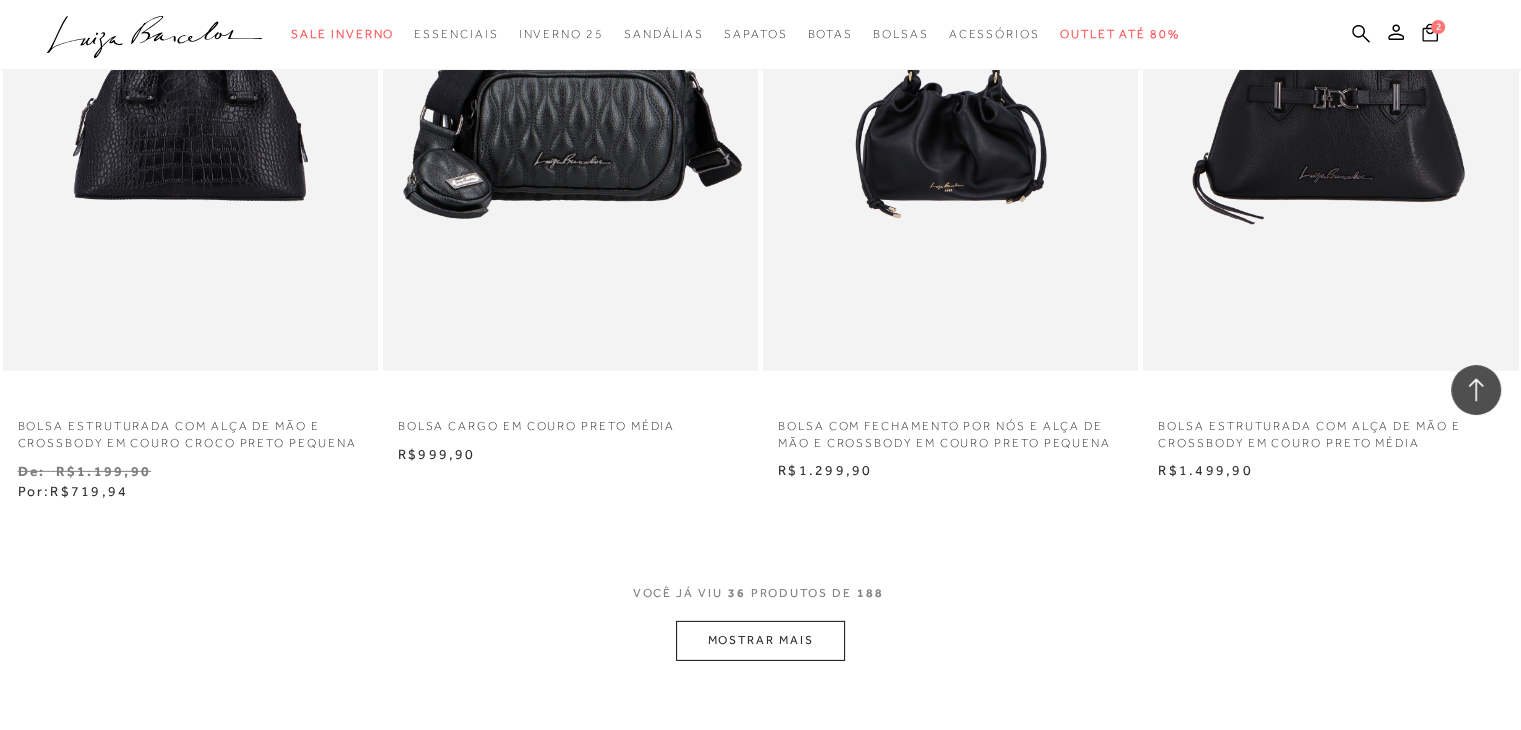 click on "MOSTRAR MAIS" at bounding box center (760, 640) 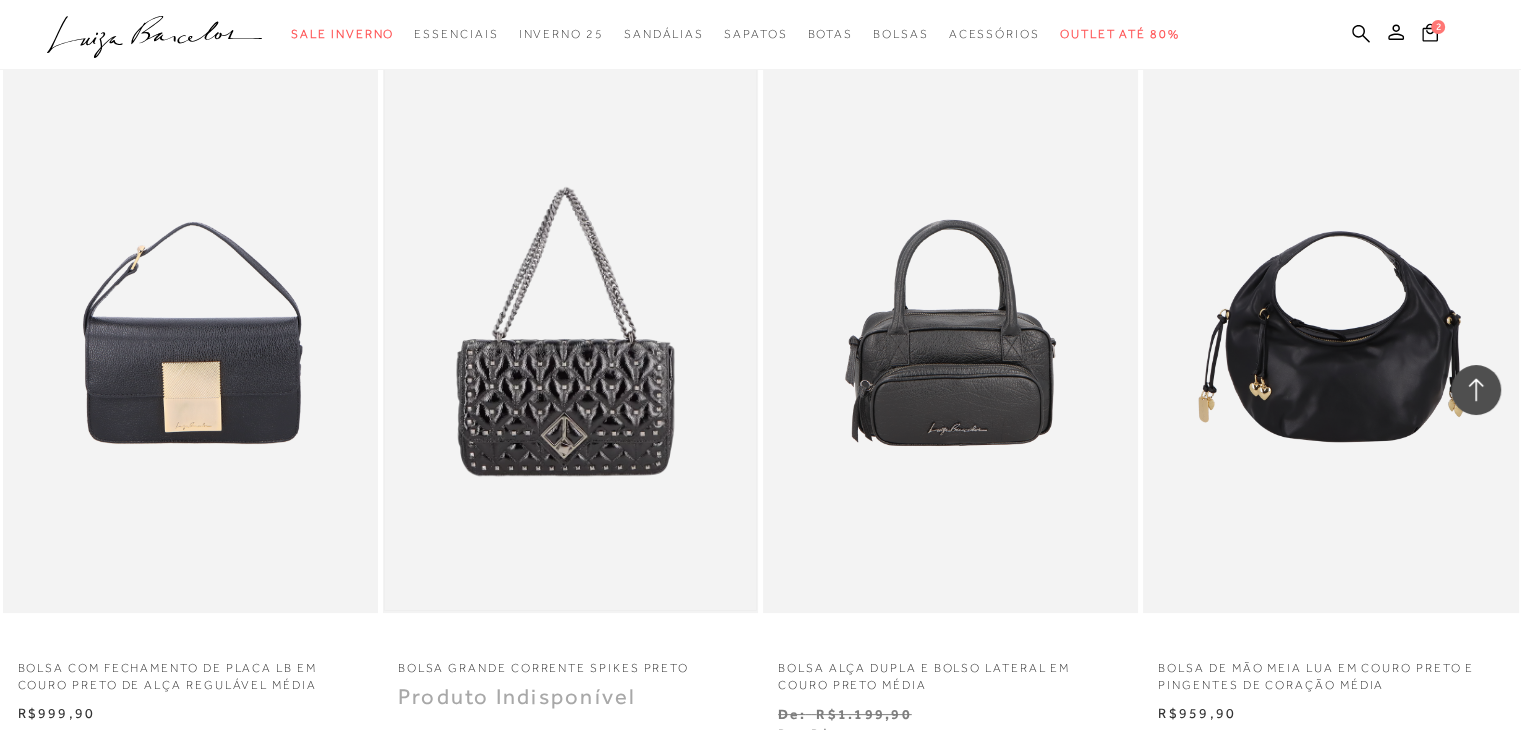 scroll, scrollTop: 8400, scrollLeft: 0, axis: vertical 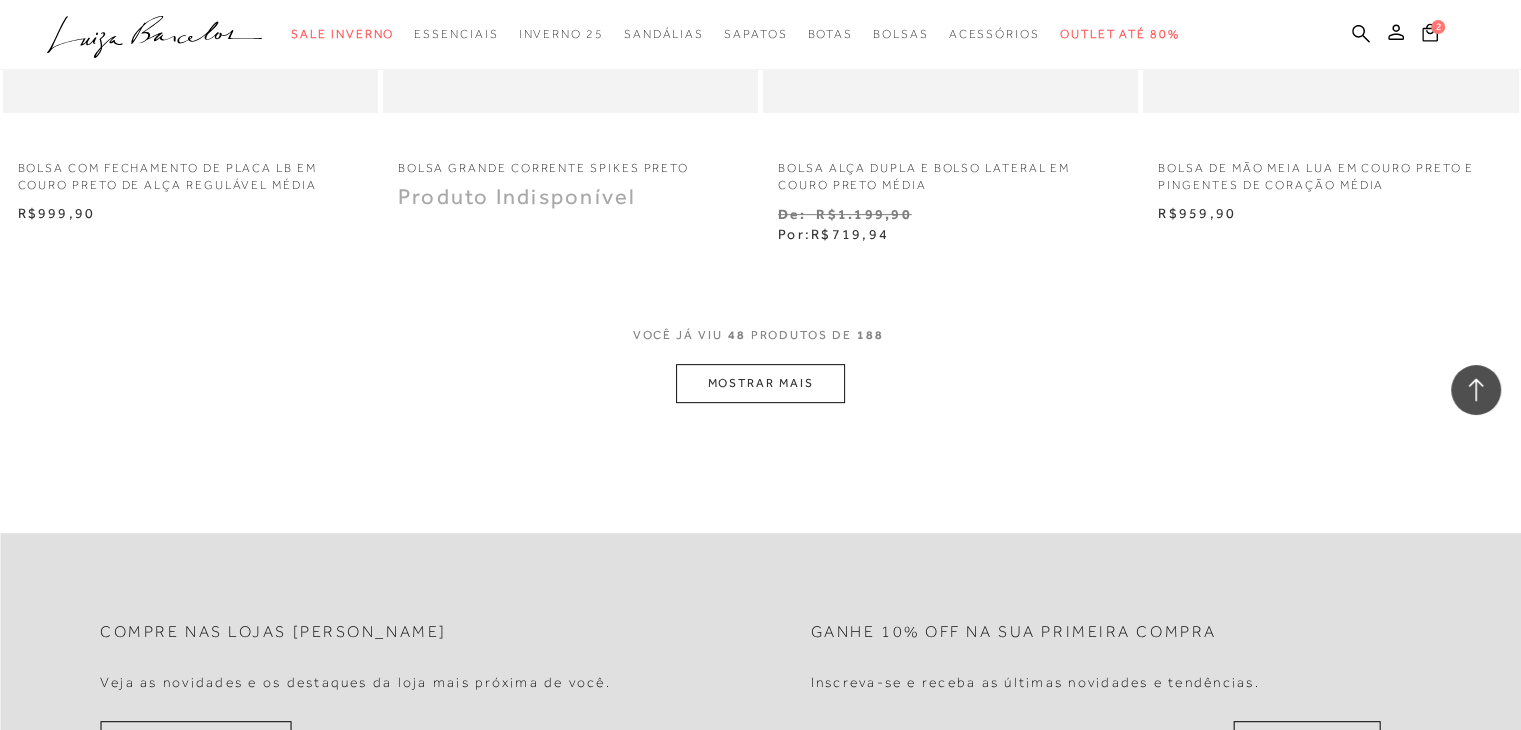 click on "MOSTRAR MAIS" at bounding box center (760, 383) 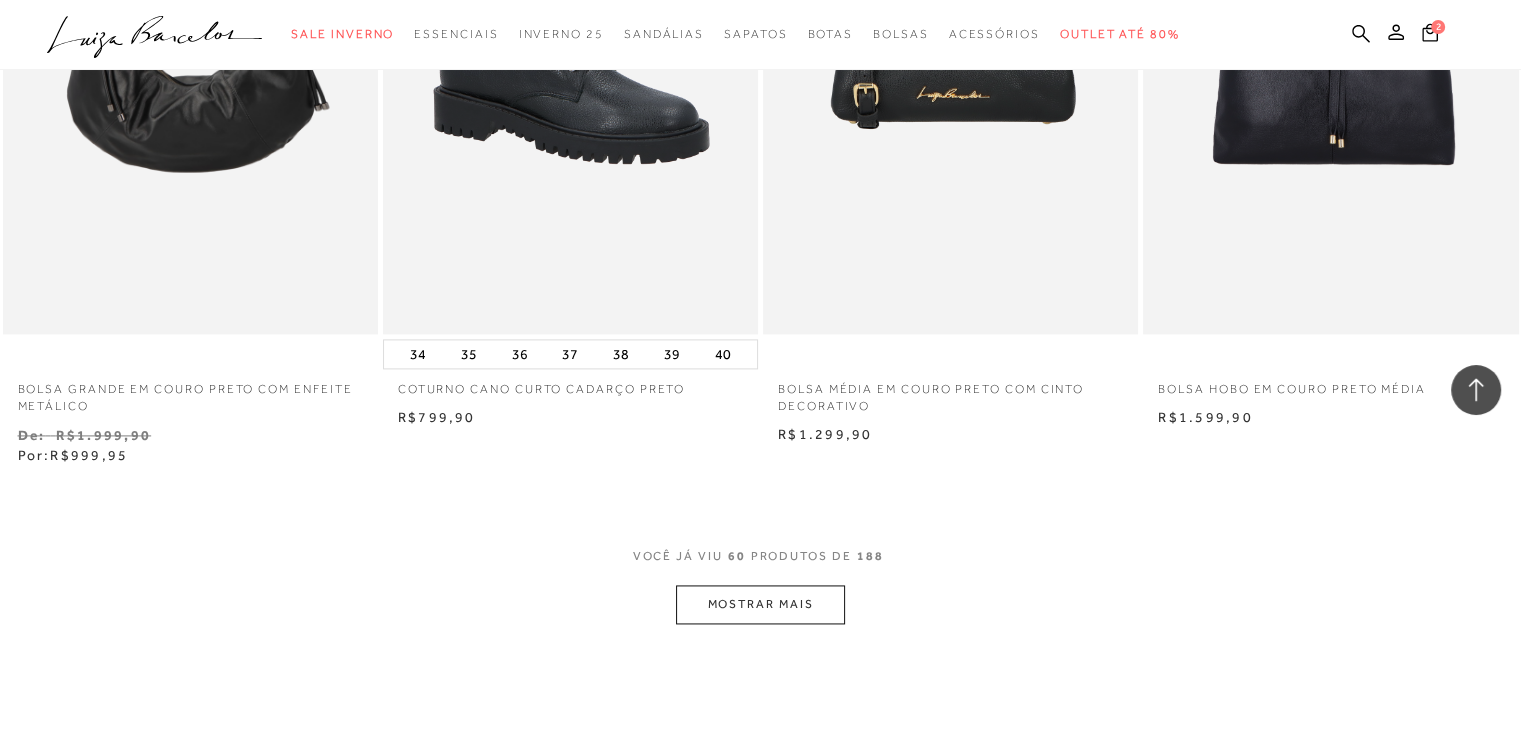 scroll, scrollTop: 10400, scrollLeft: 0, axis: vertical 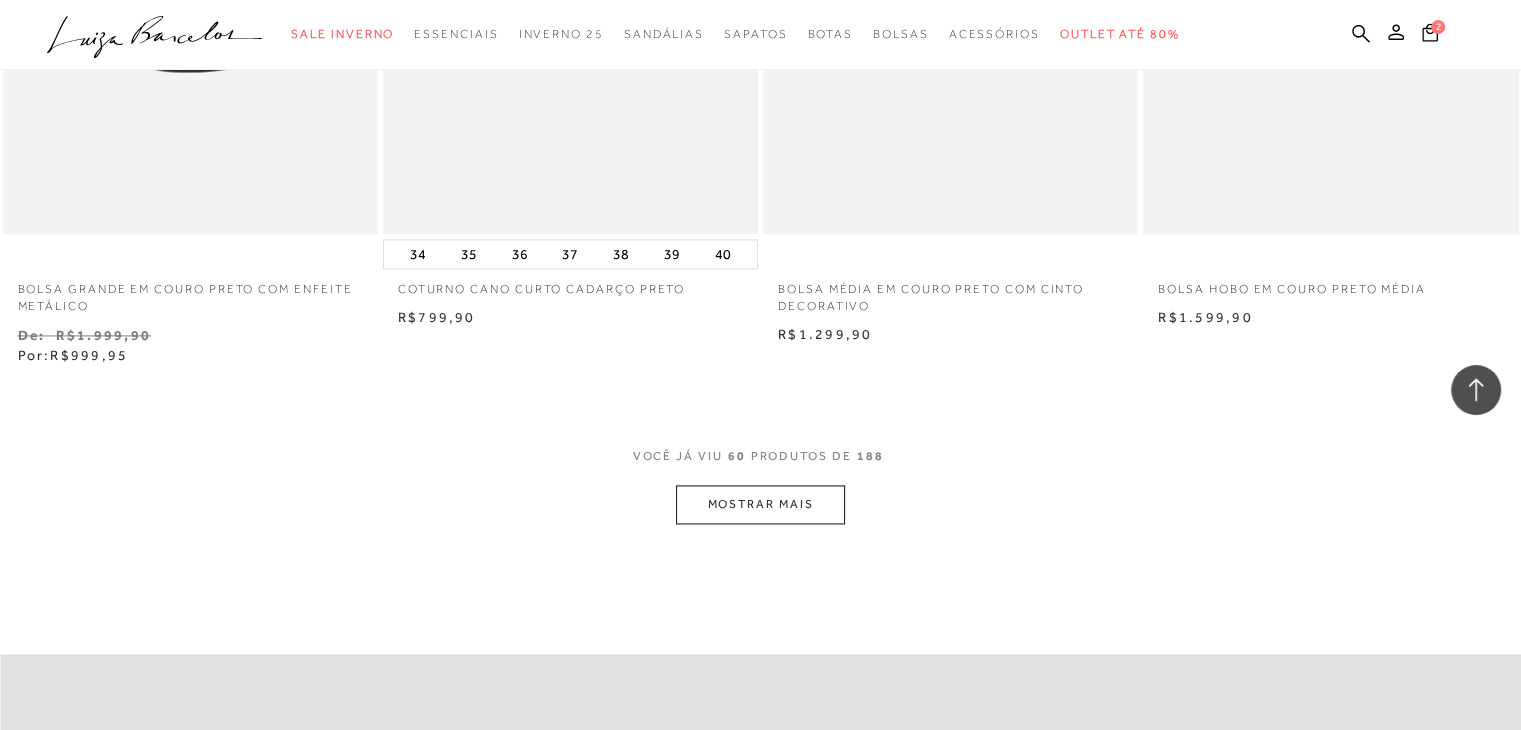 click on "MOSTRAR MAIS" at bounding box center (760, 504) 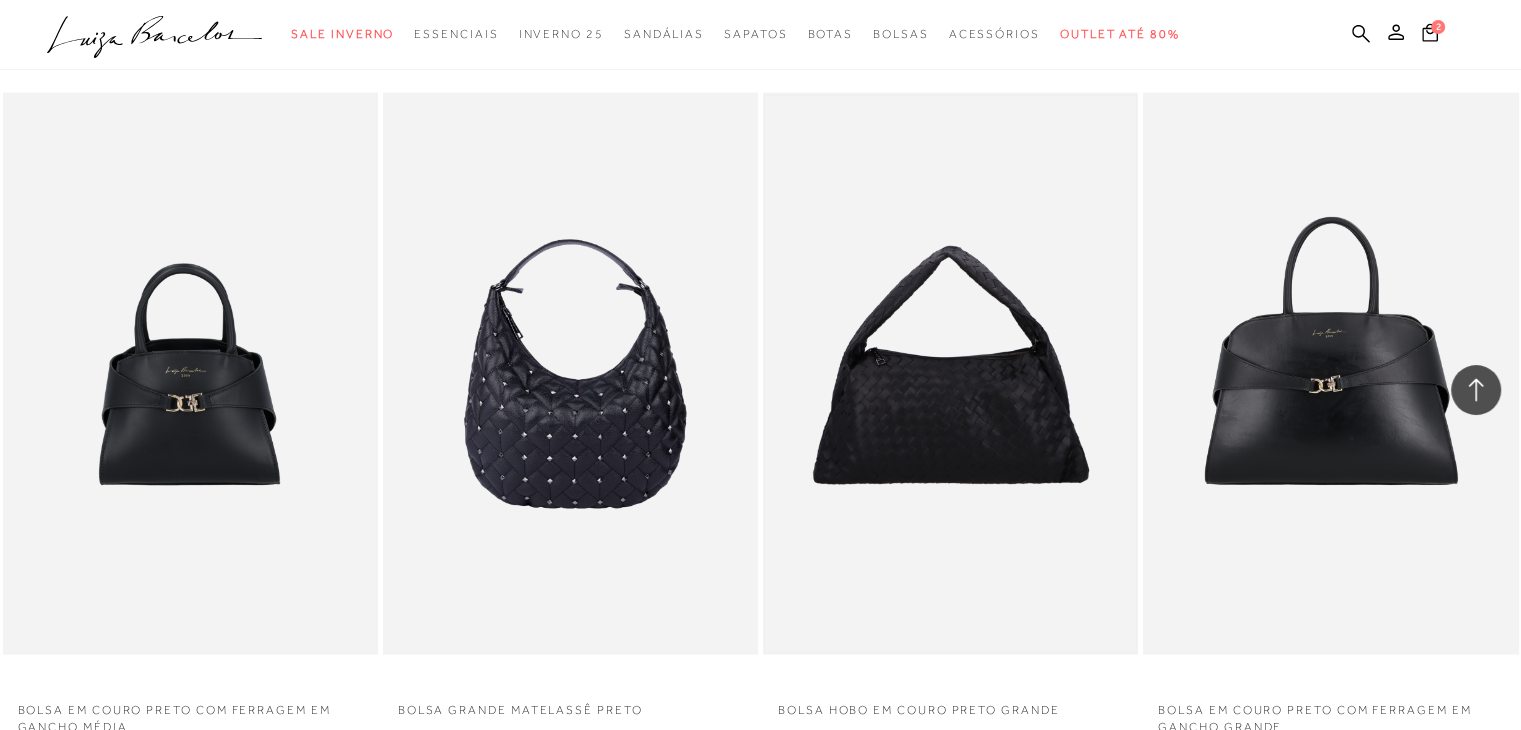 scroll, scrollTop: 12700, scrollLeft: 0, axis: vertical 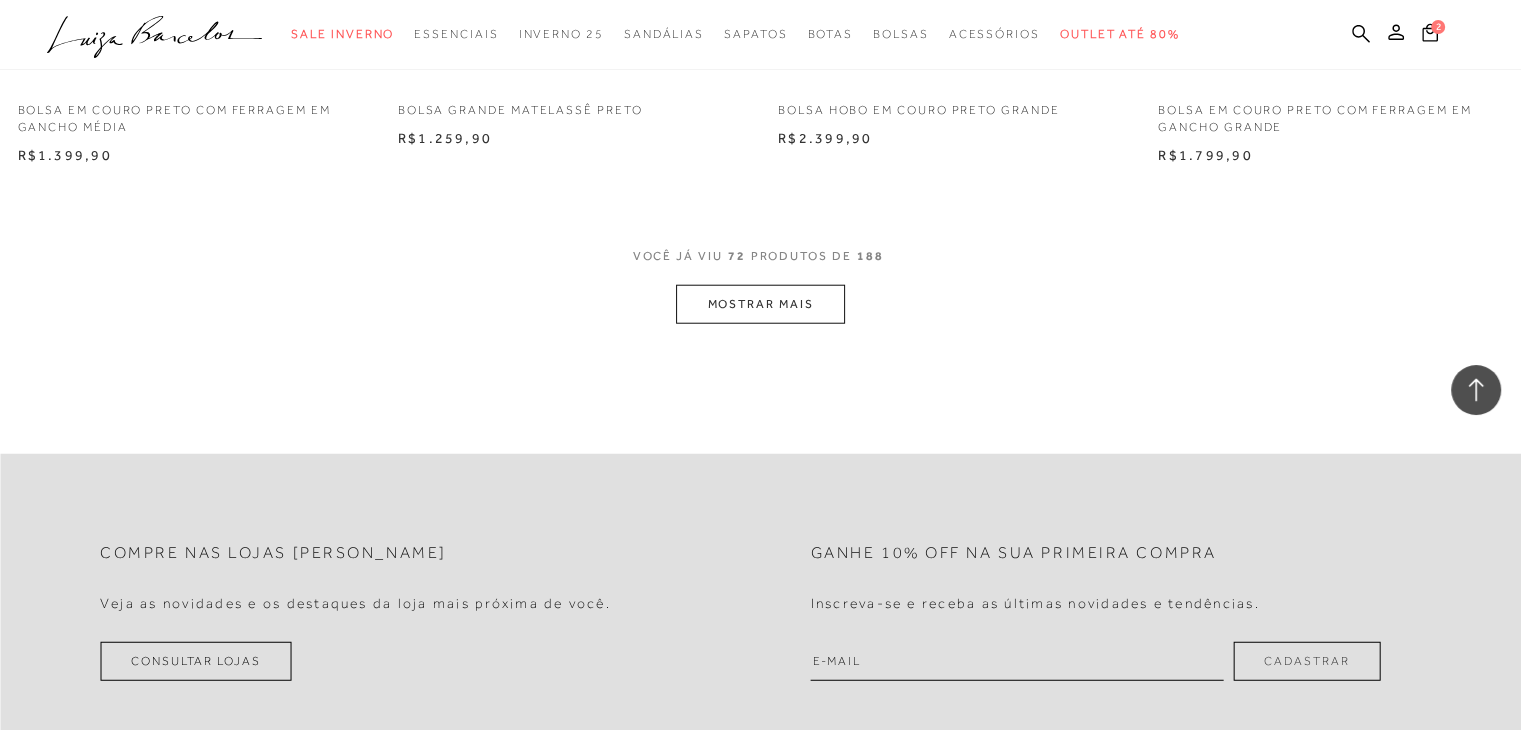 click on "MOSTRAR MAIS" at bounding box center [760, 304] 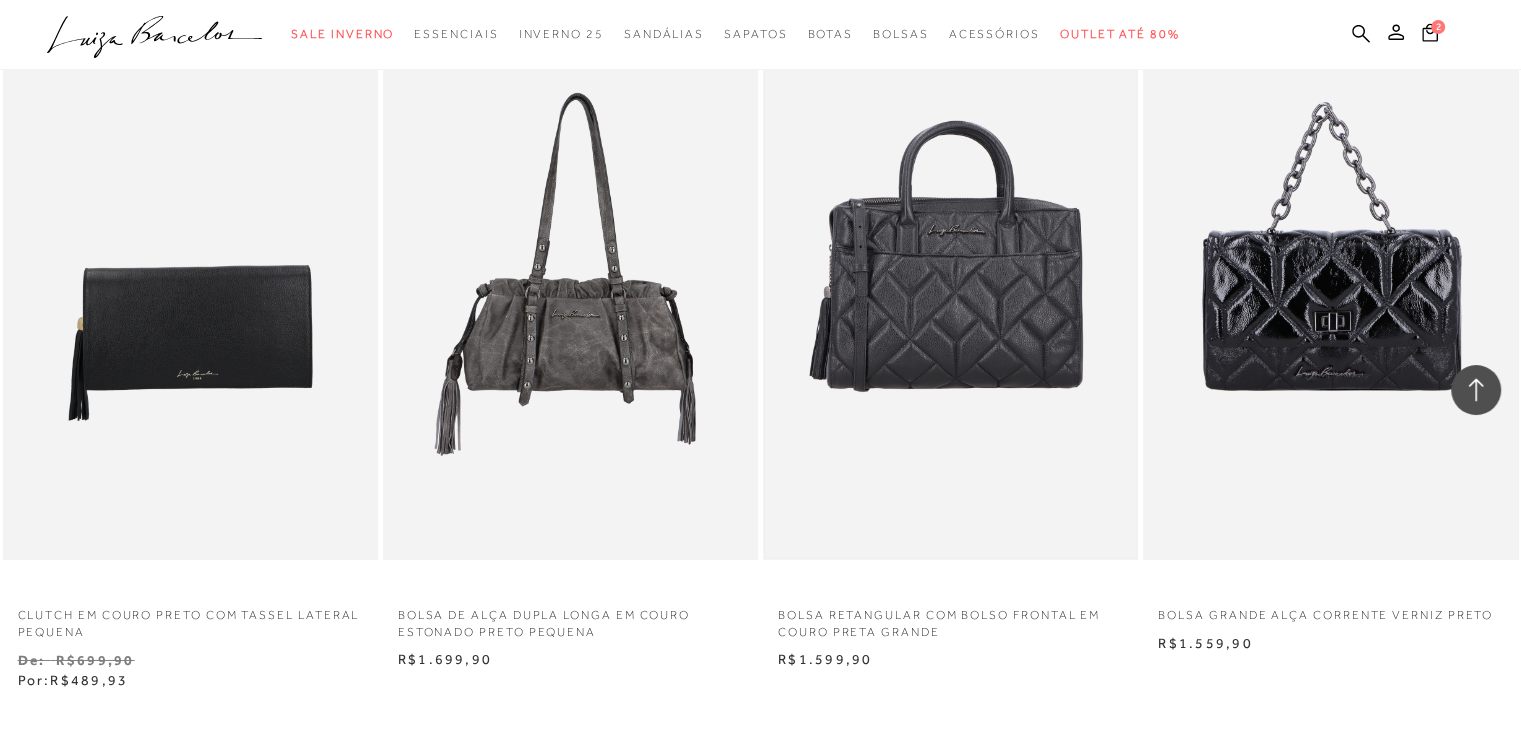 scroll, scrollTop: 14700, scrollLeft: 0, axis: vertical 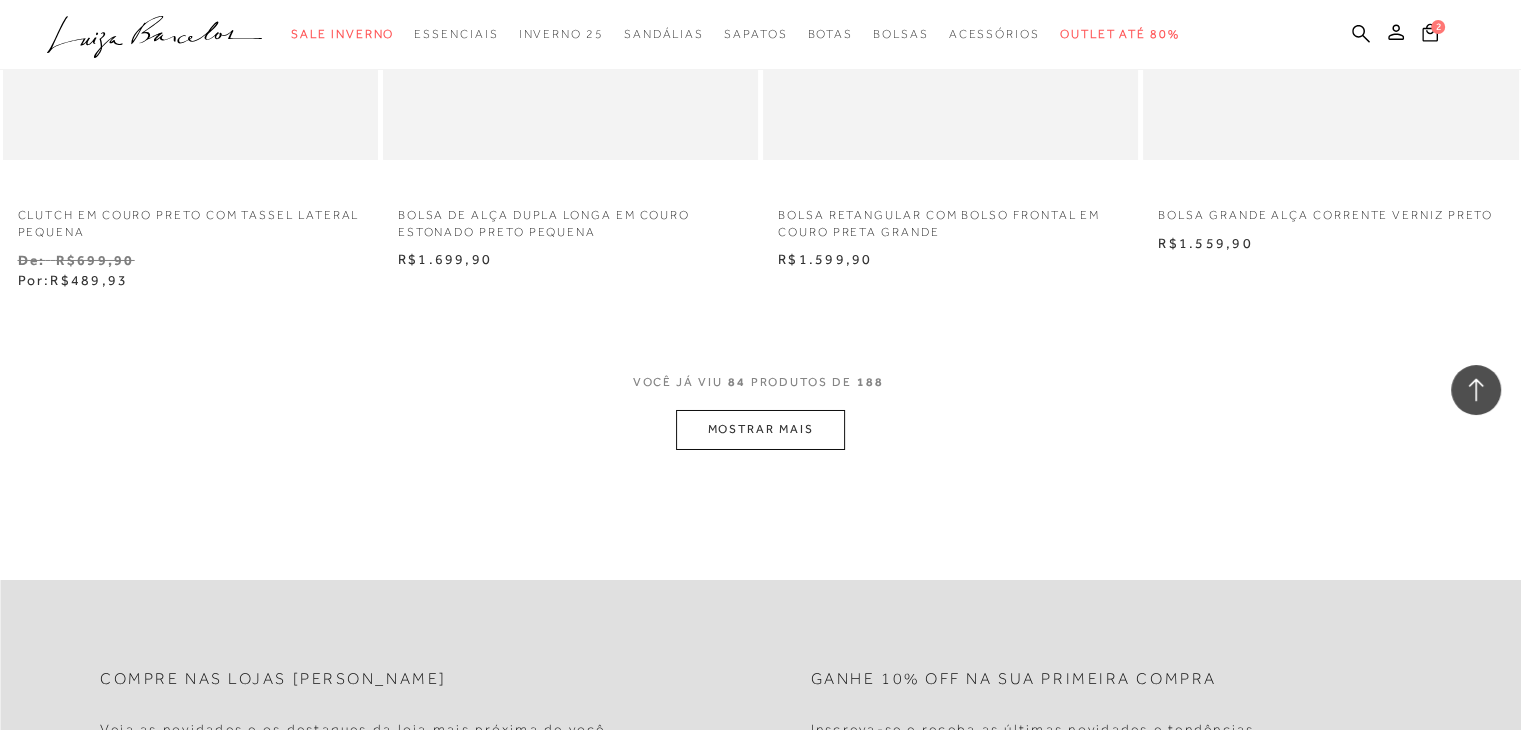 click on "MOSTRAR MAIS" at bounding box center [760, 429] 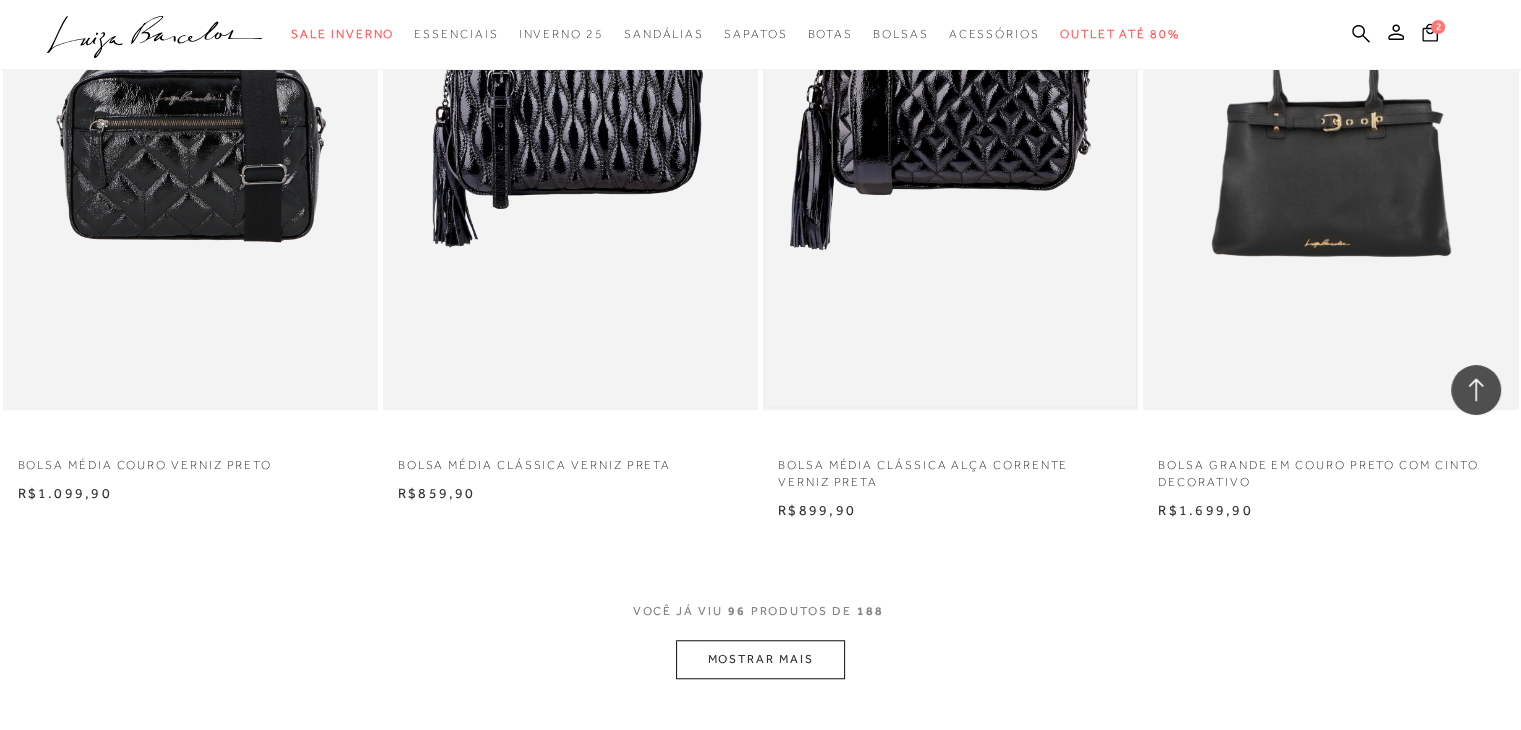 scroll, scrollTop: 16971, scrollLeft: 0, axis: vertical 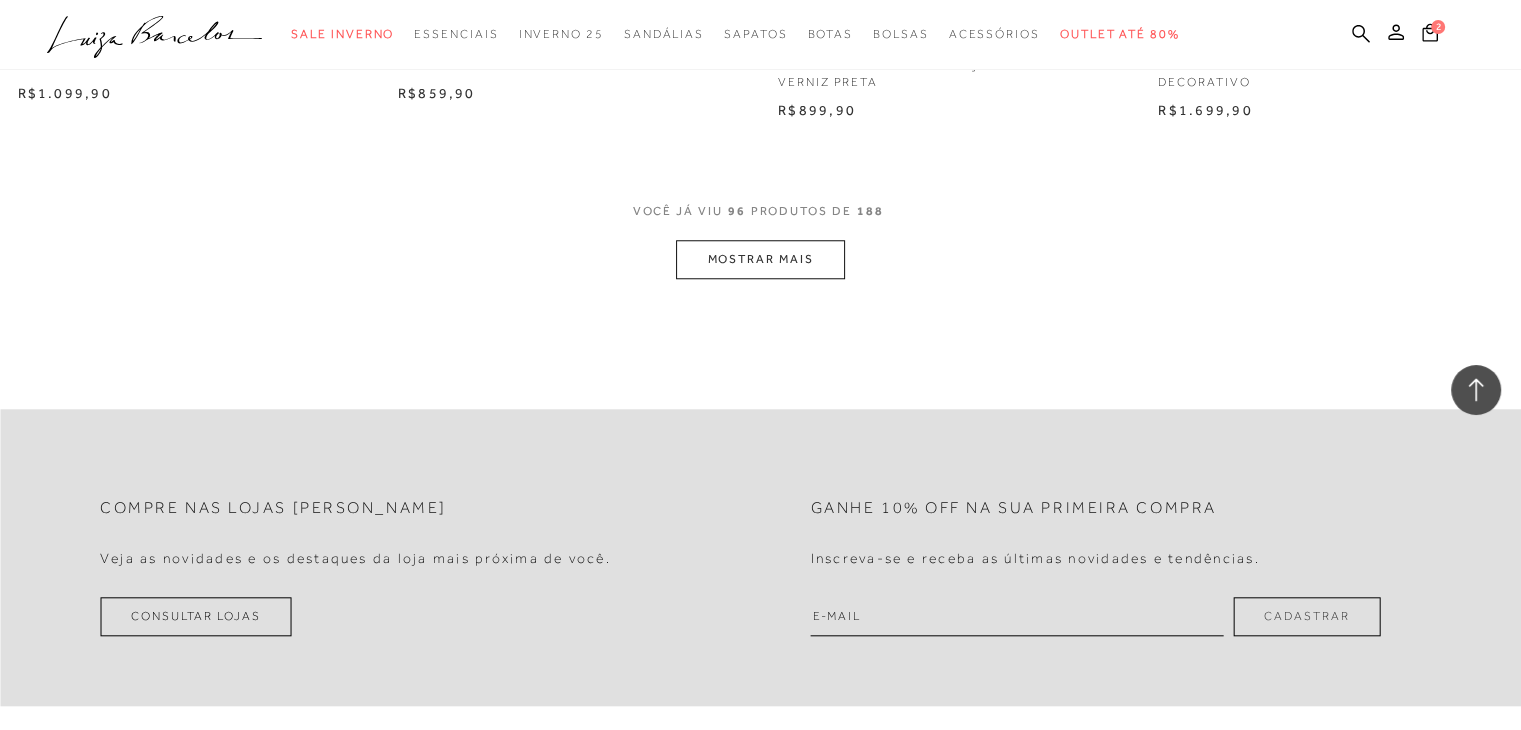 click on "MOSTRAR MAIS" at bounding box center [760, 259] 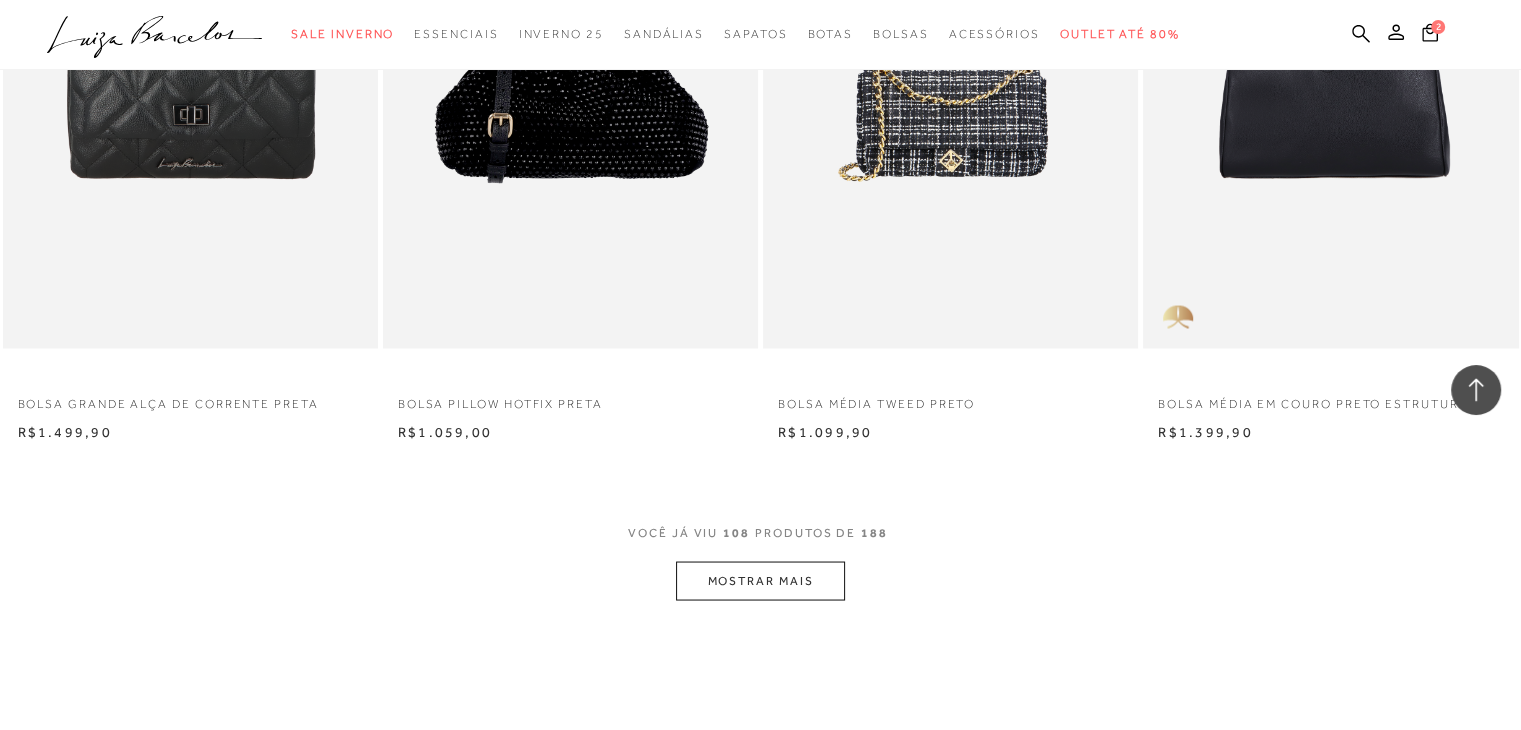 scroll, scrollTop: 18971, scrollLeft: 0, axis: vertical 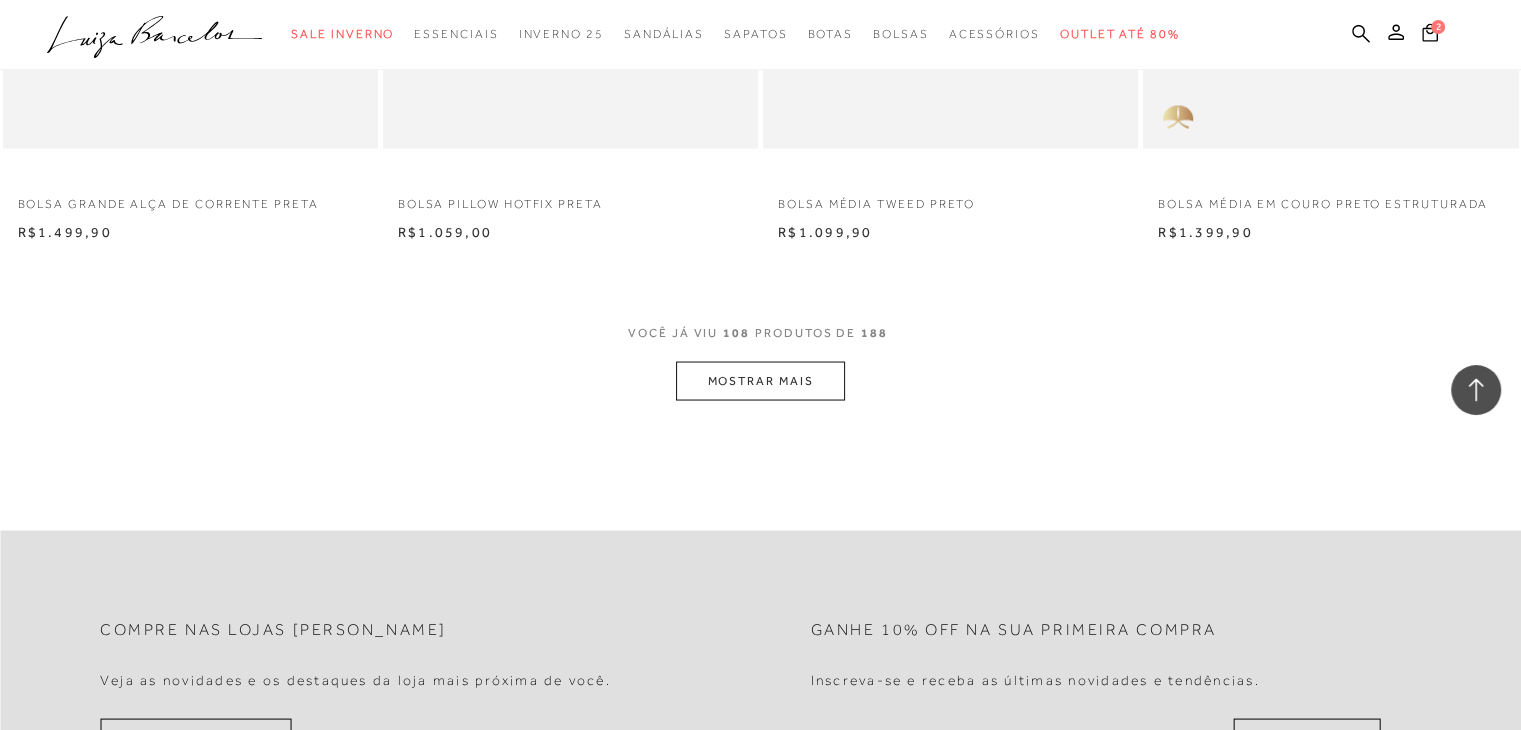 click on "MOSTRAR MAIS" at bounding box center (760, 380) 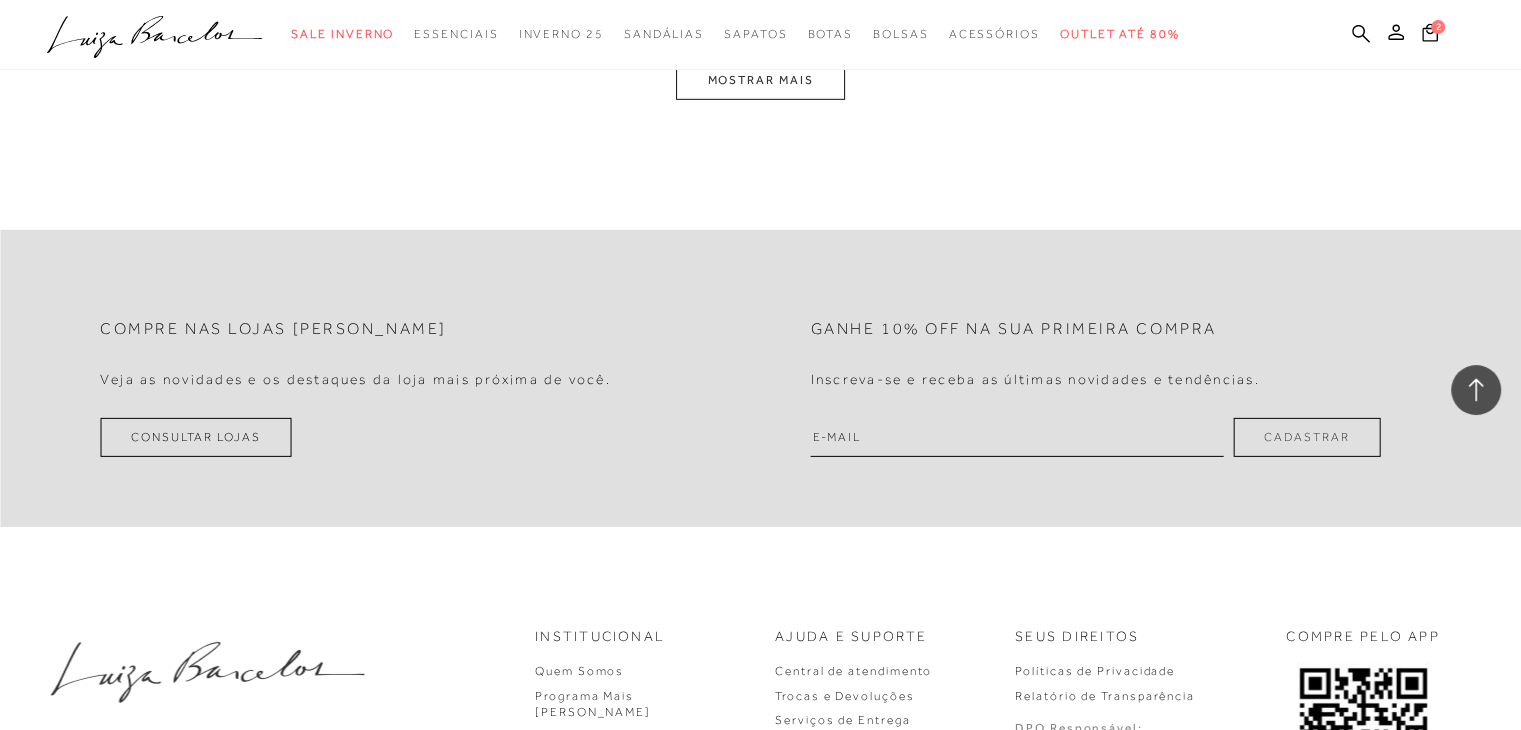 scroll, scrollTop: 20971, scrollLeft: 0, axis: vertical 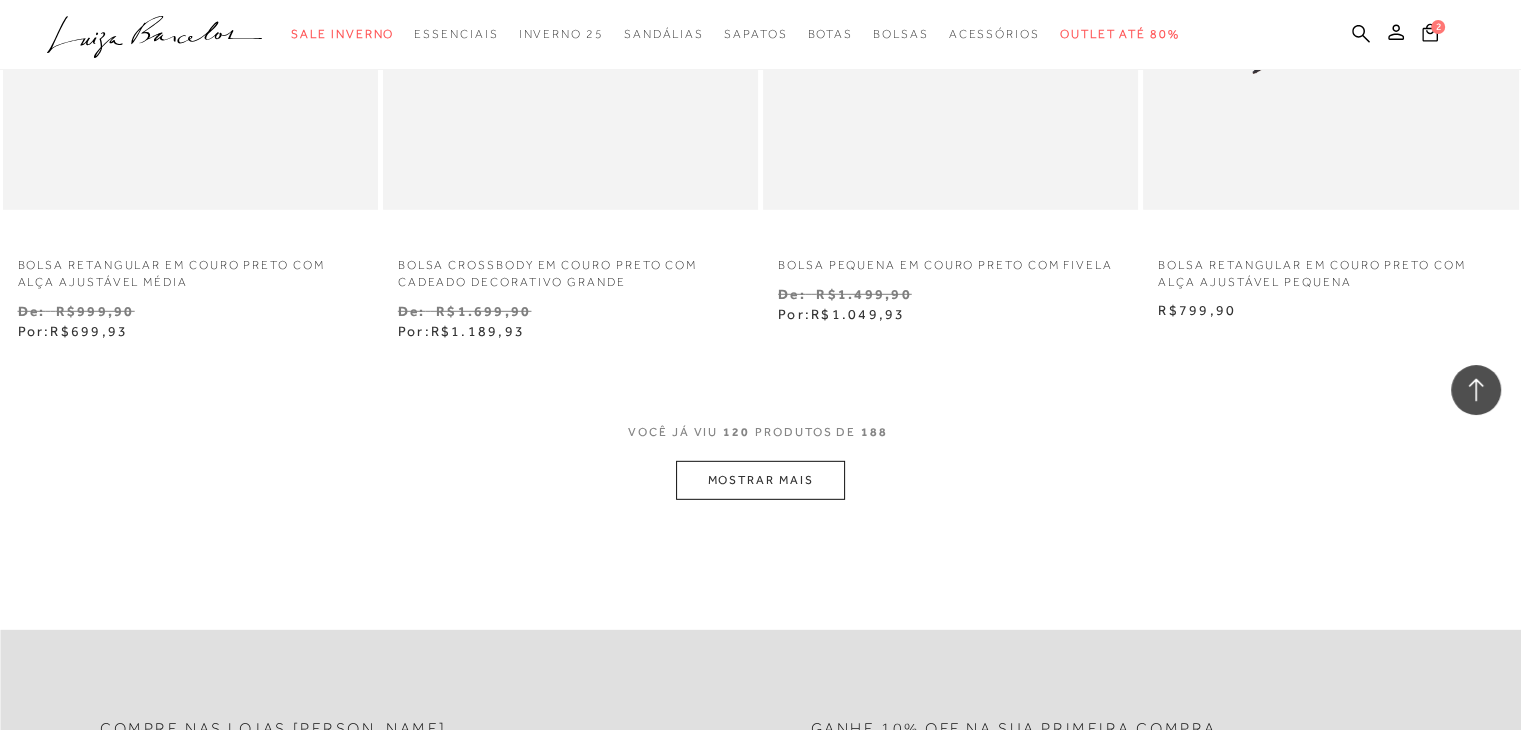 click on "MOSTRAR MAIS" at bounding box center [760, 480] 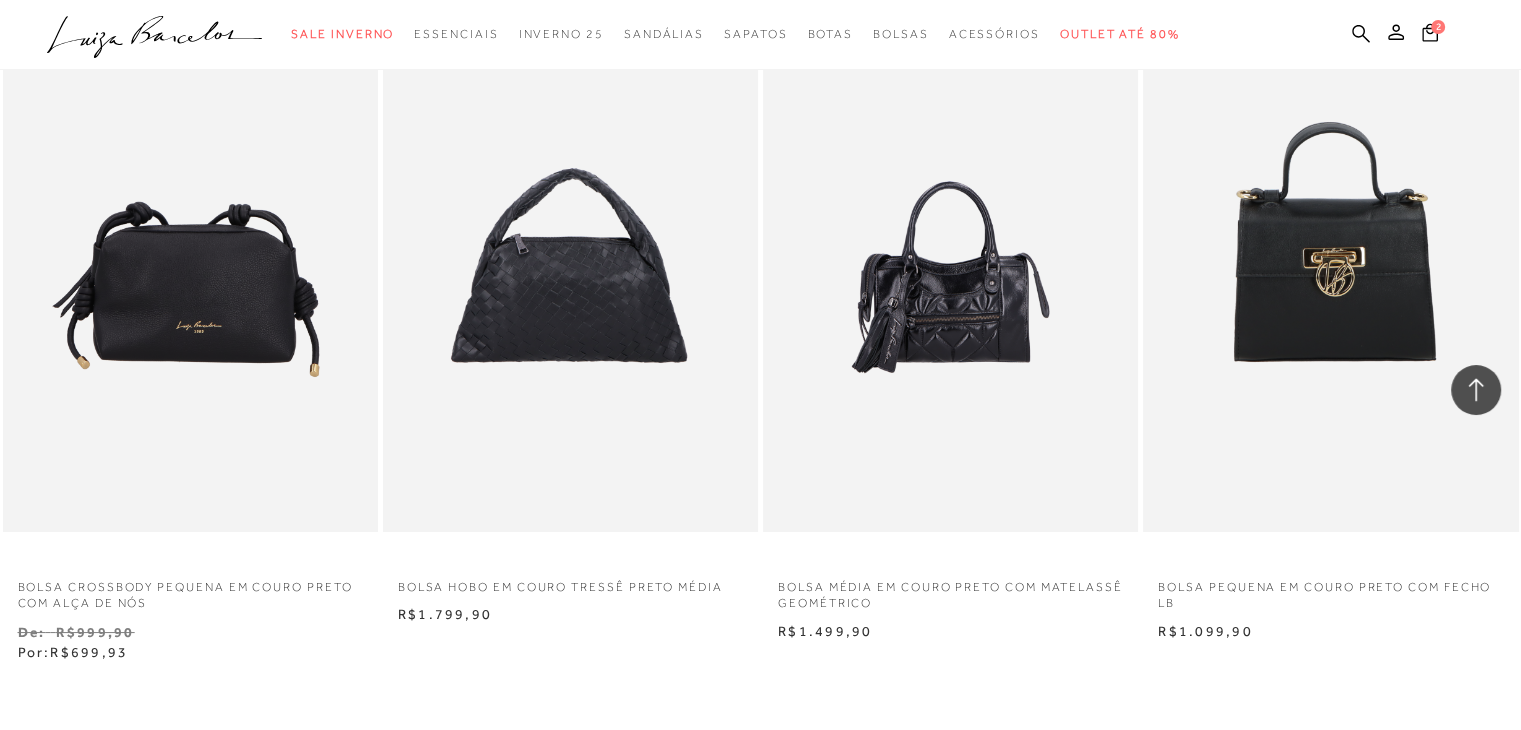 scroll, scrollTop: 23171, scrollLeft: 0, axis: vertical 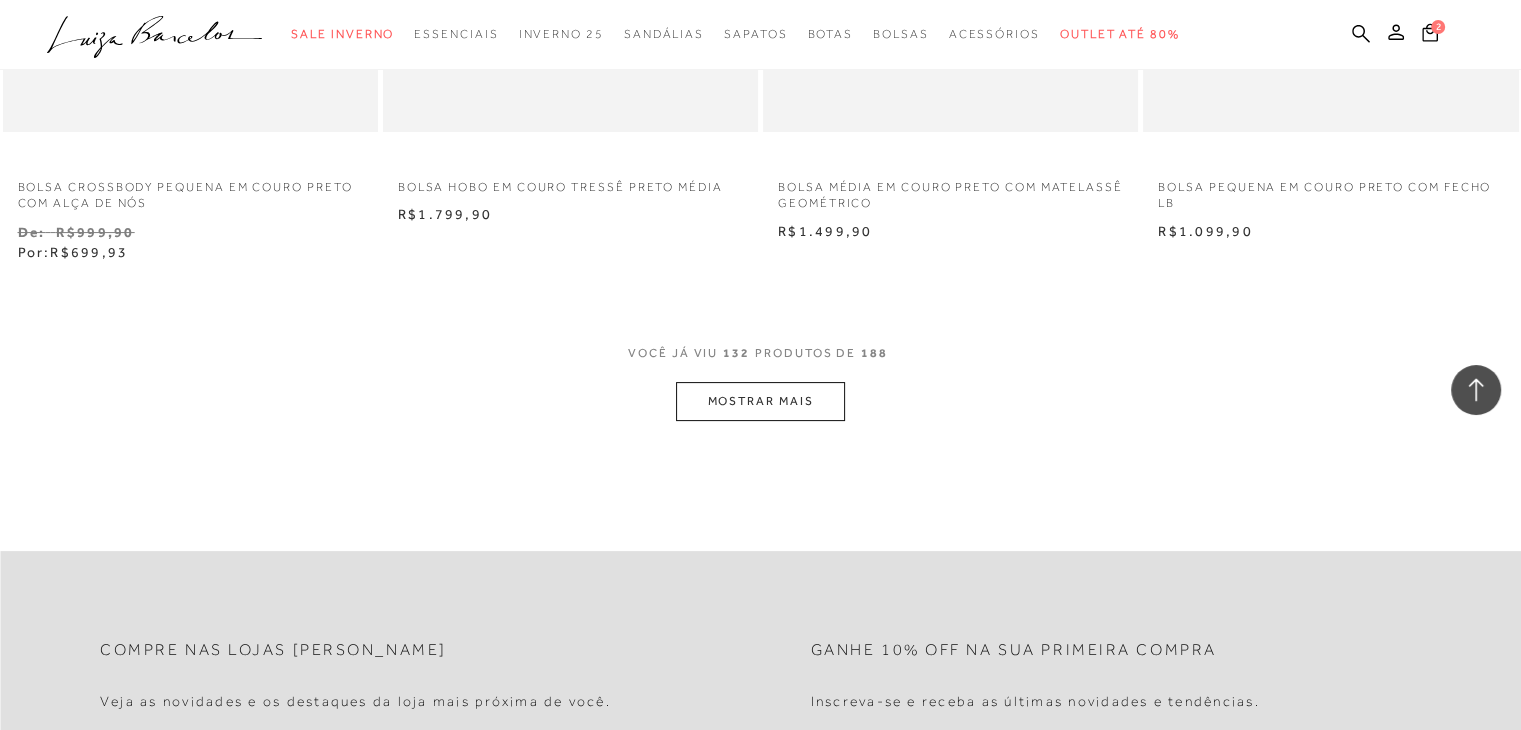 click on "MOSTRAR MAIS" at bounding box center (760, 401) 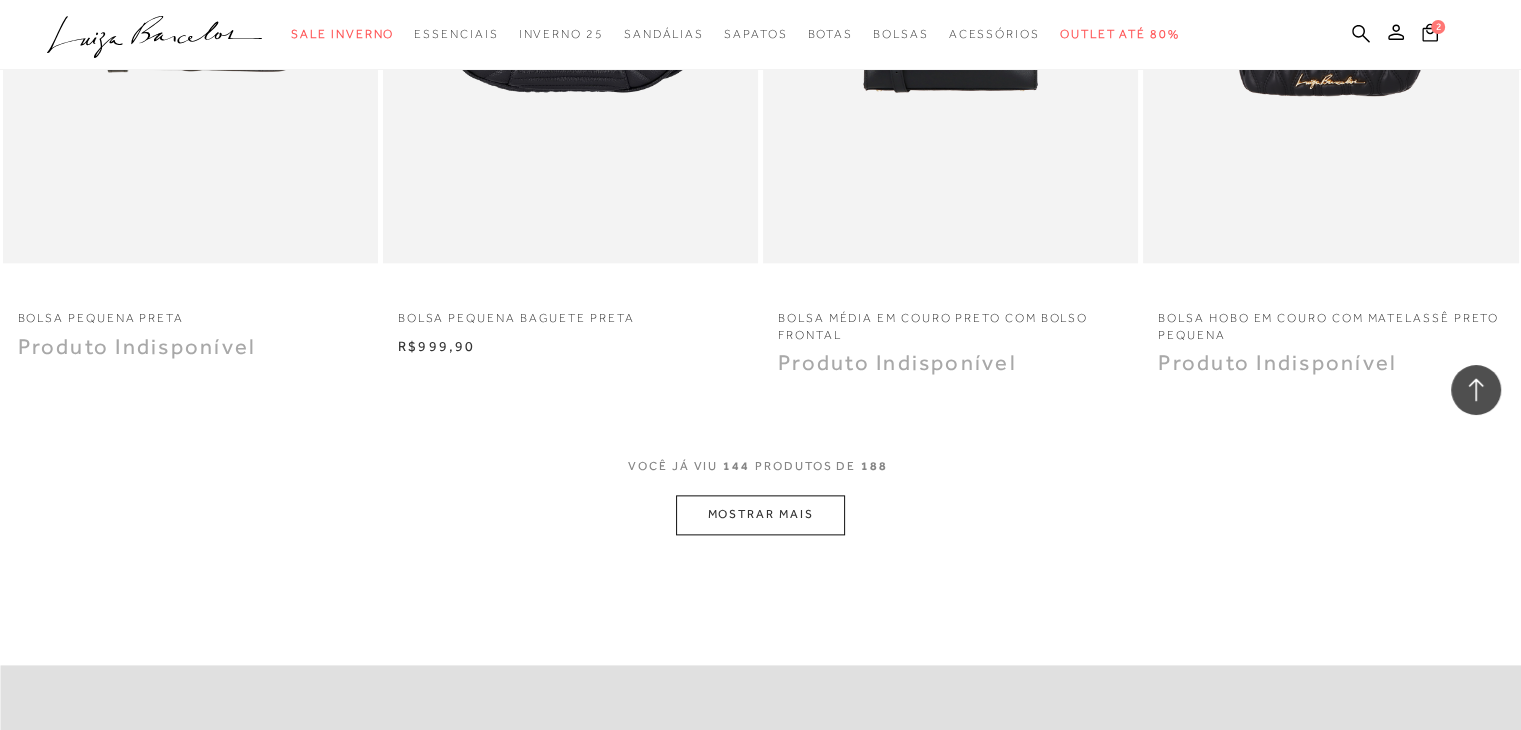 scroll, scrollTop: 25243, scrollLeft: 0, axis: vertical 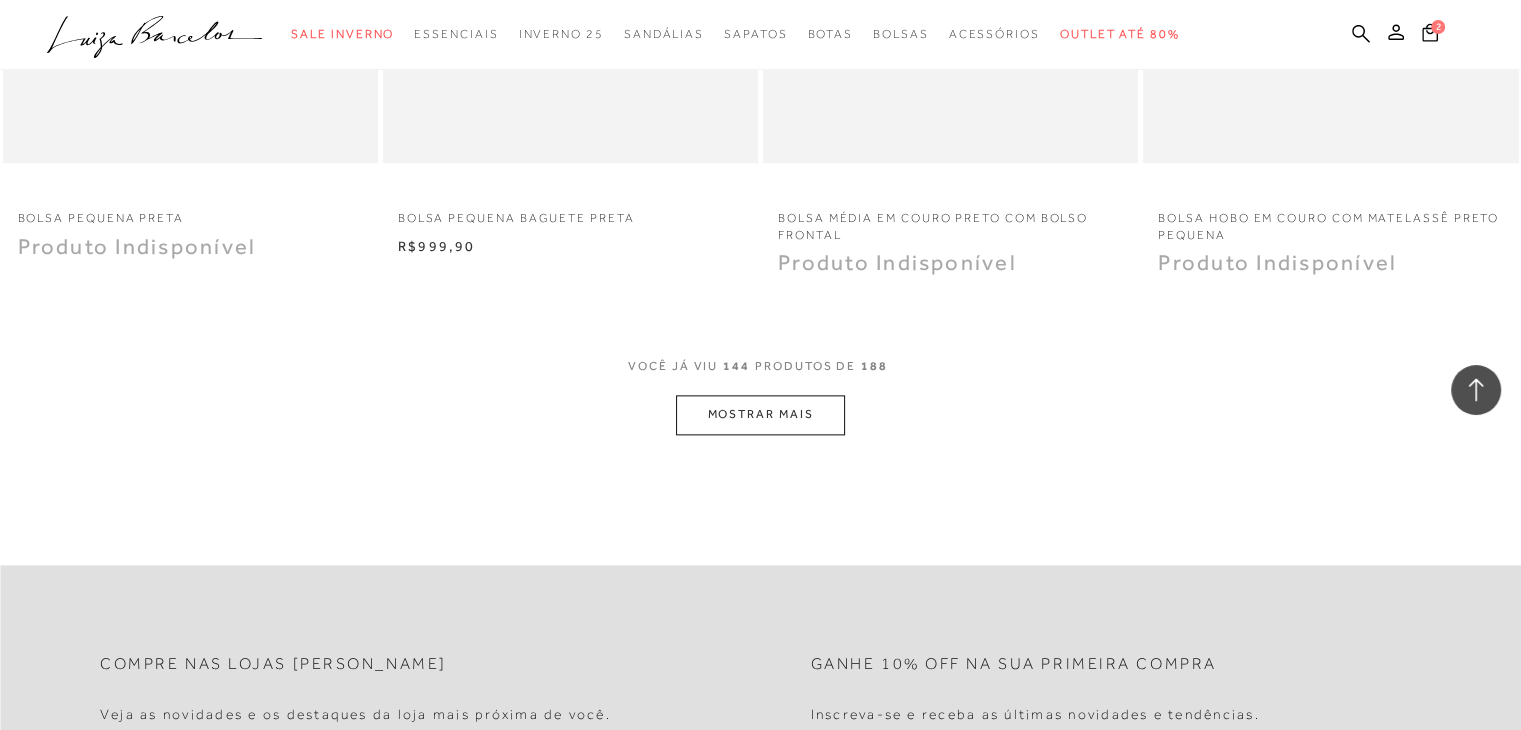 click on "MOSTRAR MAIS" at bounding box center [760, 414] 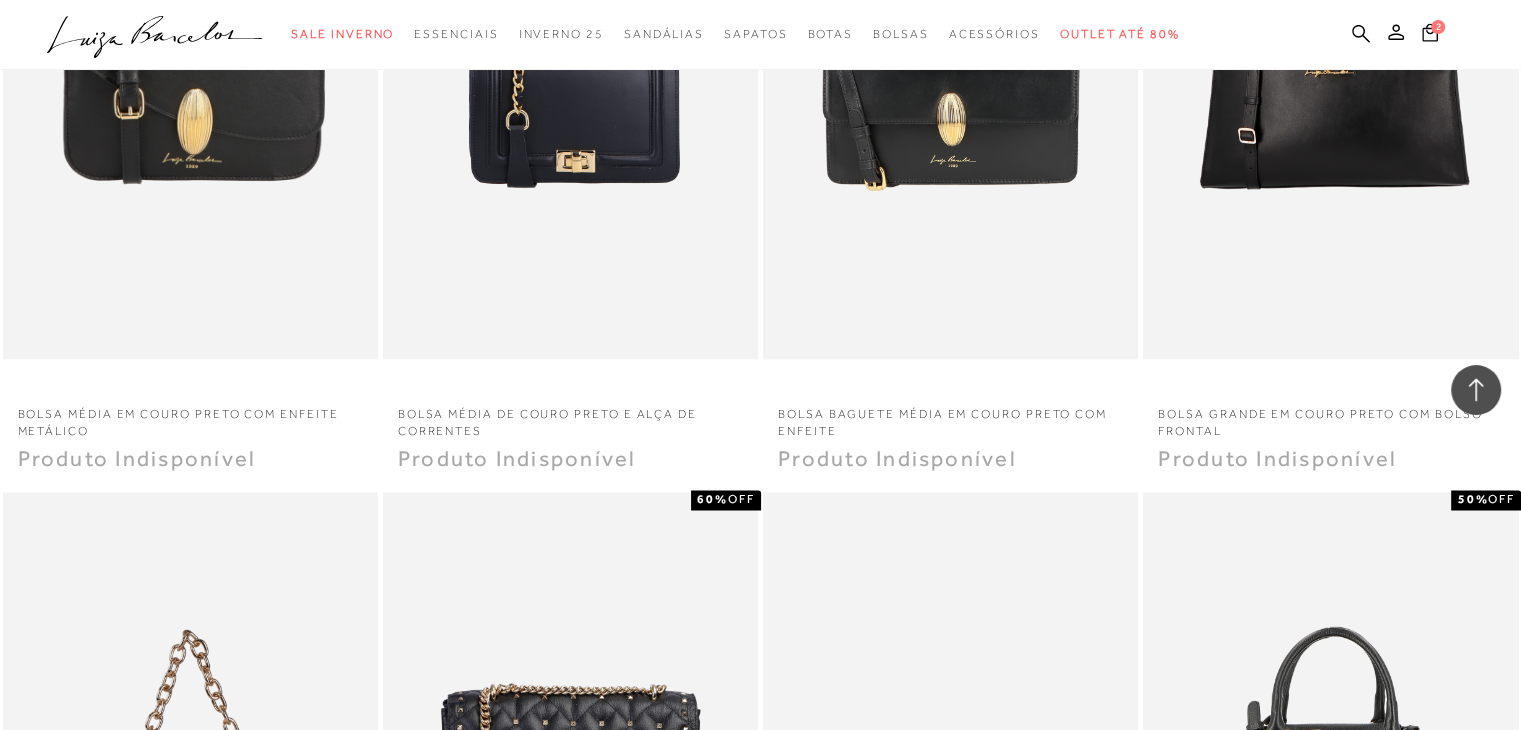 scroll, scrollTop: 25143, scrollLeft: 0, axis: vertical 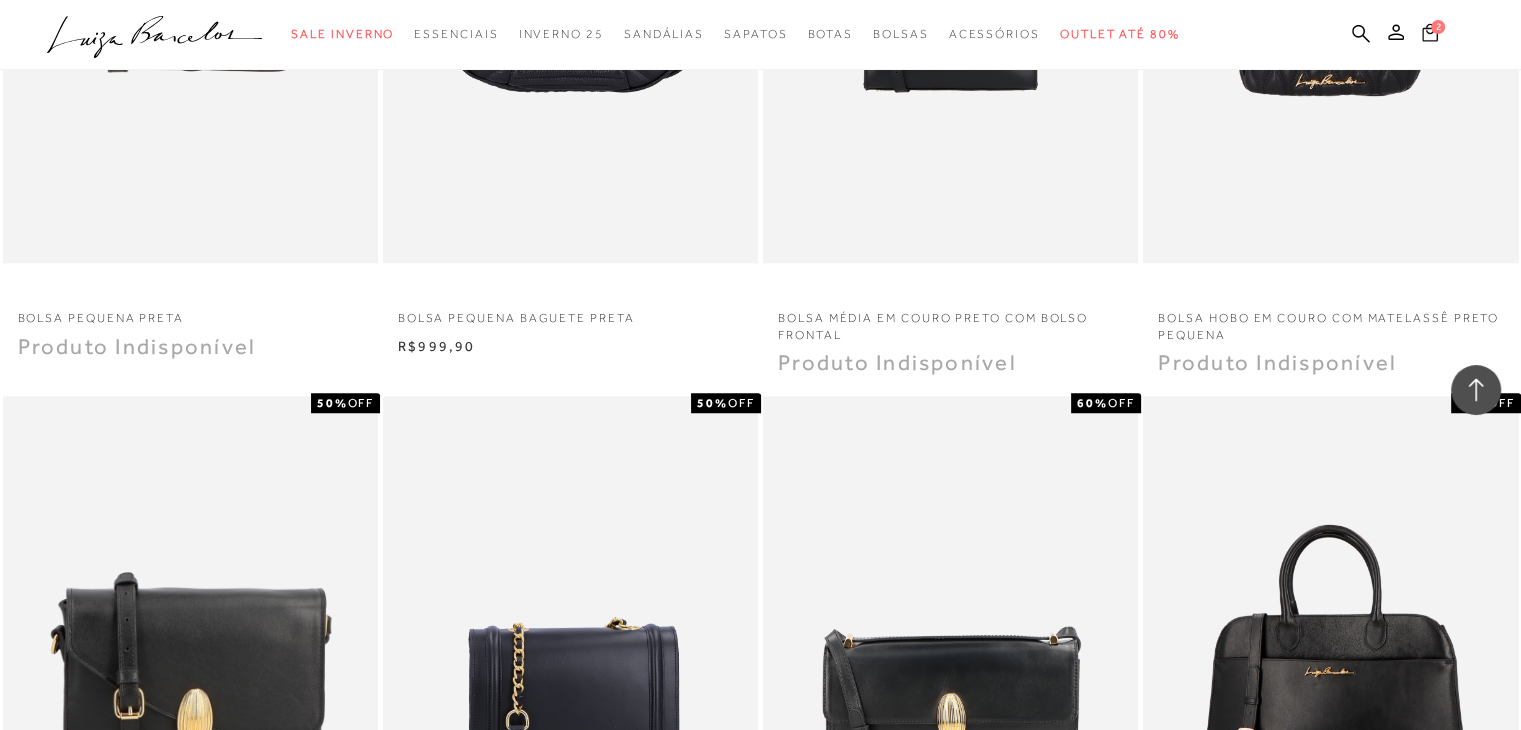 click on "2" at bounding box center (1430, 35) 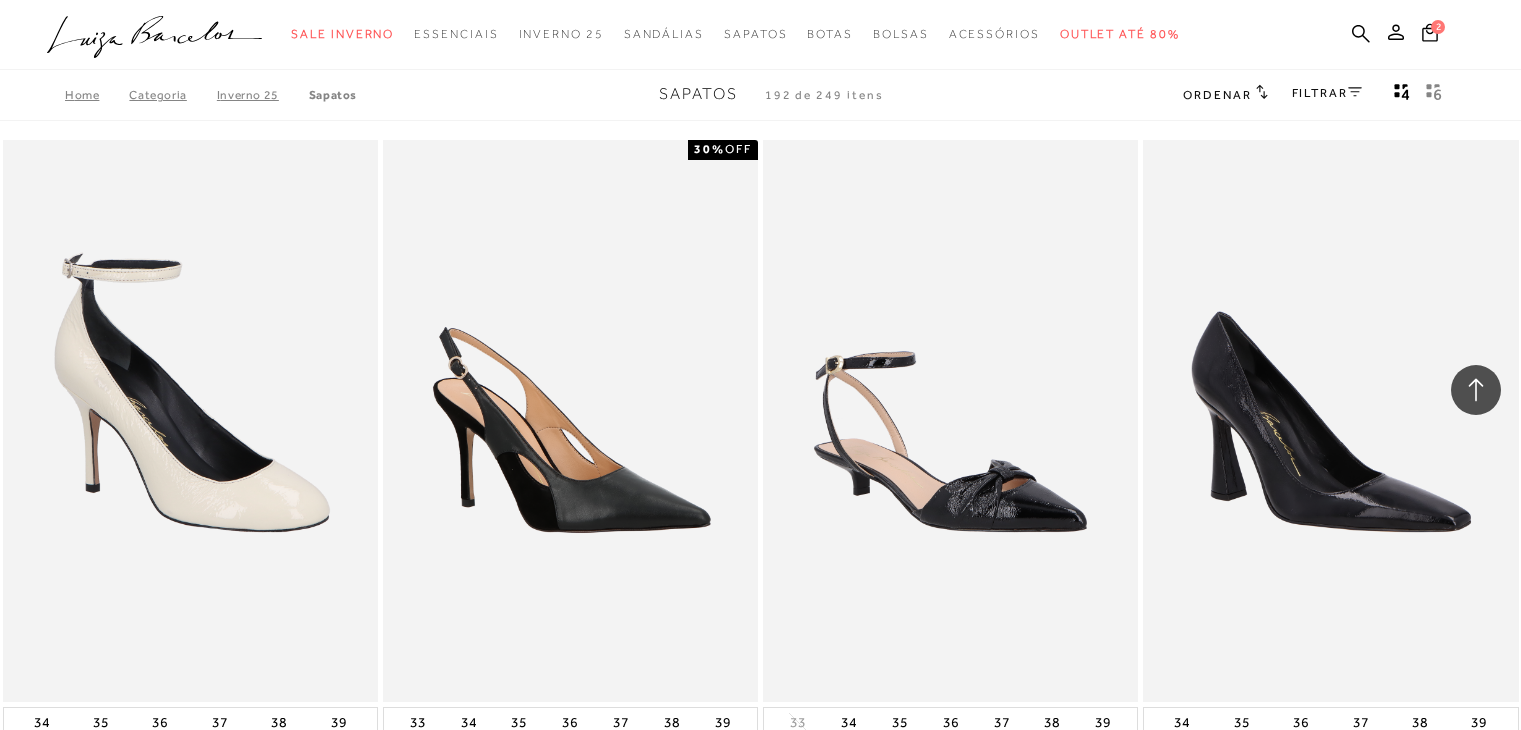 scroll, scrollTop: 29700, scrollLeft: 0, axis: vertical 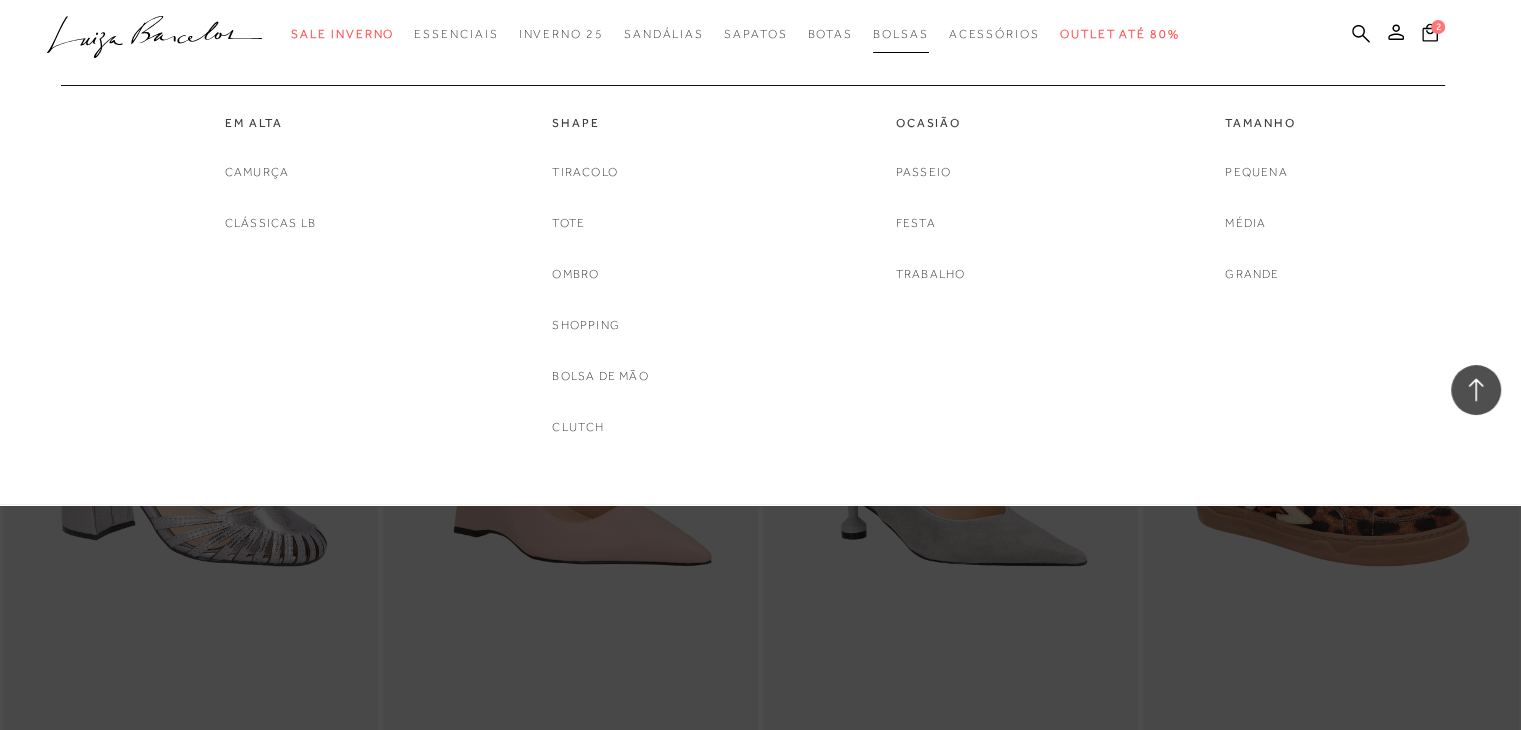 click on "Bolsas" at bounding box center [901, 34] 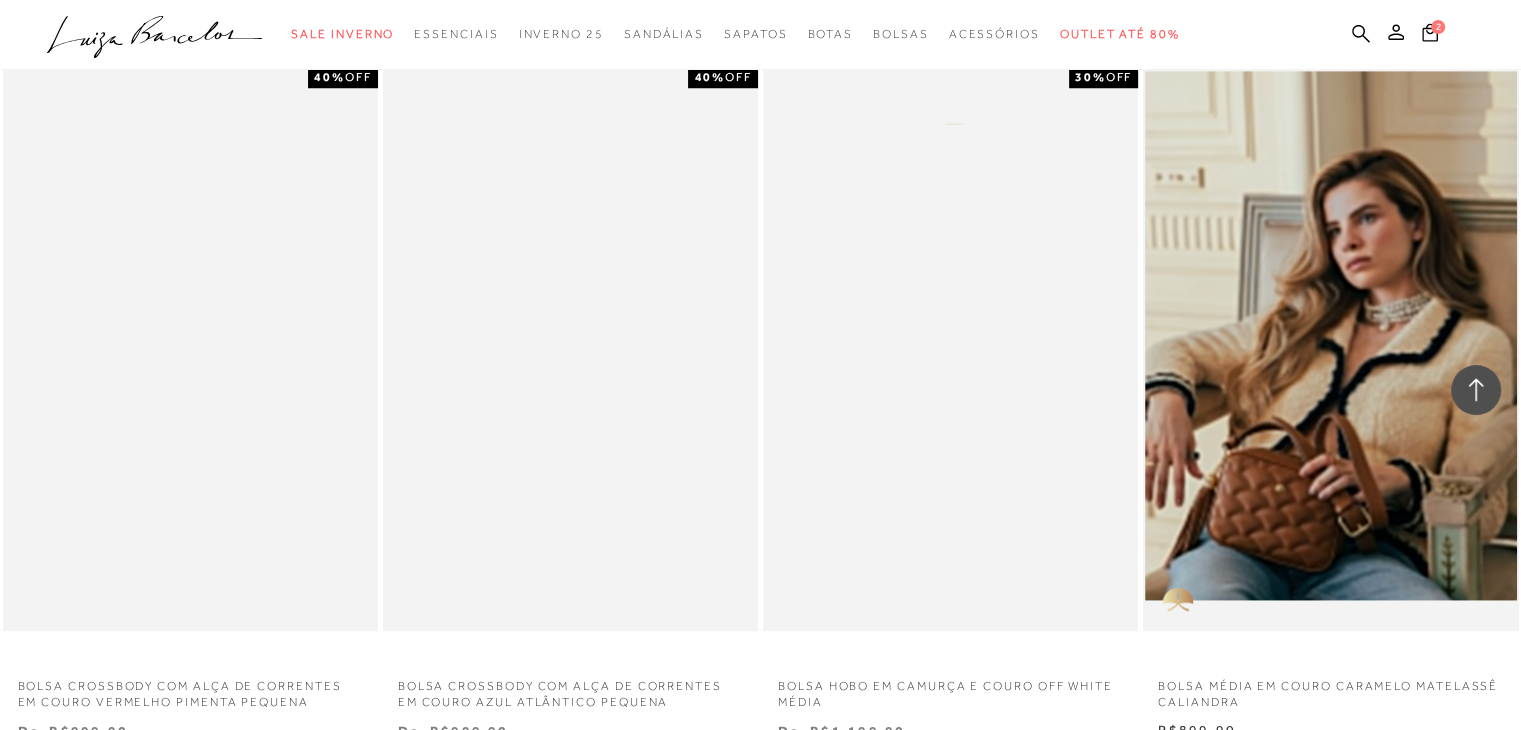 scroll, scrollTop: 1600, scrollLeft: 0, axis: vertical 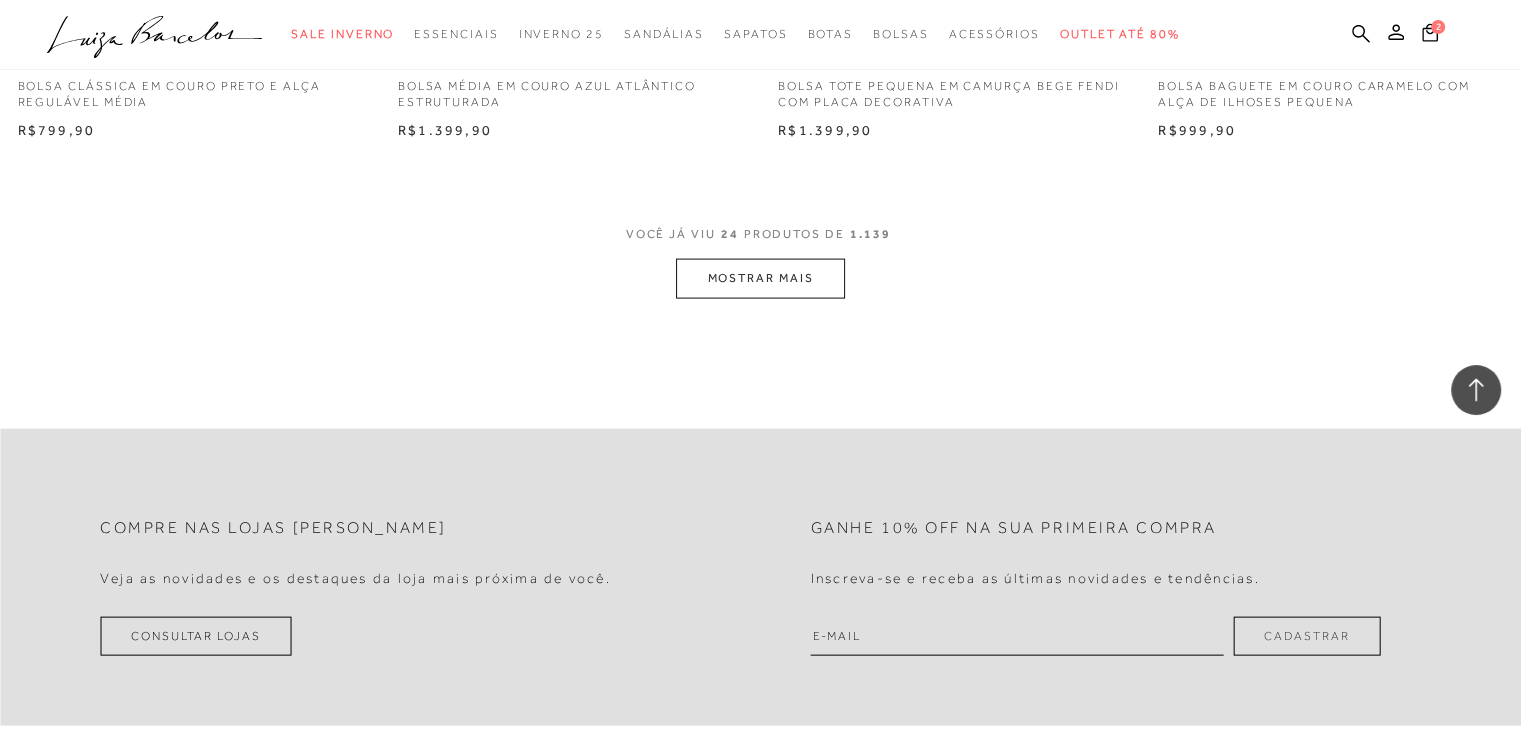 click on "MOSTRAR MAIS" at bounding box center [760, 278] 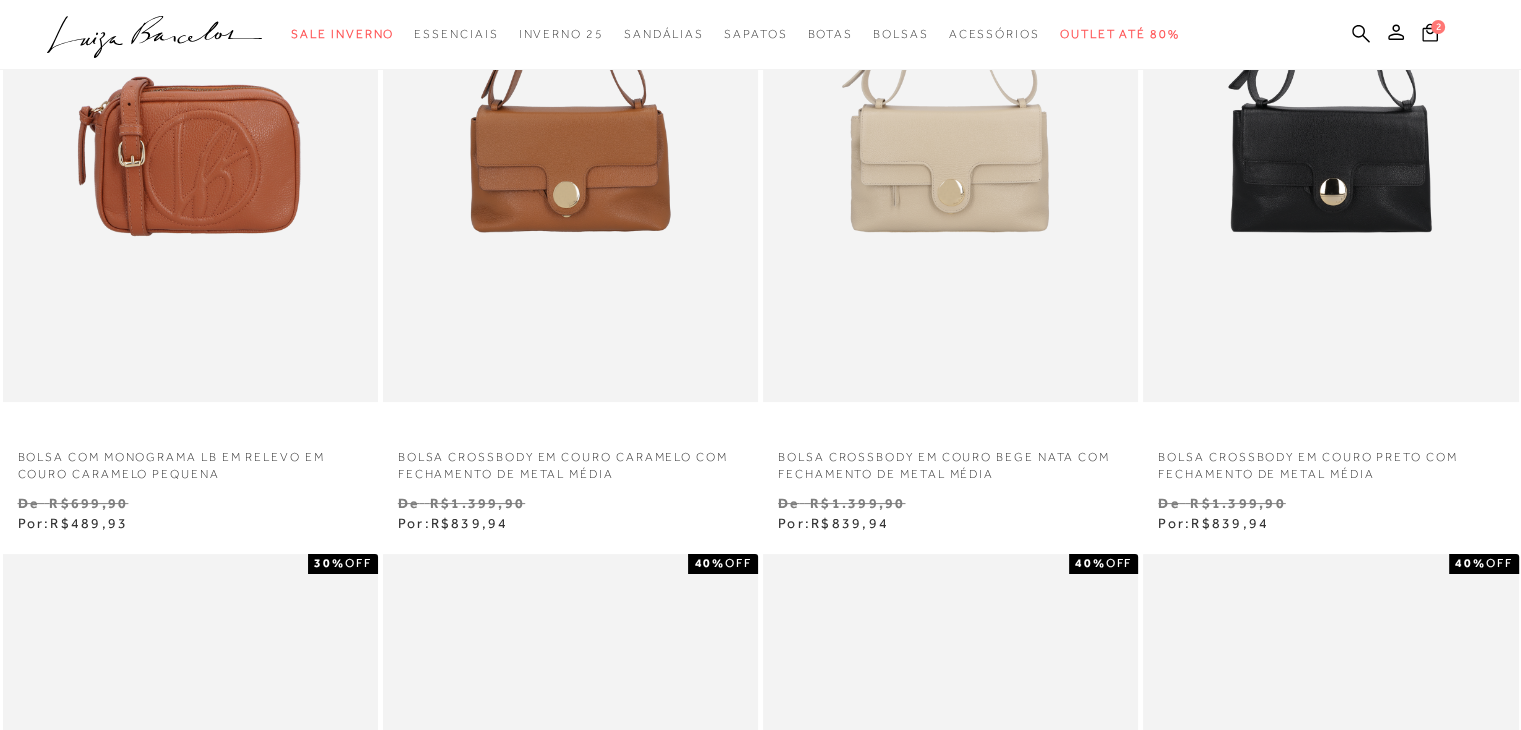 scroll, scrollTop: 0, scrollLeft: 0, axis: both 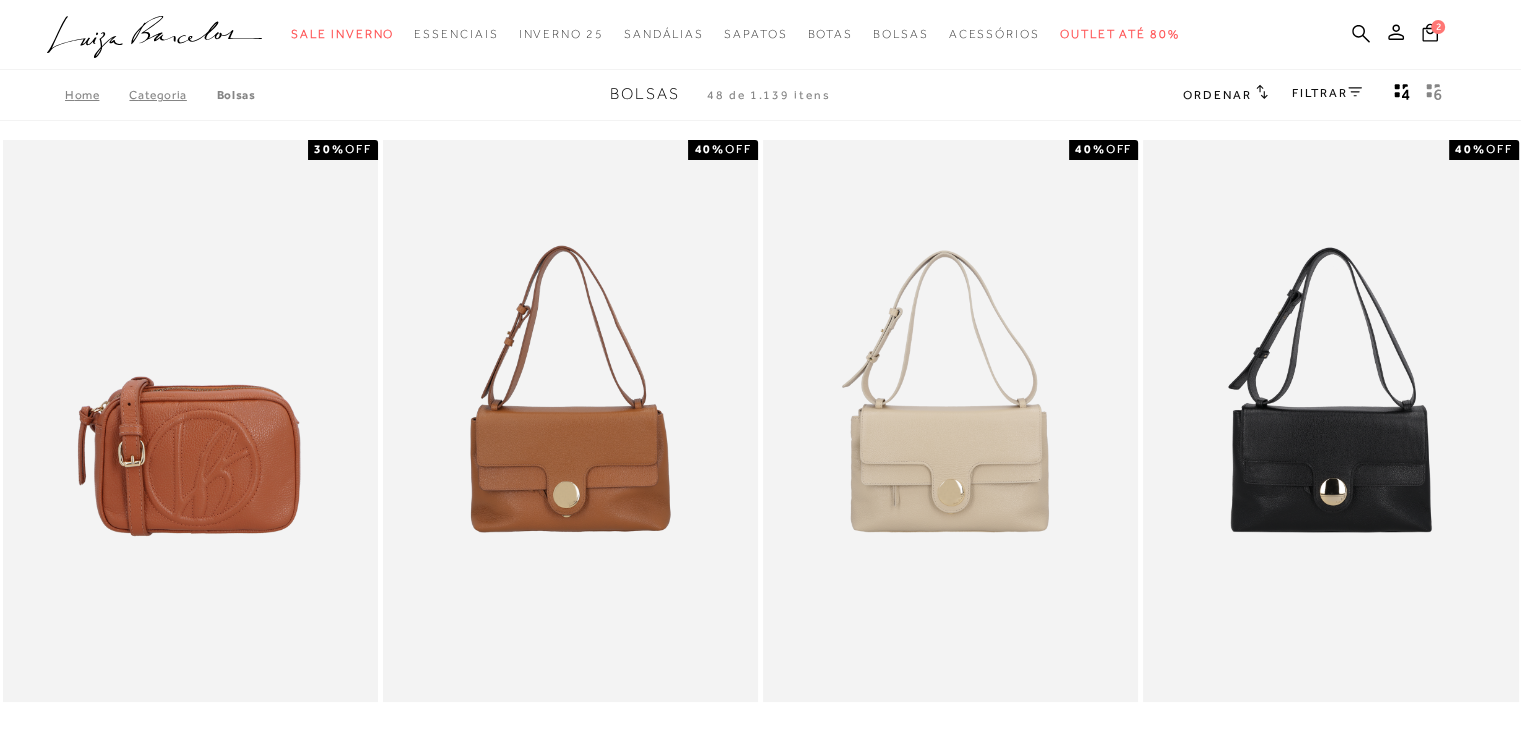 click on "FILTRAR" at bounding box center (1327, 93) 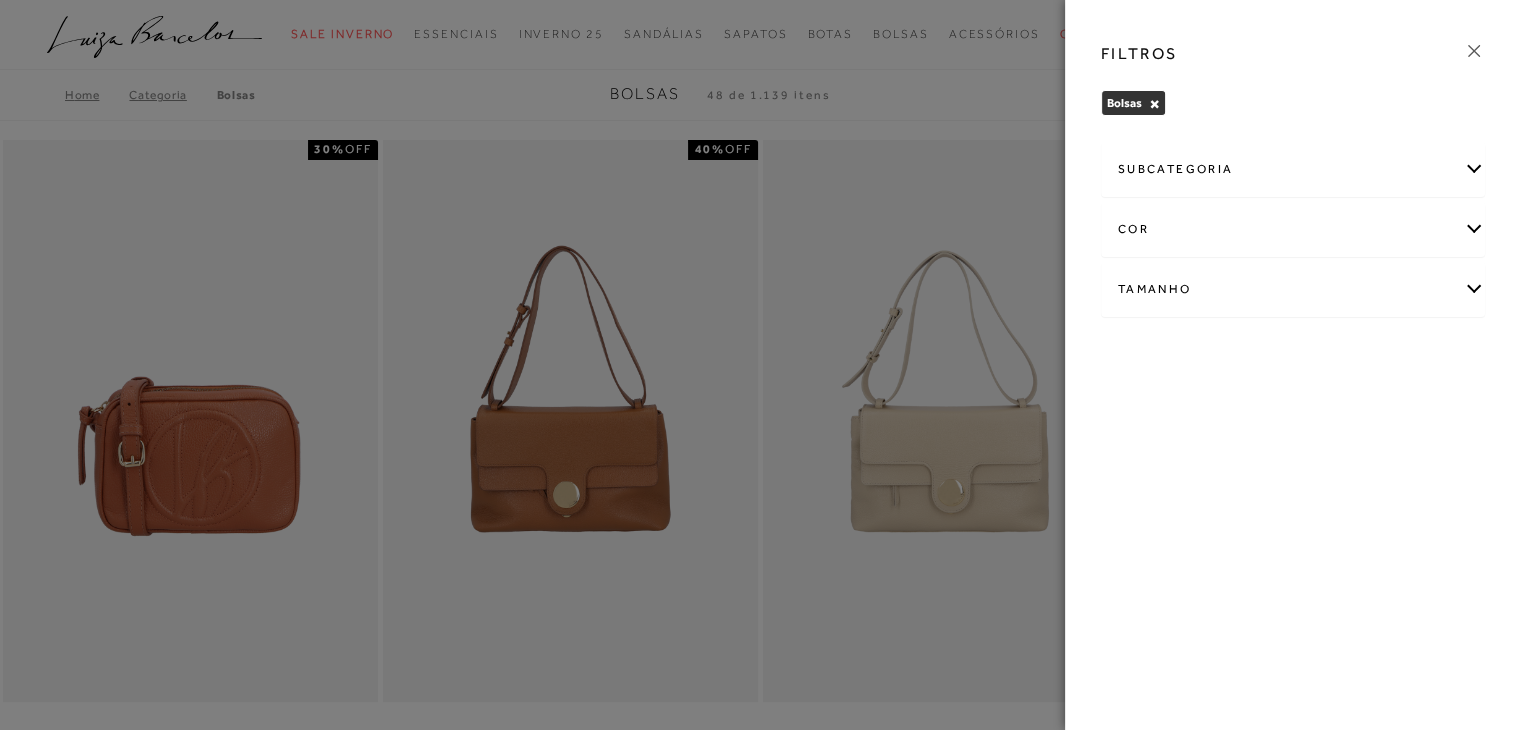click on "cor" at bounding box center [1293, 229] 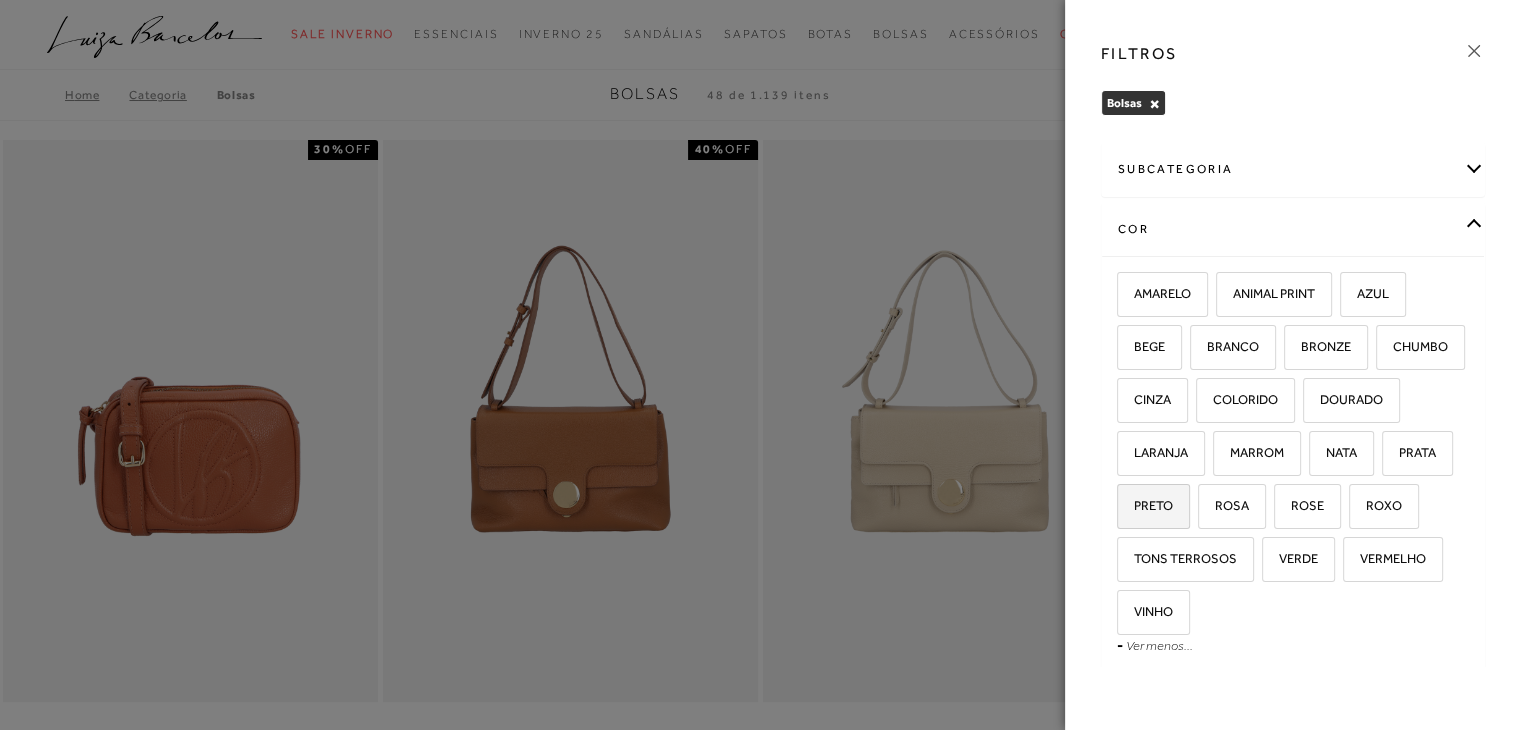 click on "PRETO" at bounding box center (1153, 506) 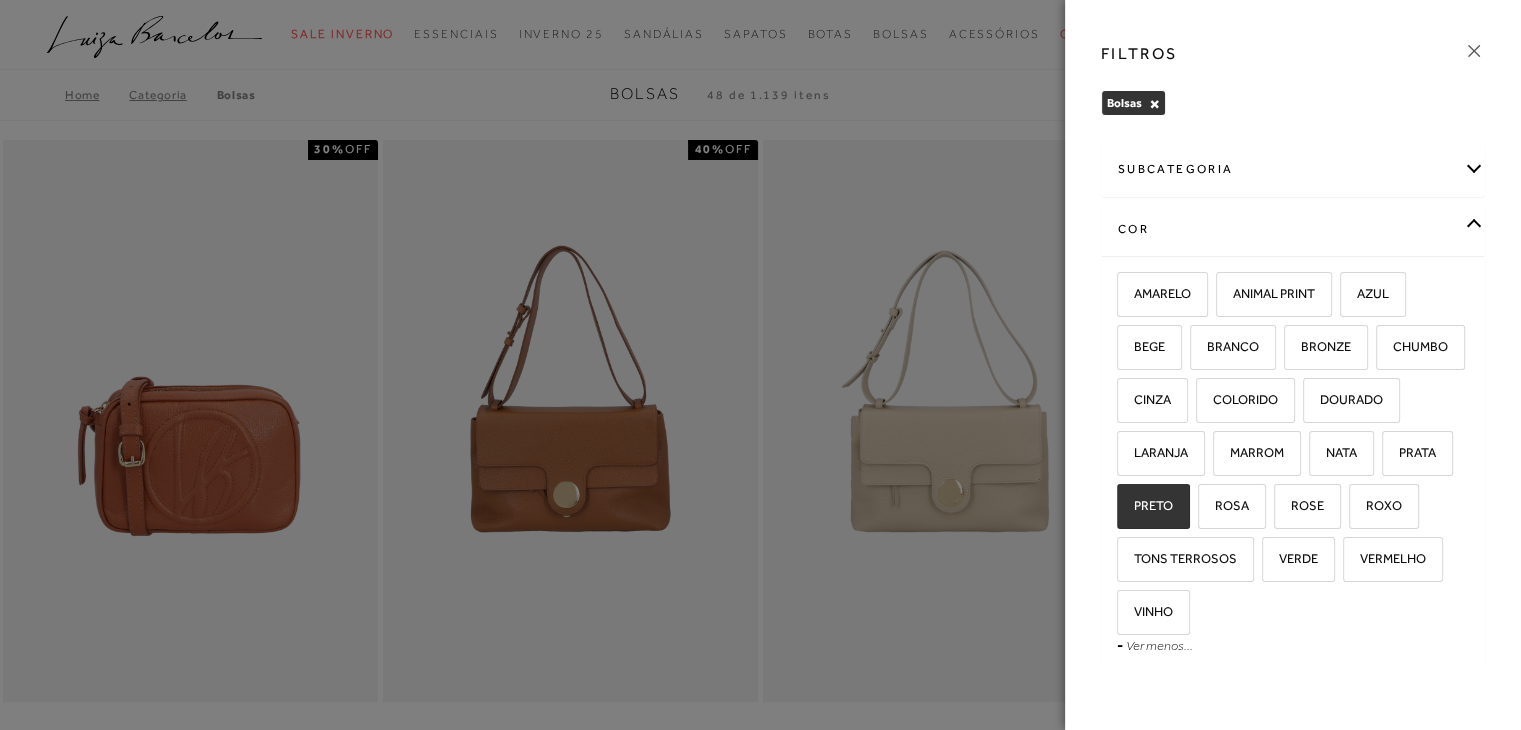 checkbox on "true" 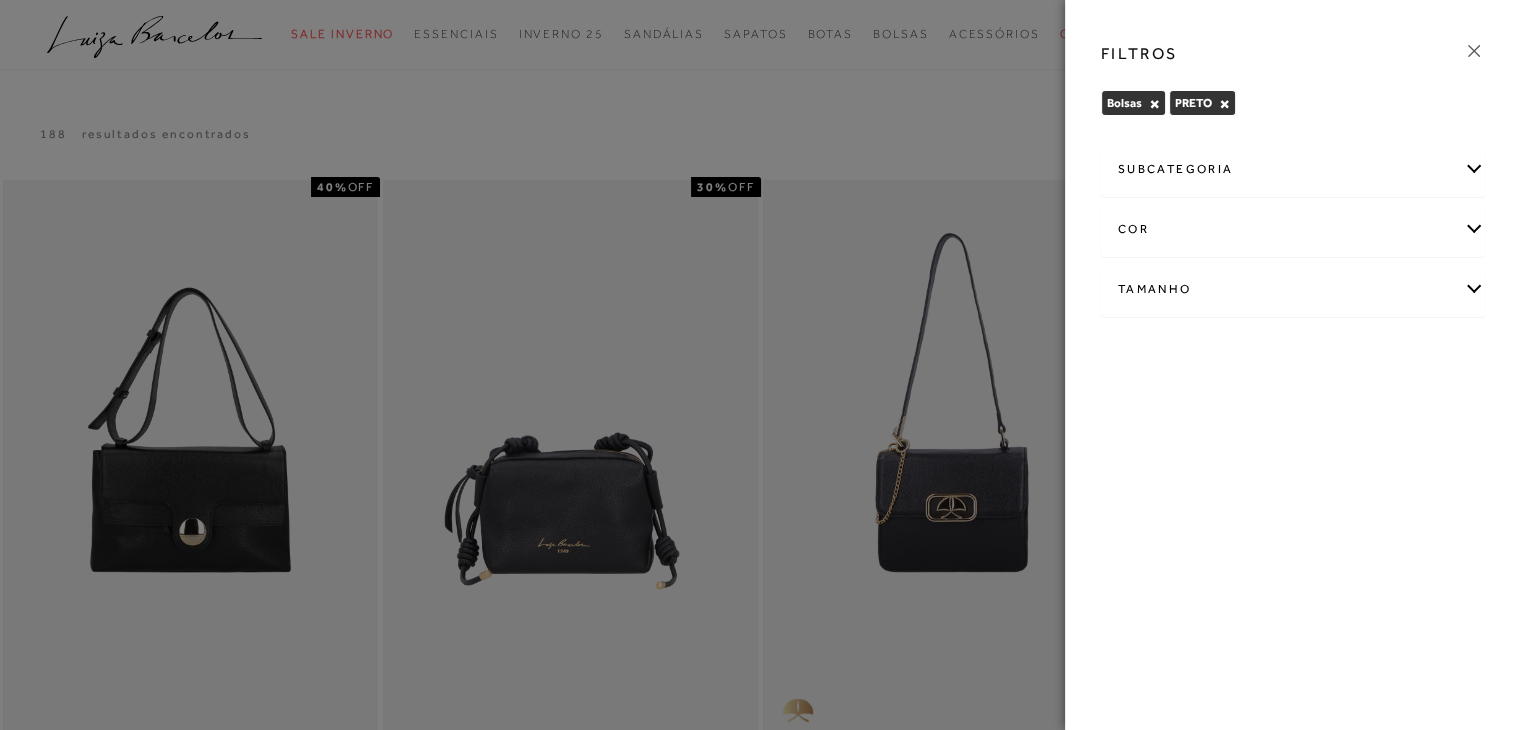 click at bounding box center (760, 365) 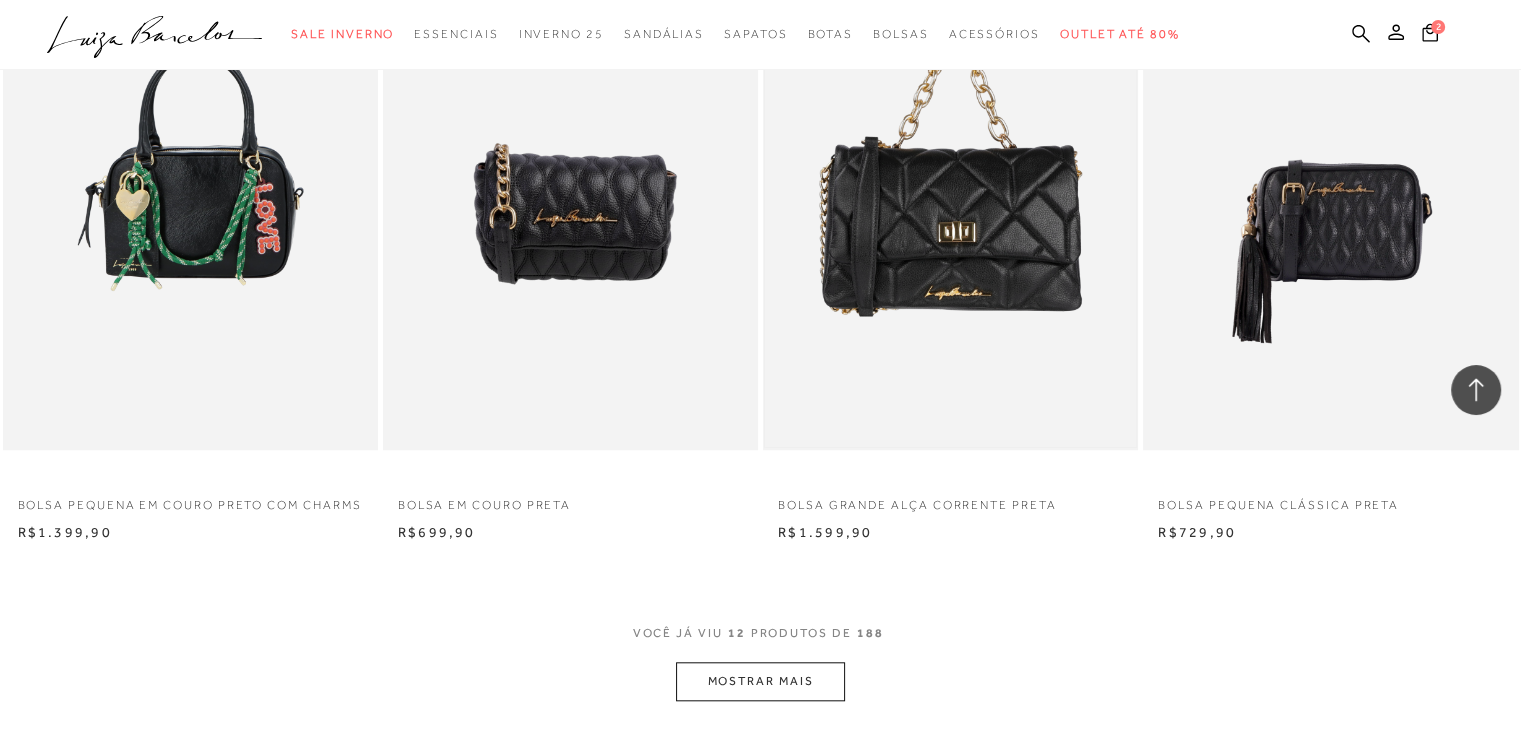 scroll, scrollTop: 2100, scrollLeft: 0, axis: vertical 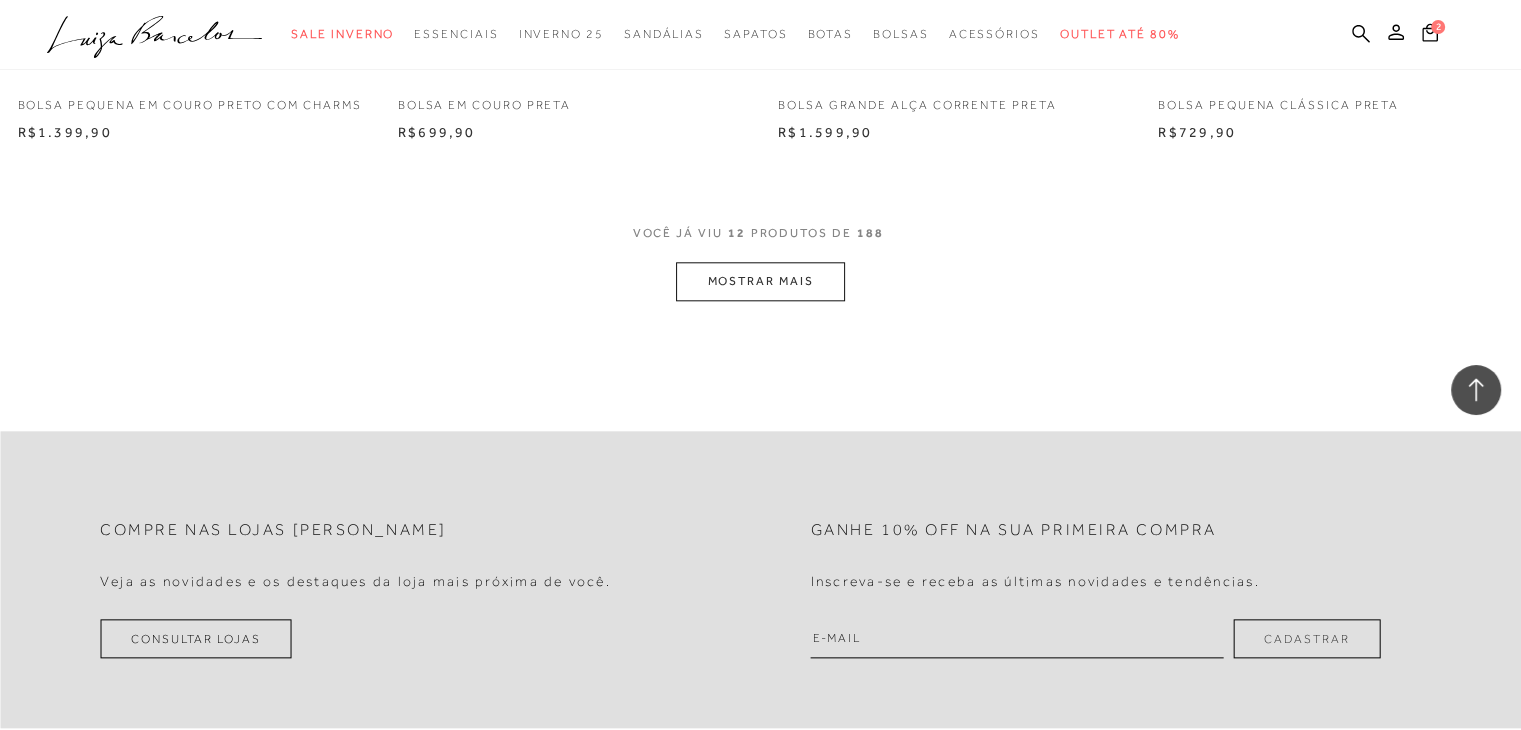 click on "MOSTRAR MAIS" at bounding box center [760, 281] 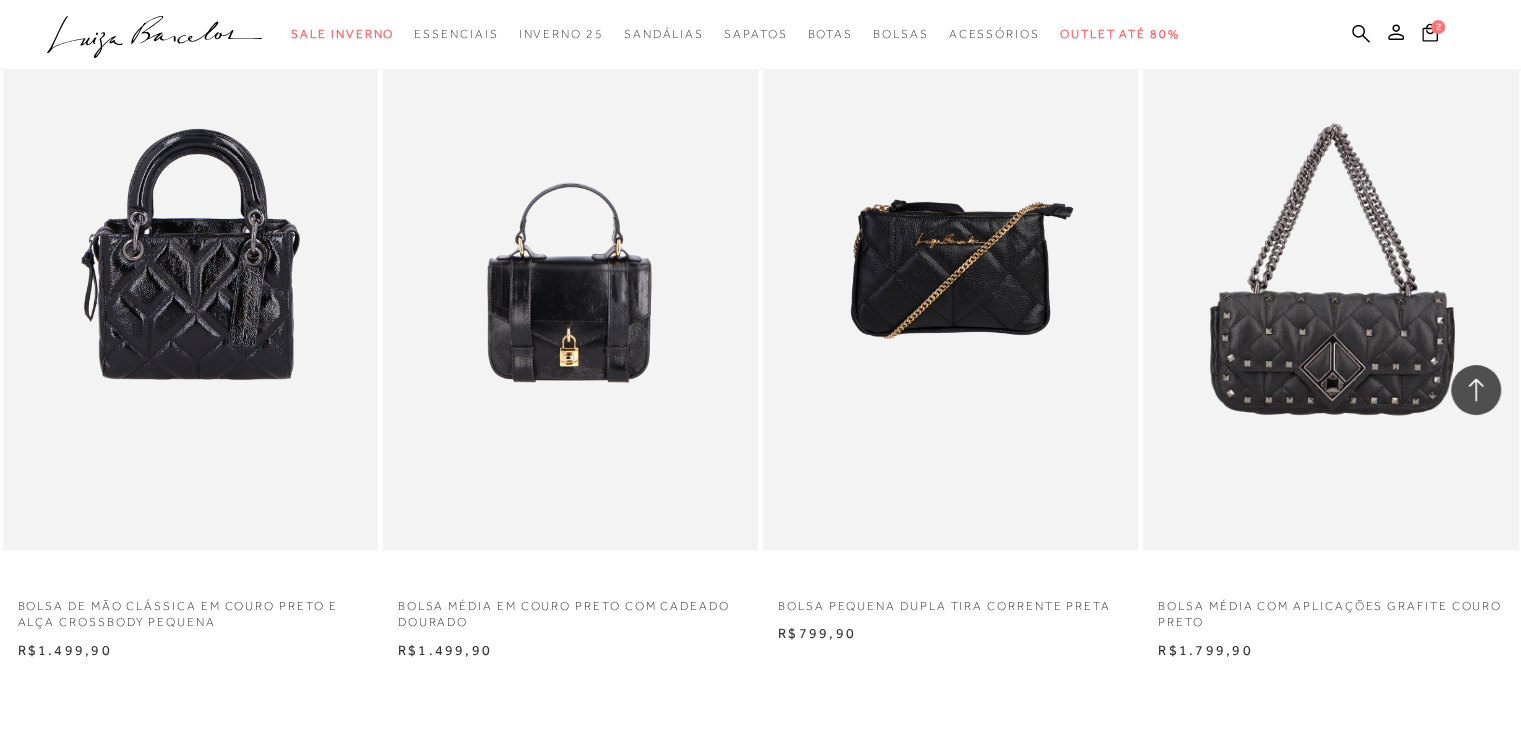 scroll, scrollTop: 4000, scrollLeft: 0, axis: vertical 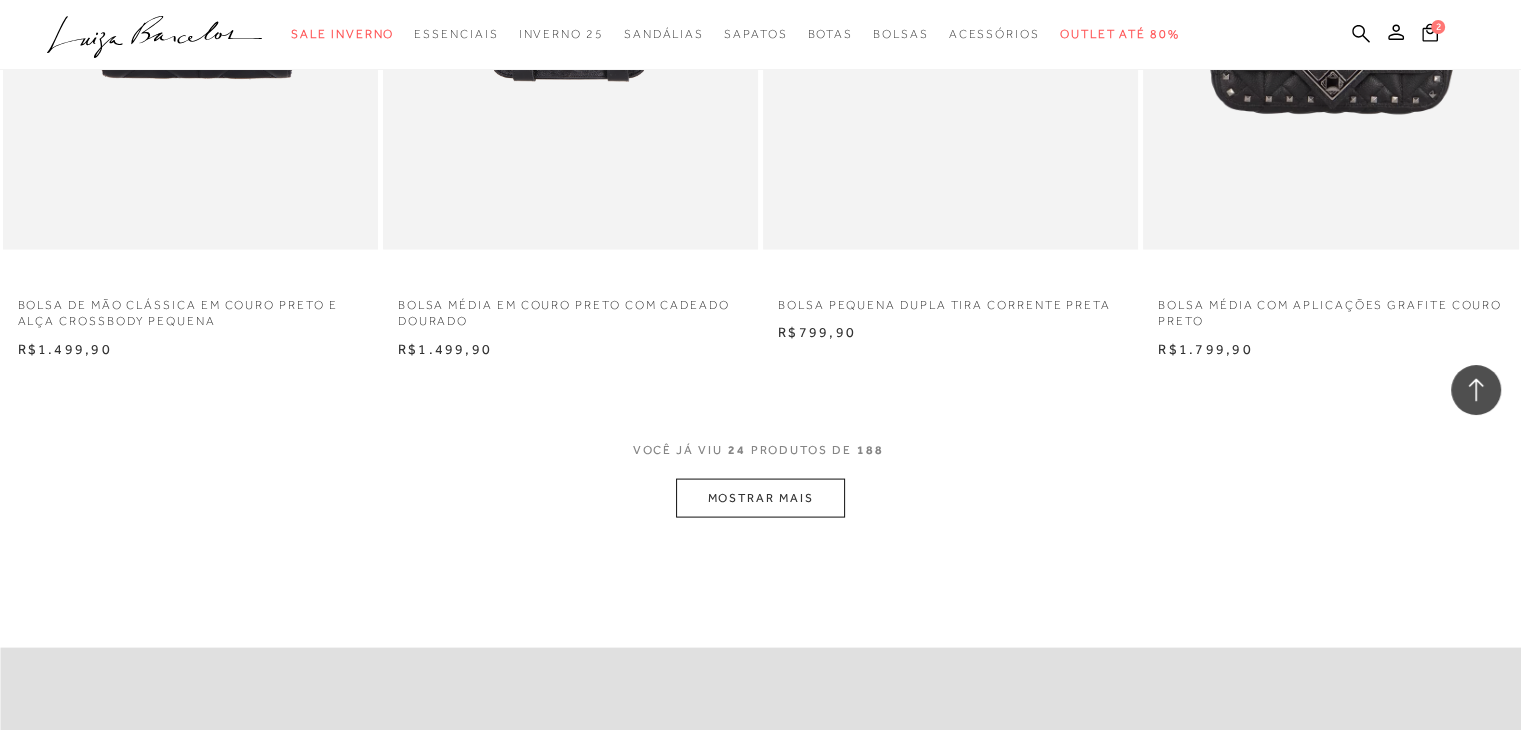 click on "MOSTRAR MAIS" at bounding box center [760, 498] 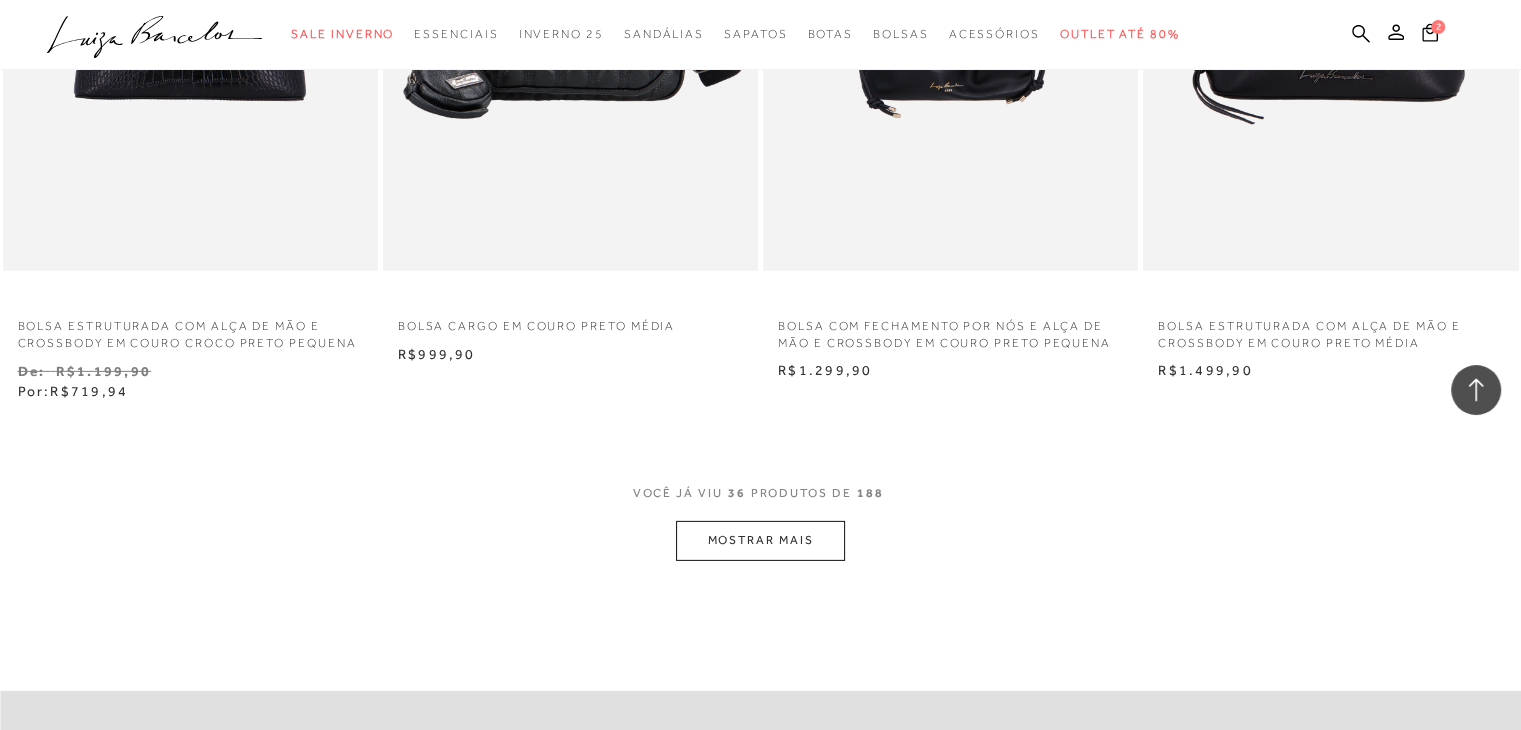 scroll, scrollTop: 6200, scrollLeft: 0, axis: vertical 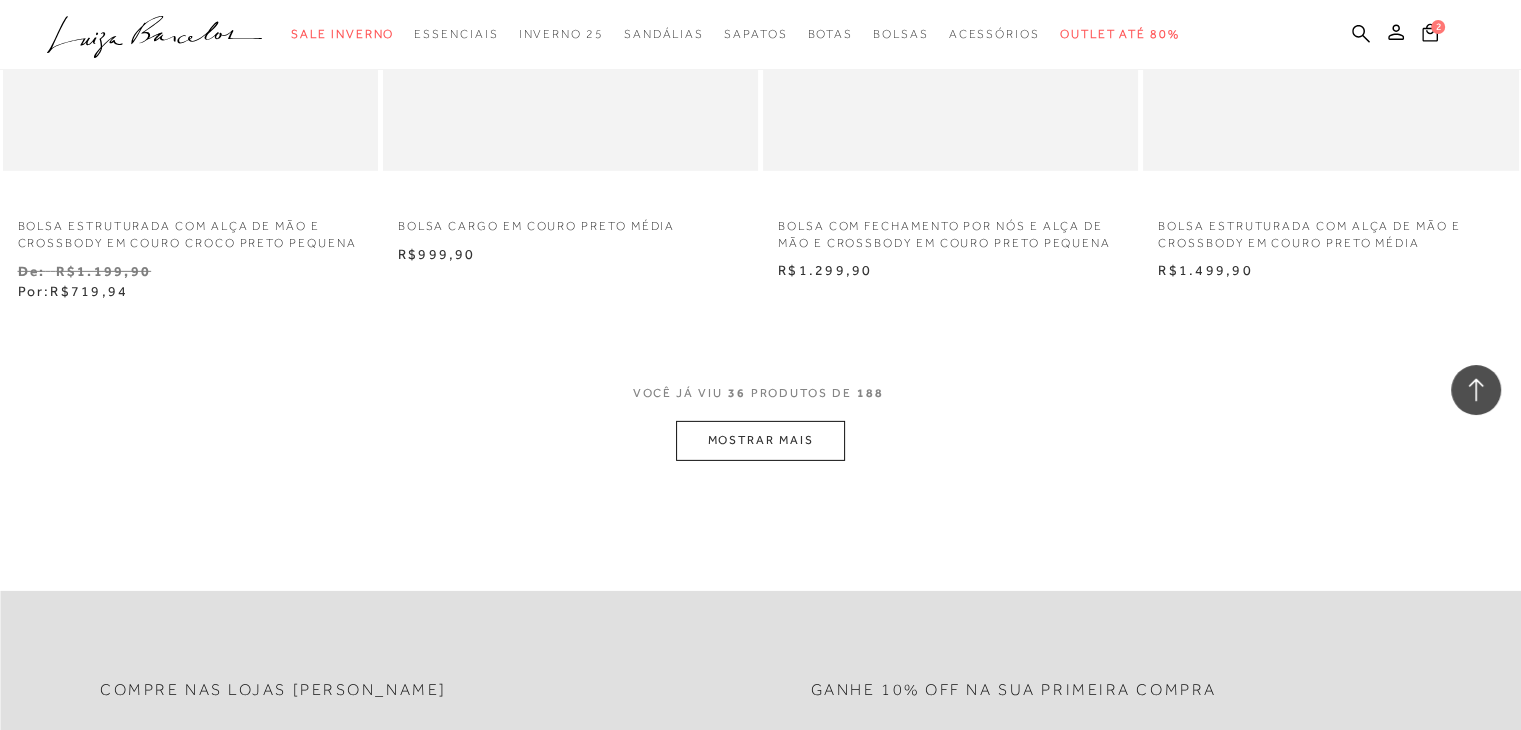 click on "MOSTRAR MAIS" at bounding box center (760, 440) 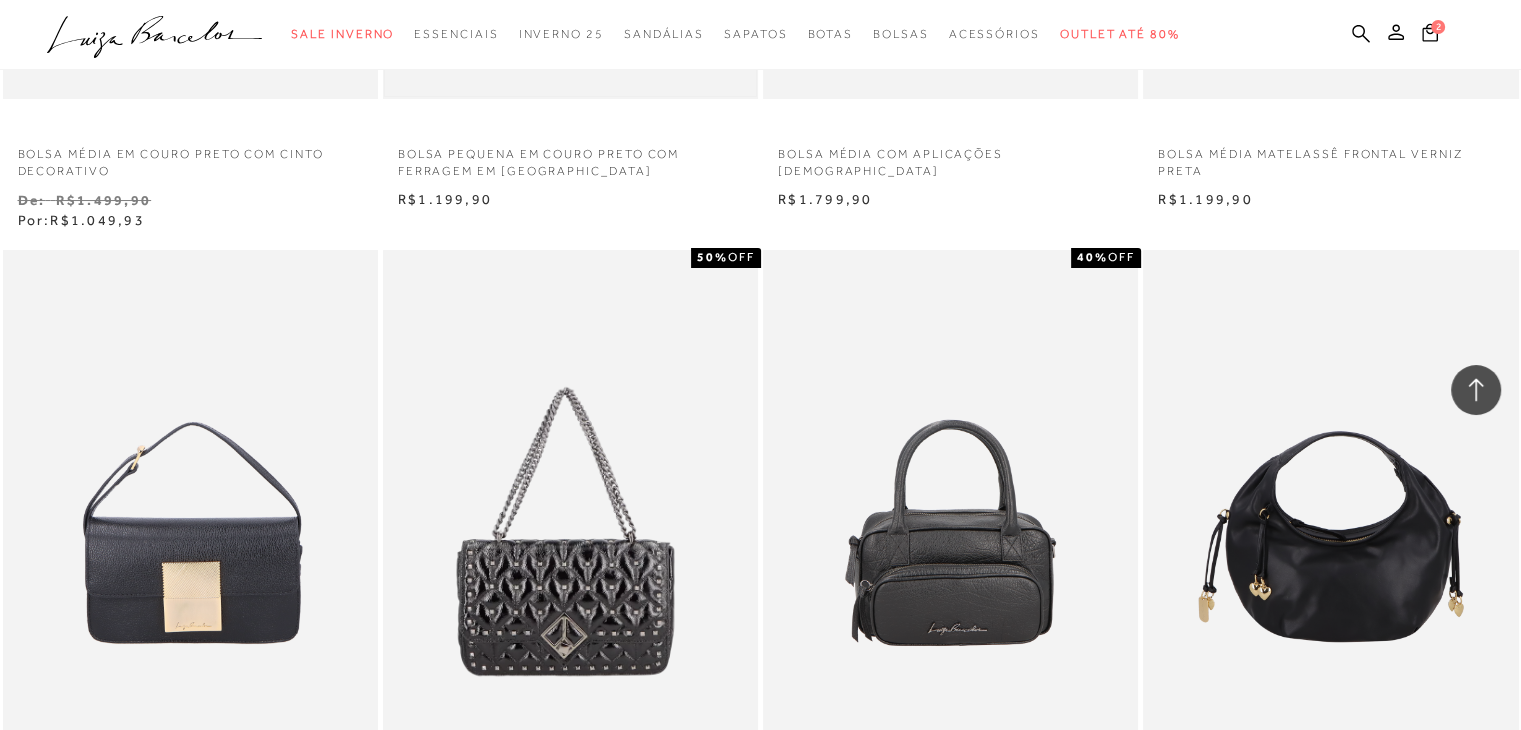 scroll, scrollTop: 7300, scrollLeft: 0, axis: vertical 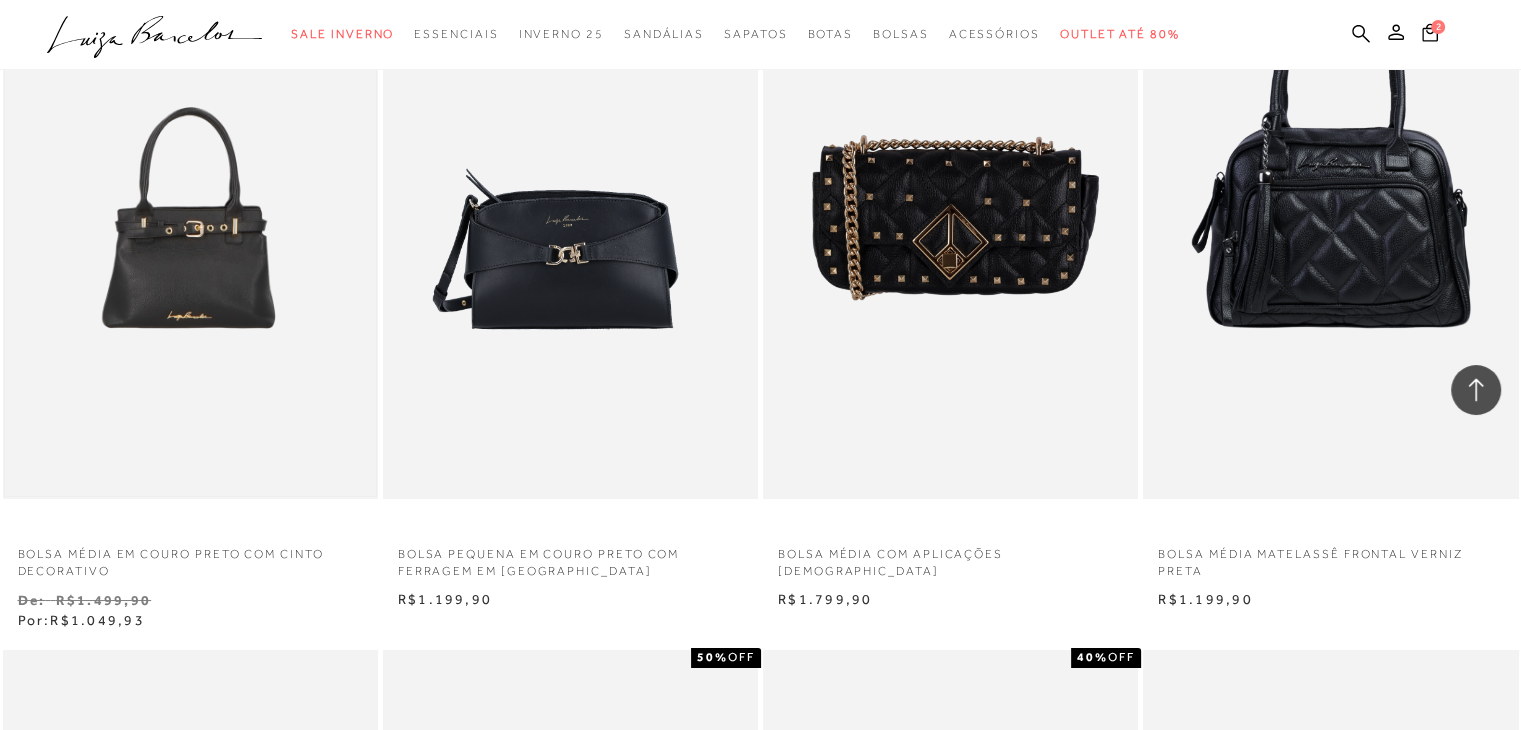 click at bounding box center (190, 217) 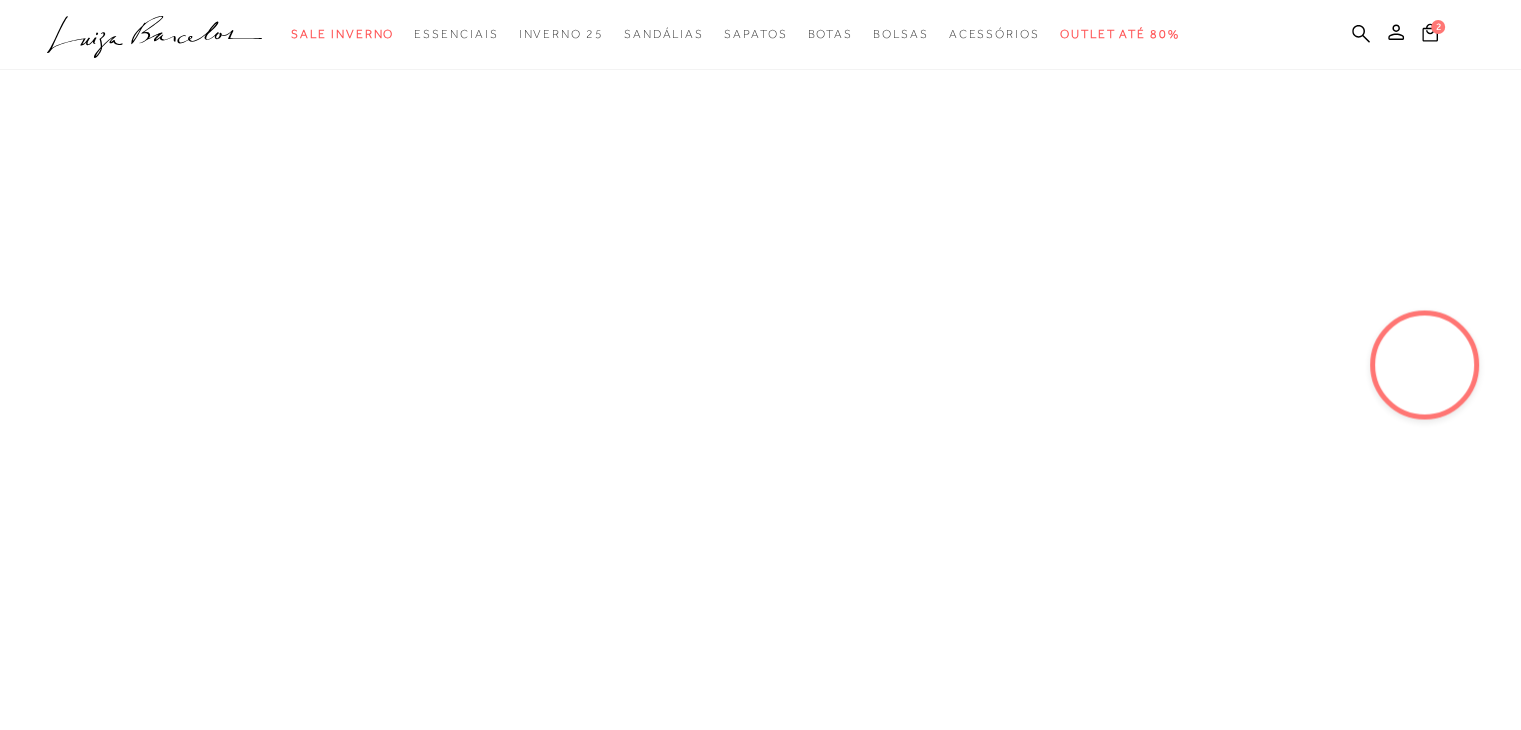 scroll, scrollTop: 0, scrollLeft: 0, axis: both 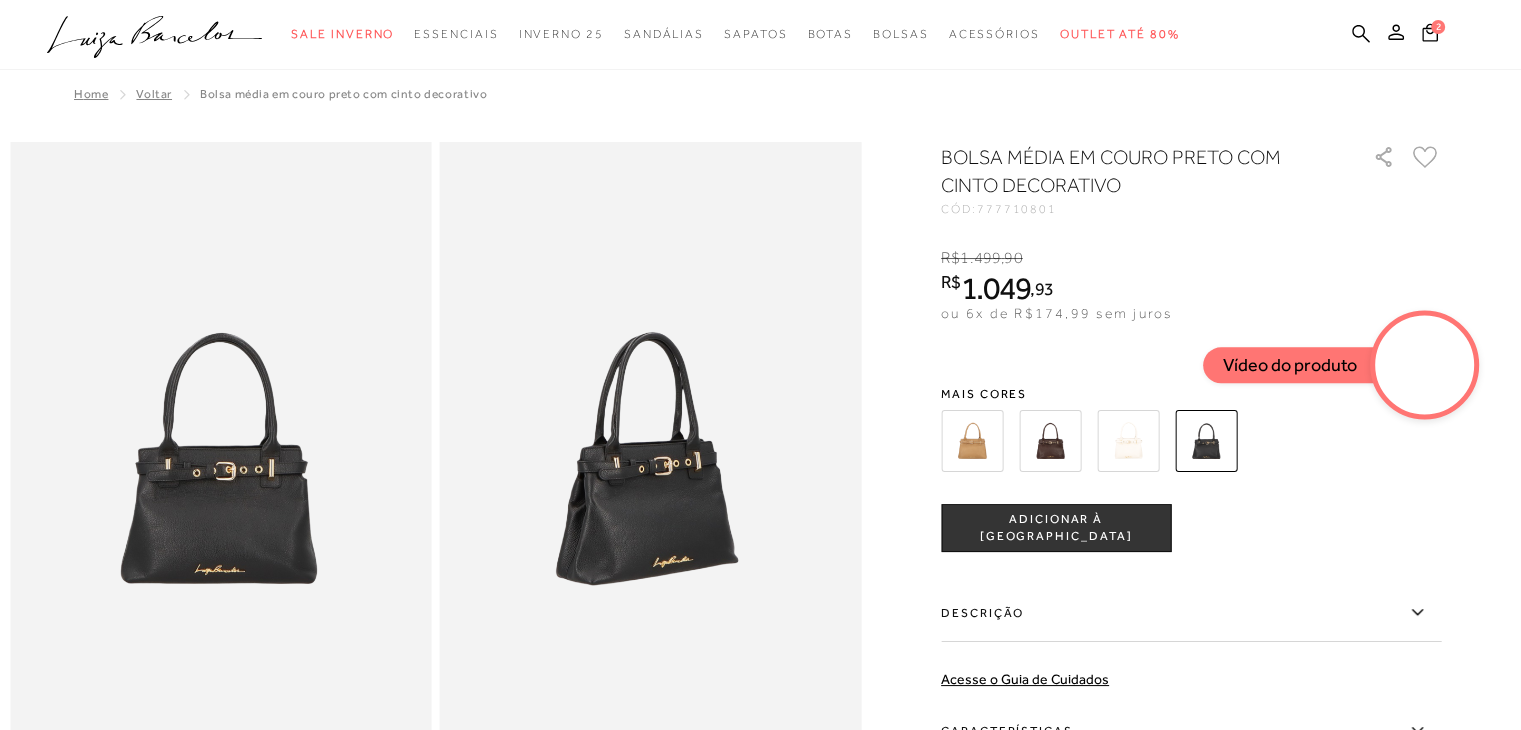 click at bounding box center (1425, 365) 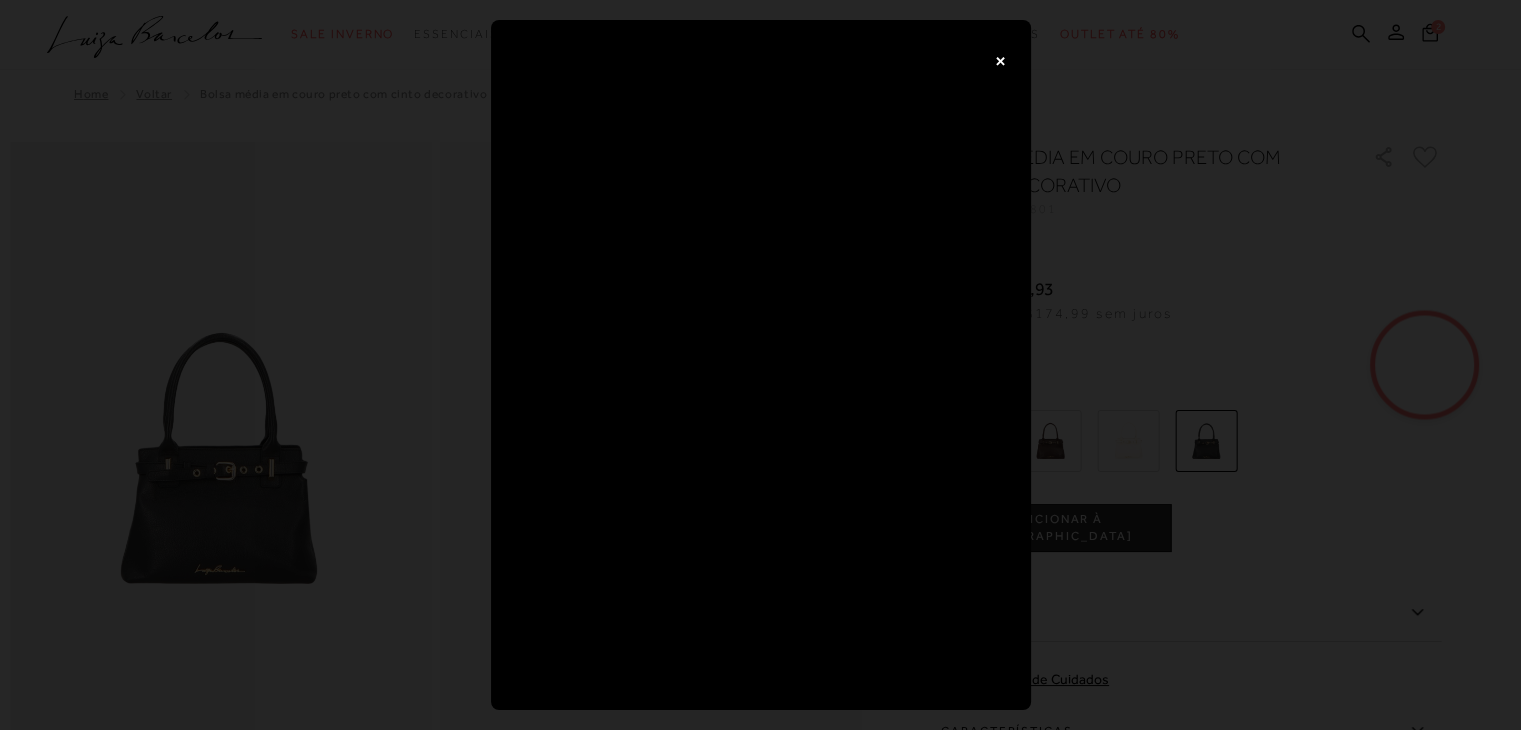 click on "×" at bounding box center (1001, 60) 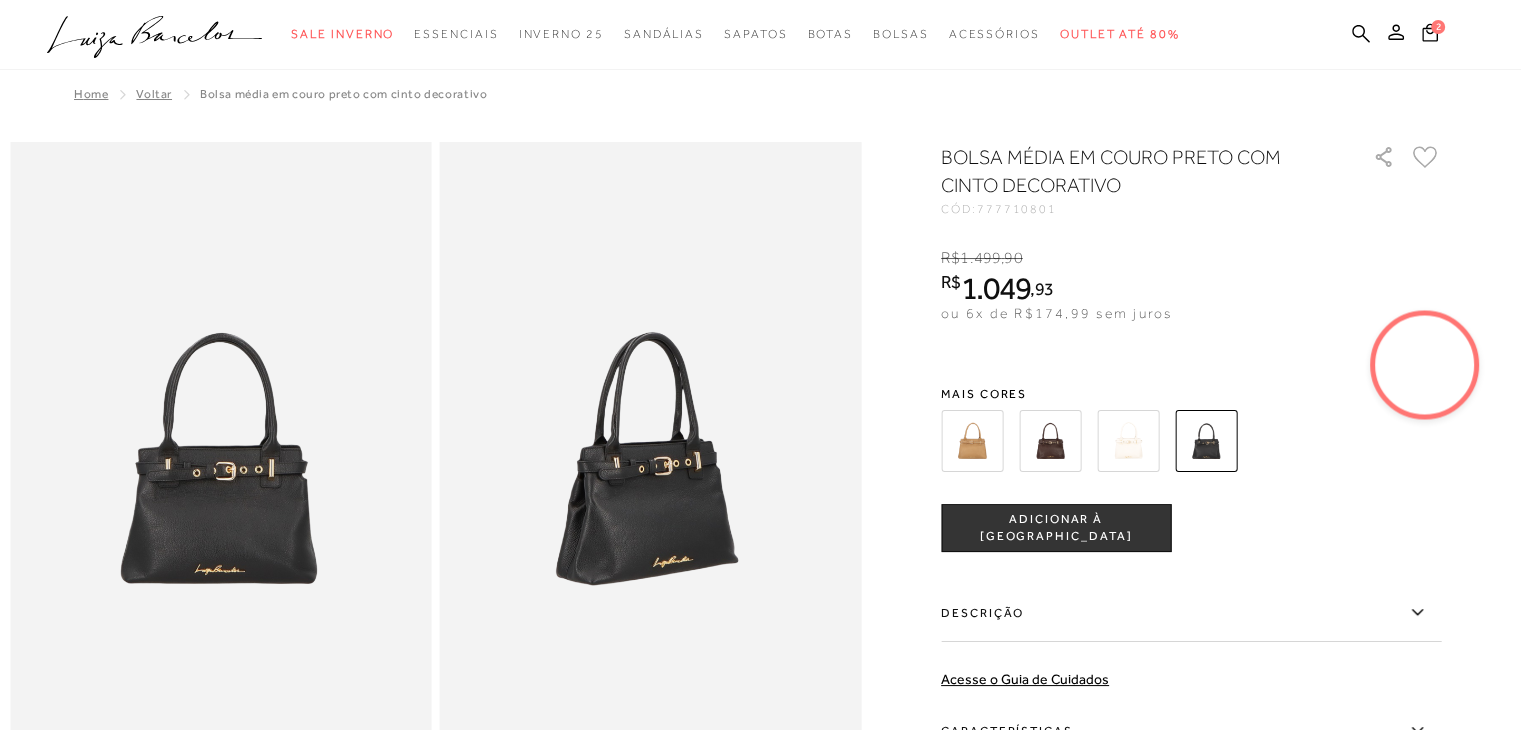 click at bounding box center (1128, 441) 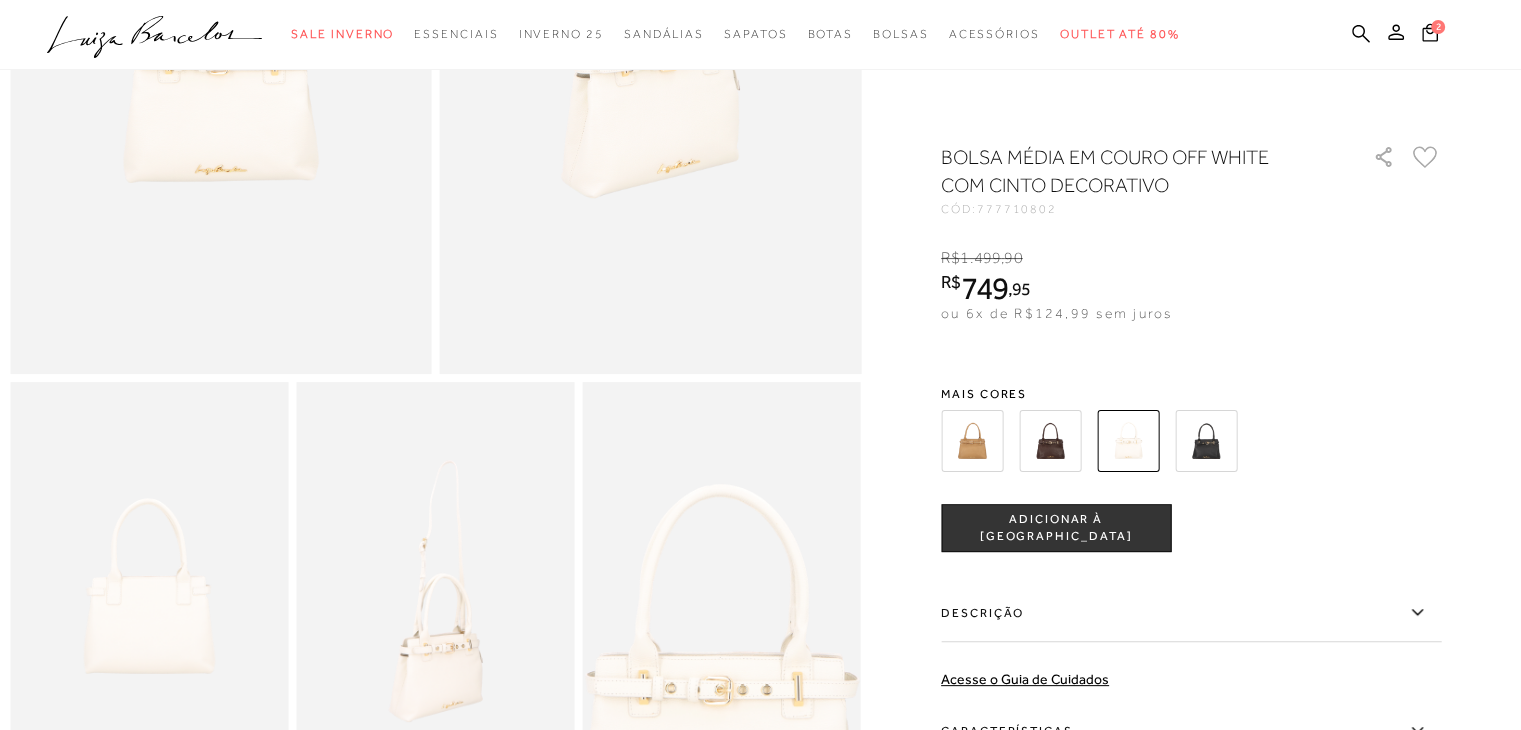 scroll, scrollTop: 800, scrollLeft: 0, axis: vertical 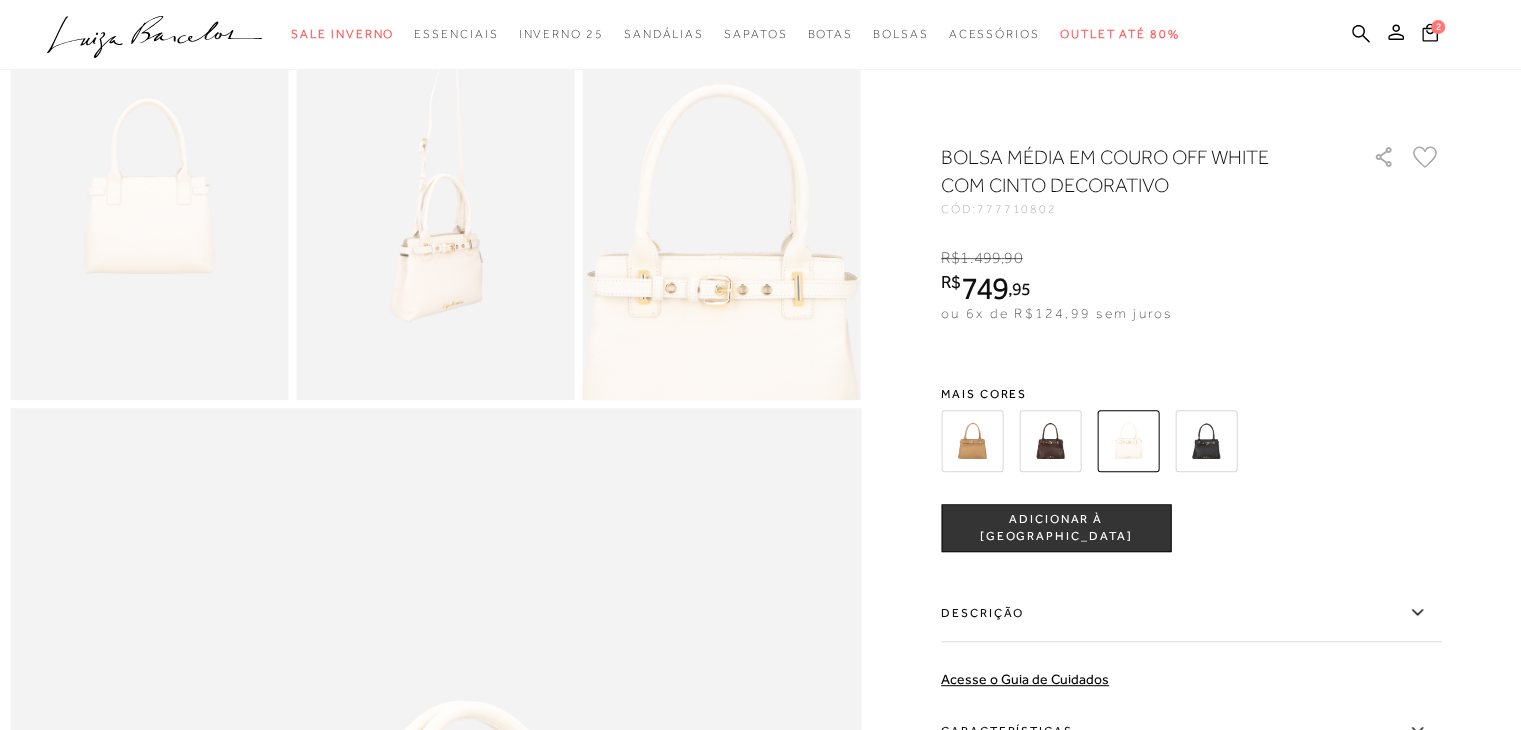 click at bounding box center (972, 441) 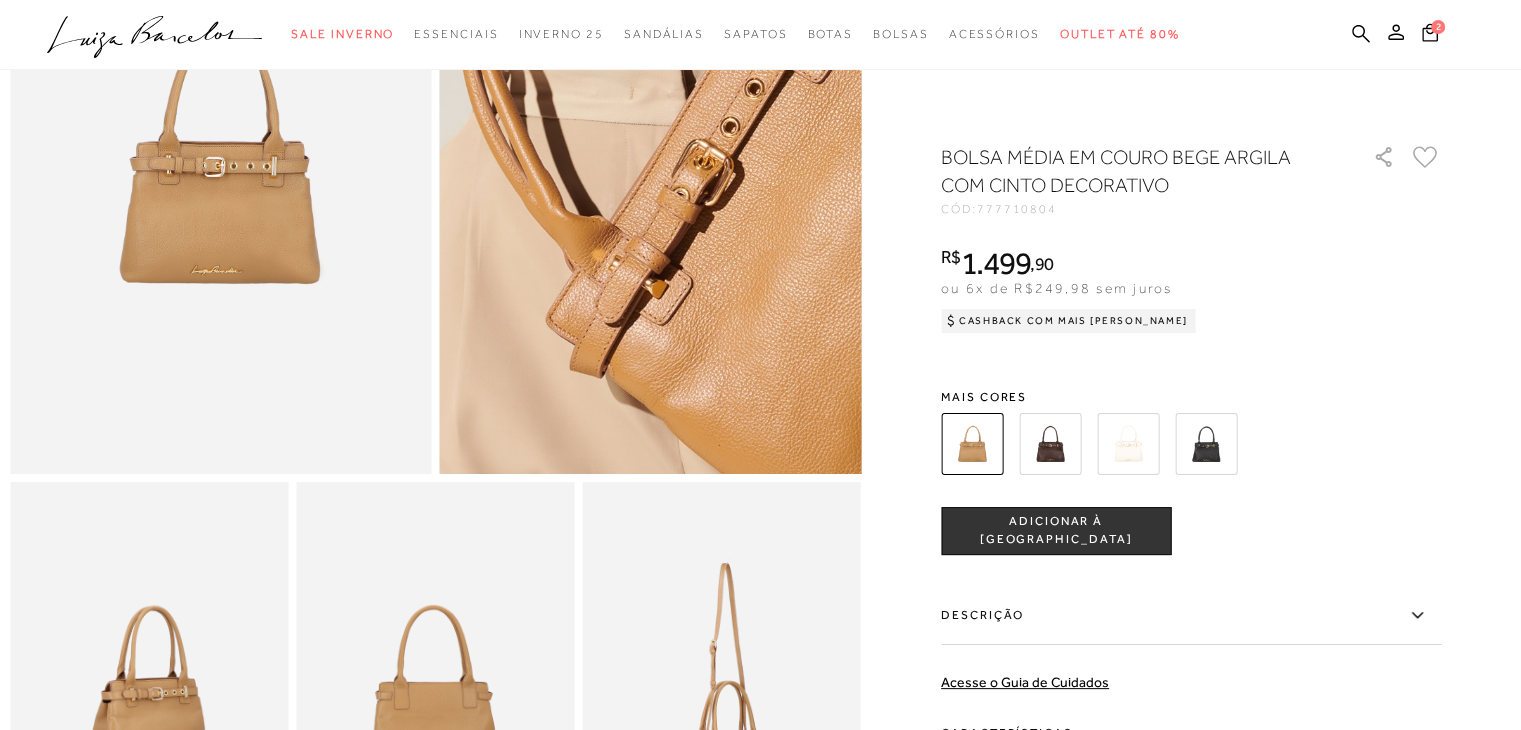 scroll, scrollTop: 200, scrollLeft: 0, axis: vertical 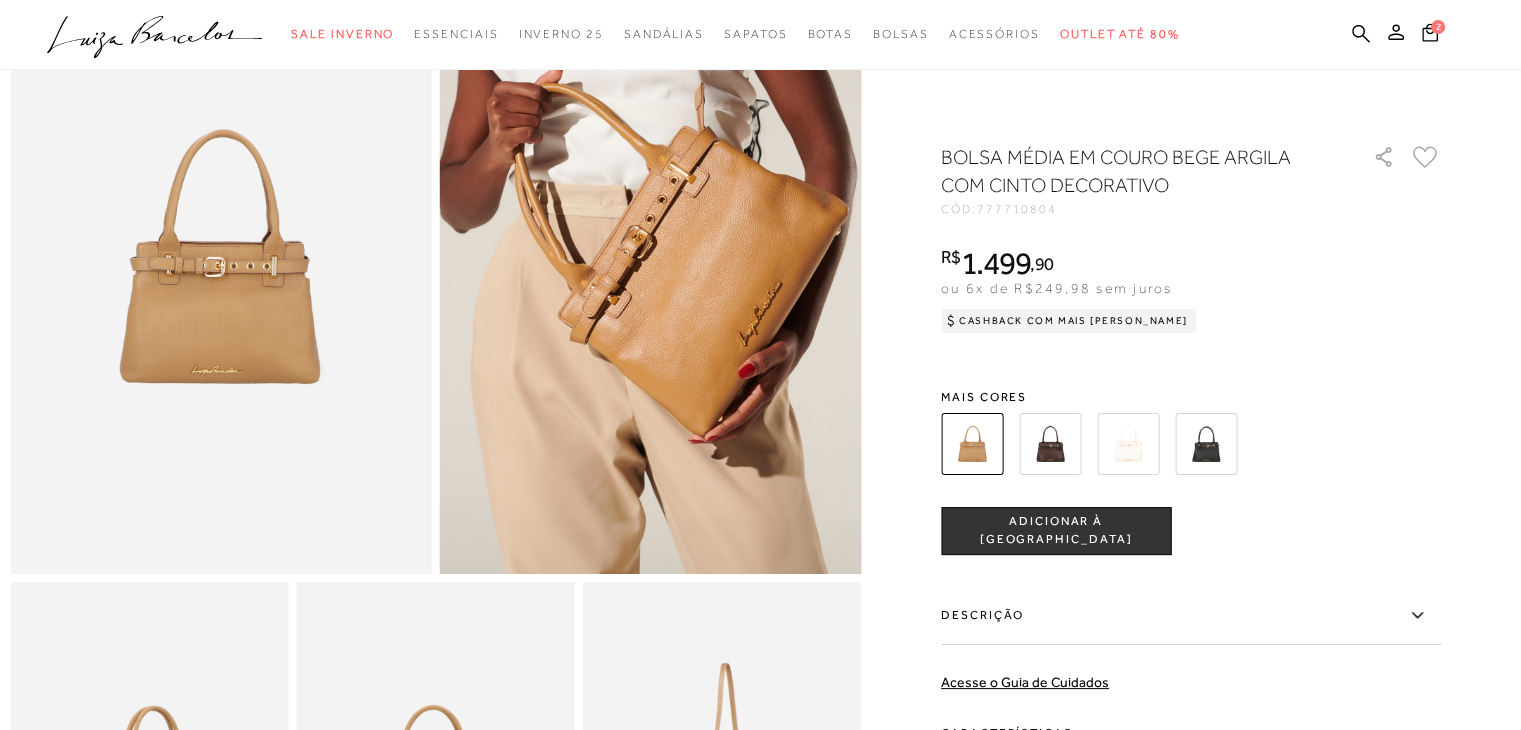 click at bounding box center (1206, 444) 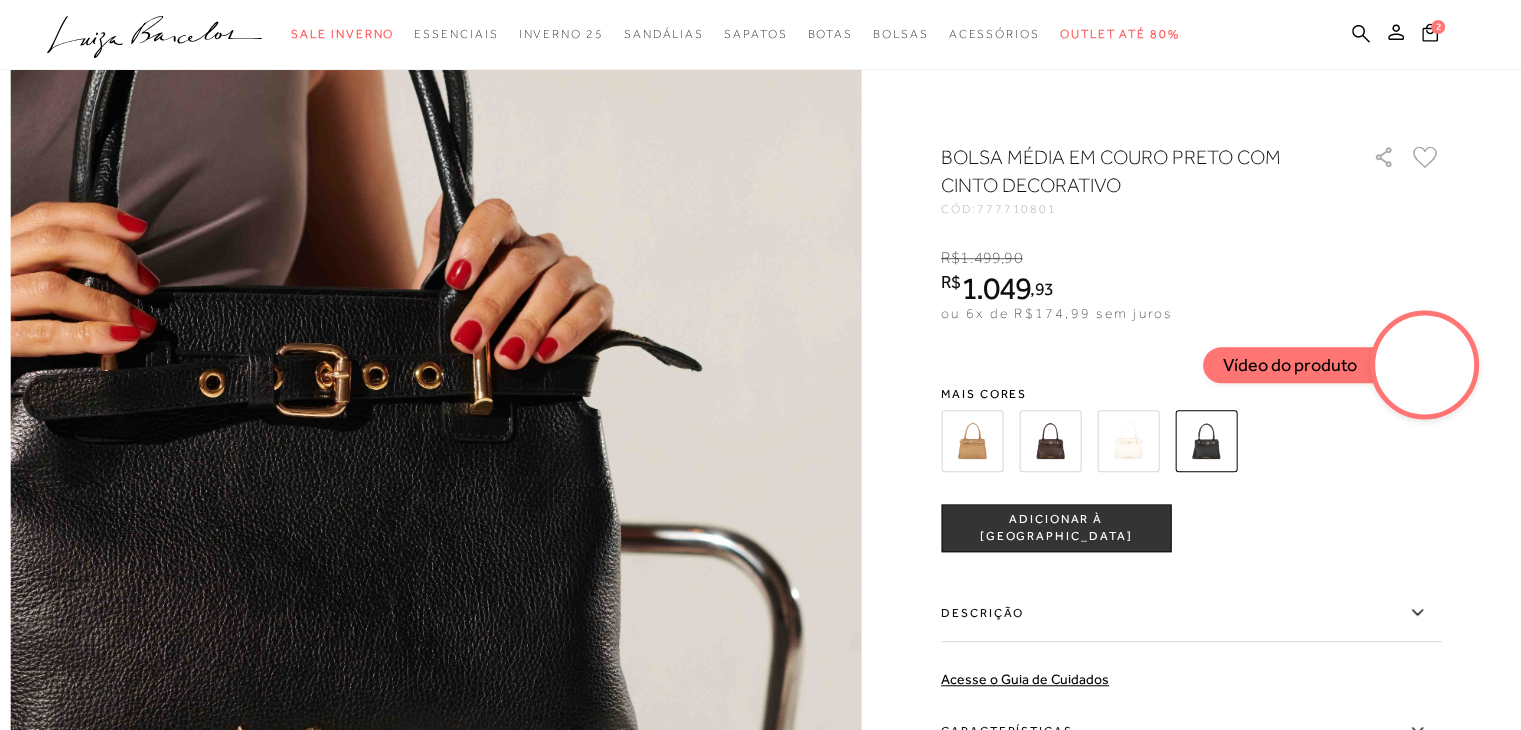 scroll, scrollTop: 1300, scrollLeft: 0, axis: vertical 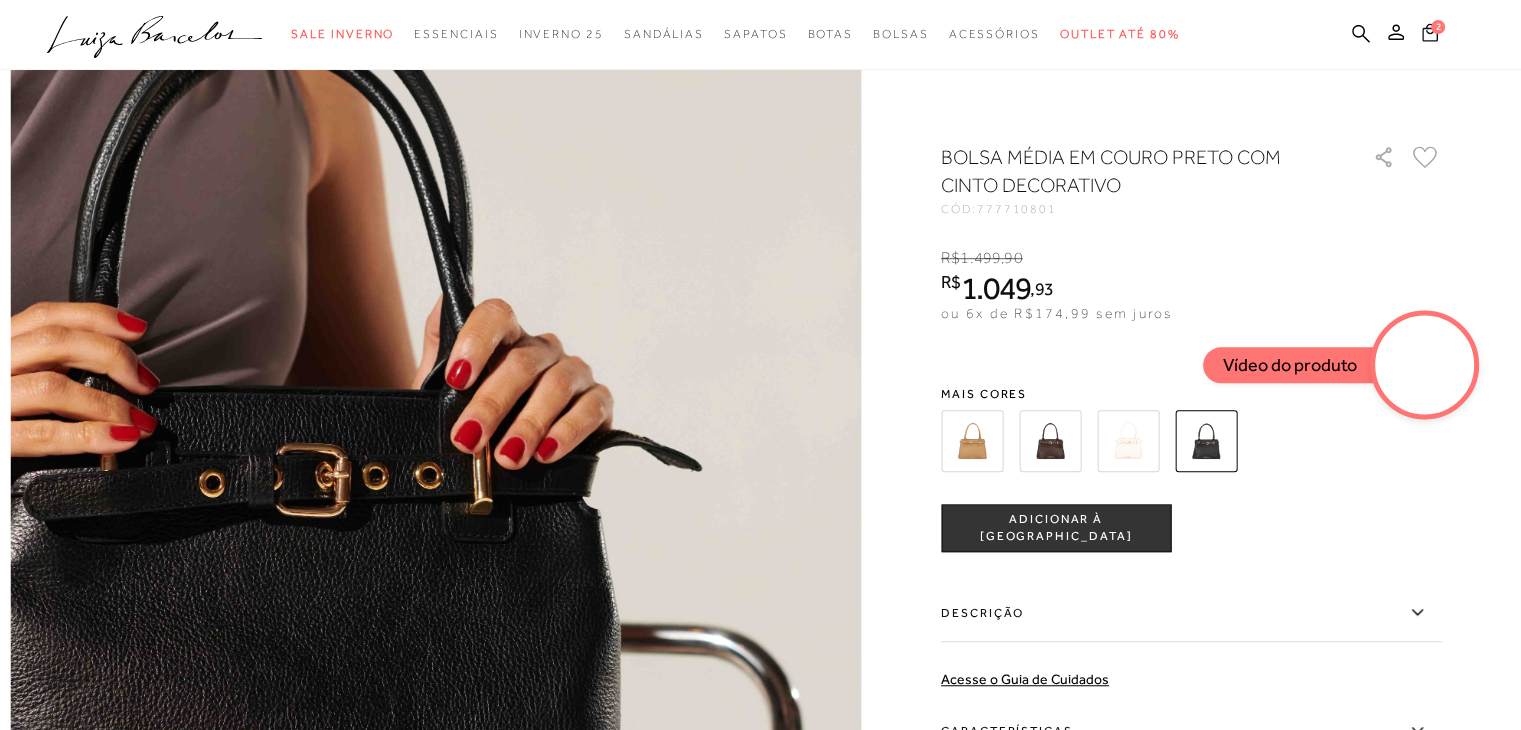 click on "2" at bounding box center (1438, 27) 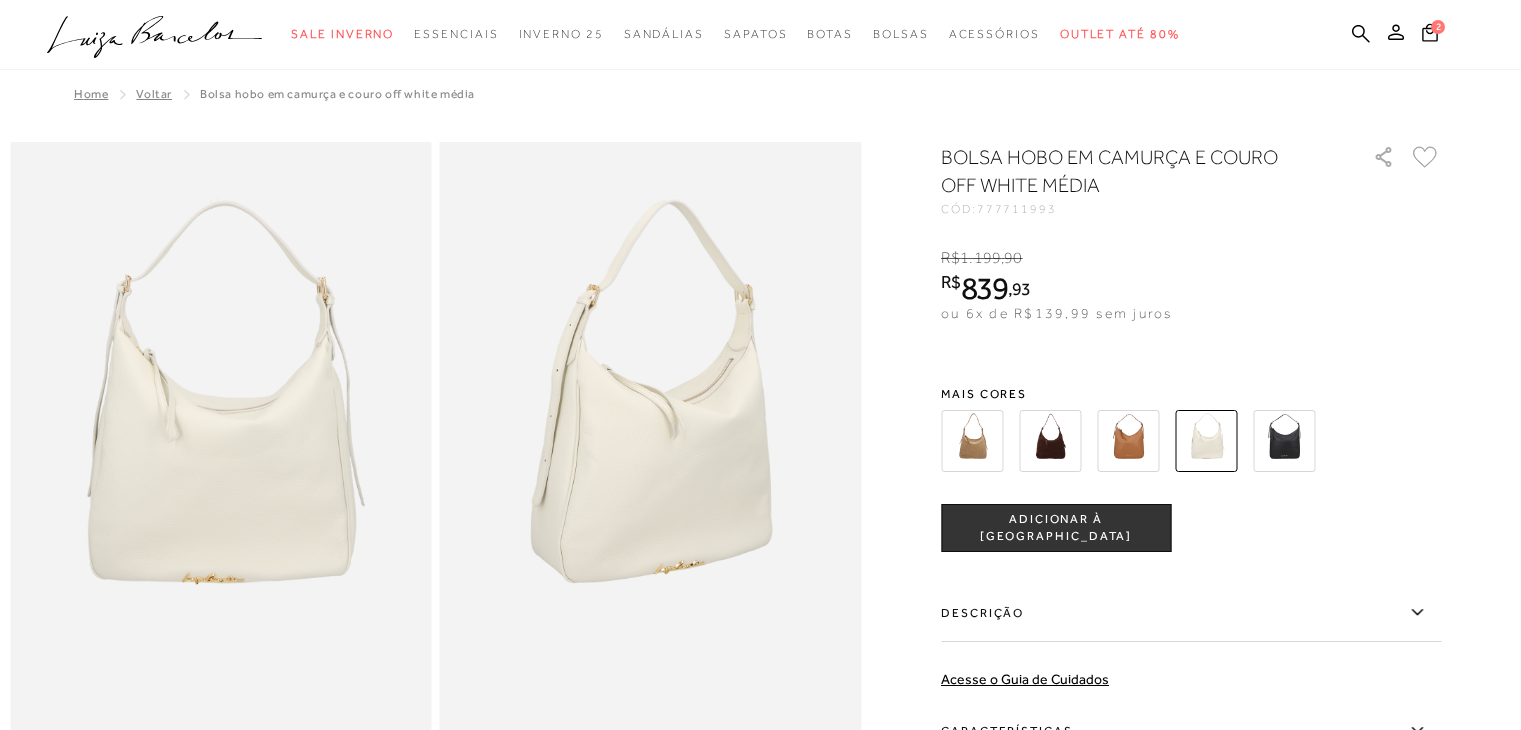 scroll, scrollTop: 0, scrollLeft: 0, axis: both 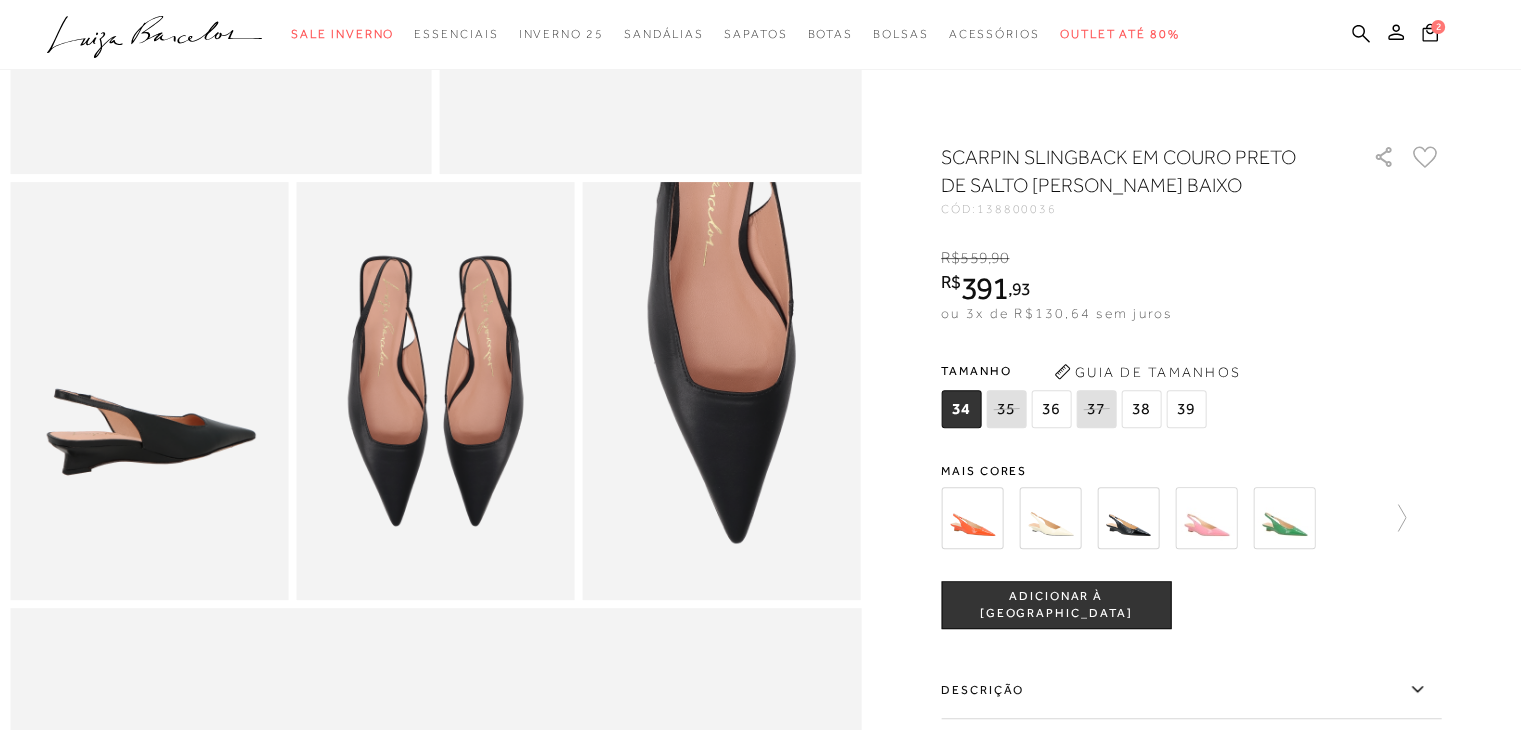 click at bounding box center (1050, 518) 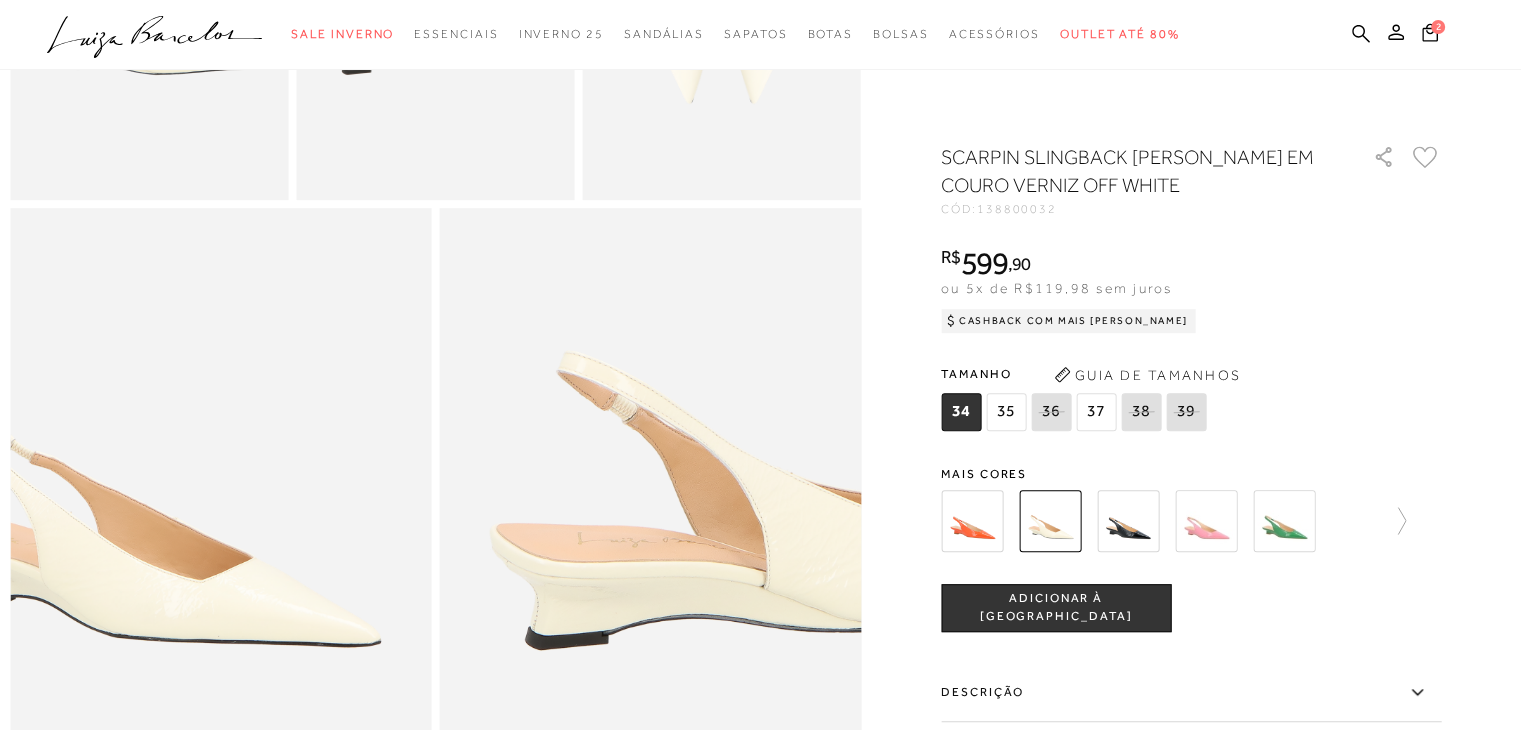 scroll, scrollTop: 1200, scrollLeft: 0, axis: vertical 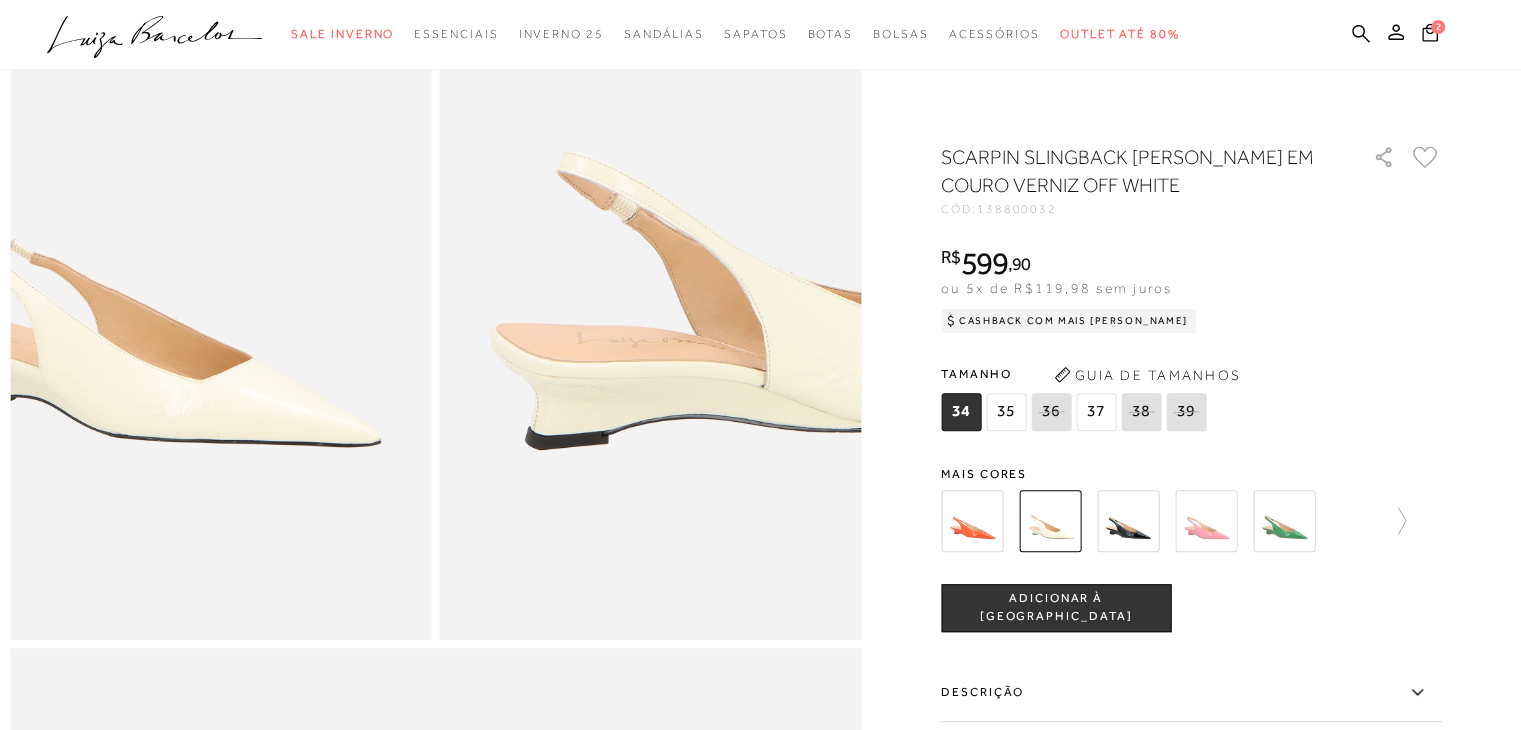 click at bounding box center (1206, 521) 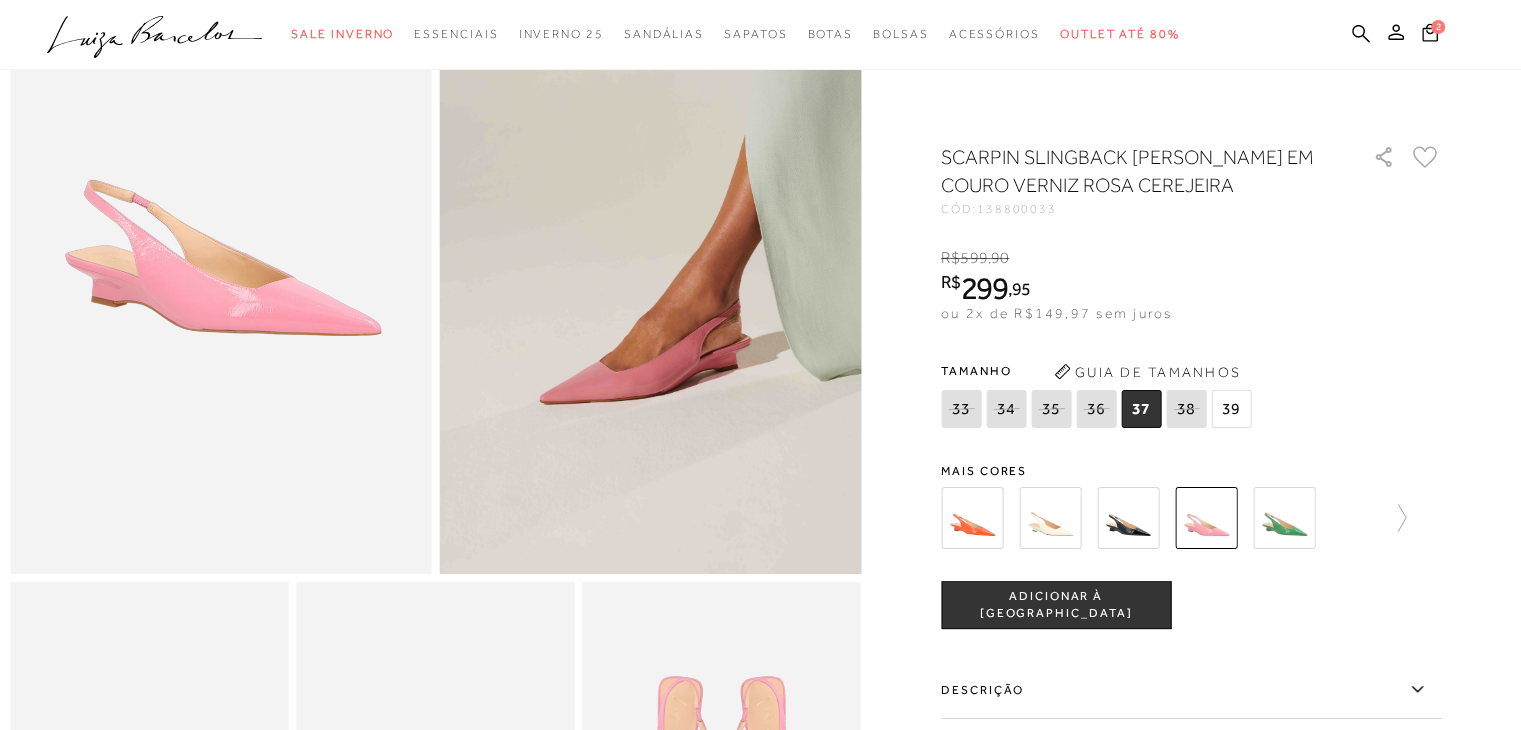 scroll, scrollTop: 400, scrollLeft: 0, axis: vertical 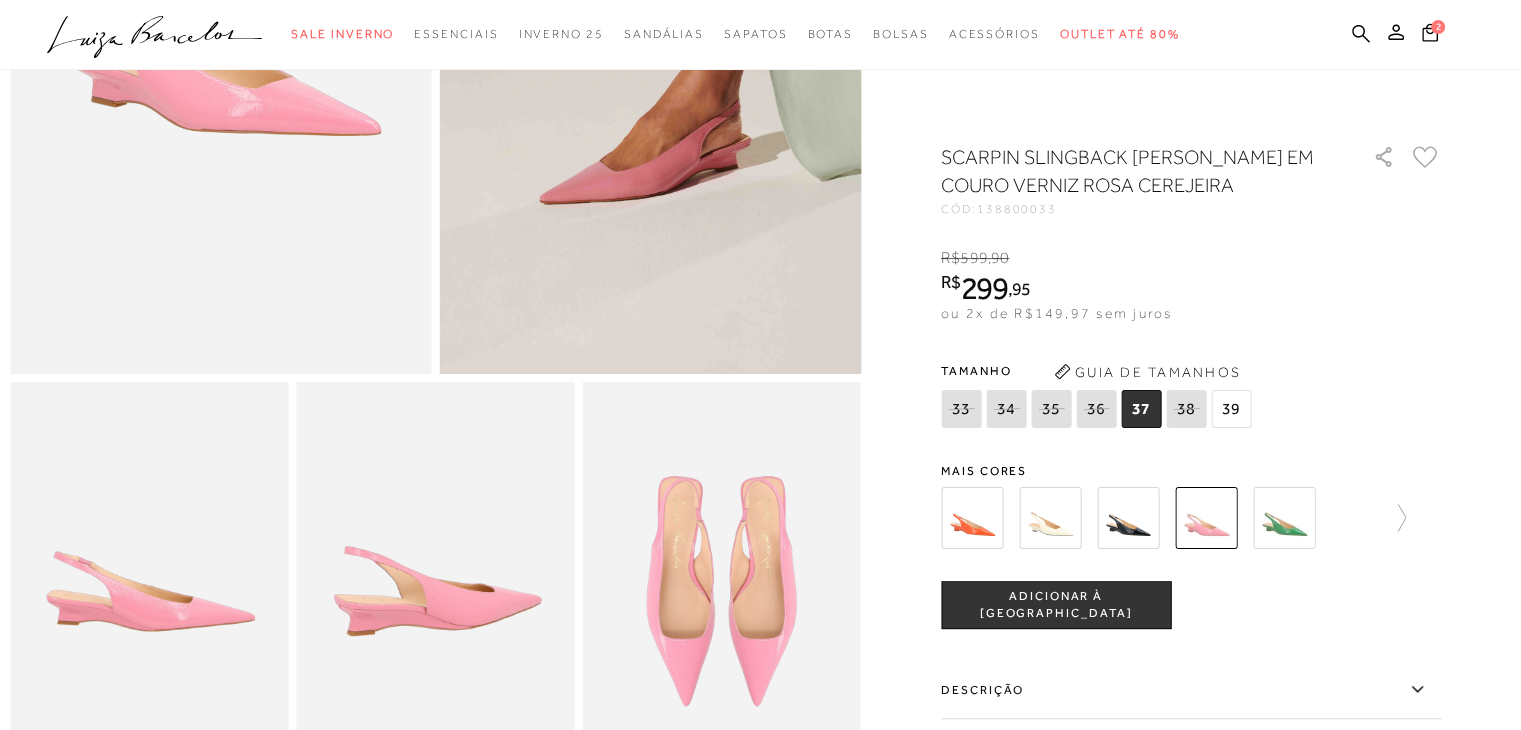 click at bounding box center (1284, 518) 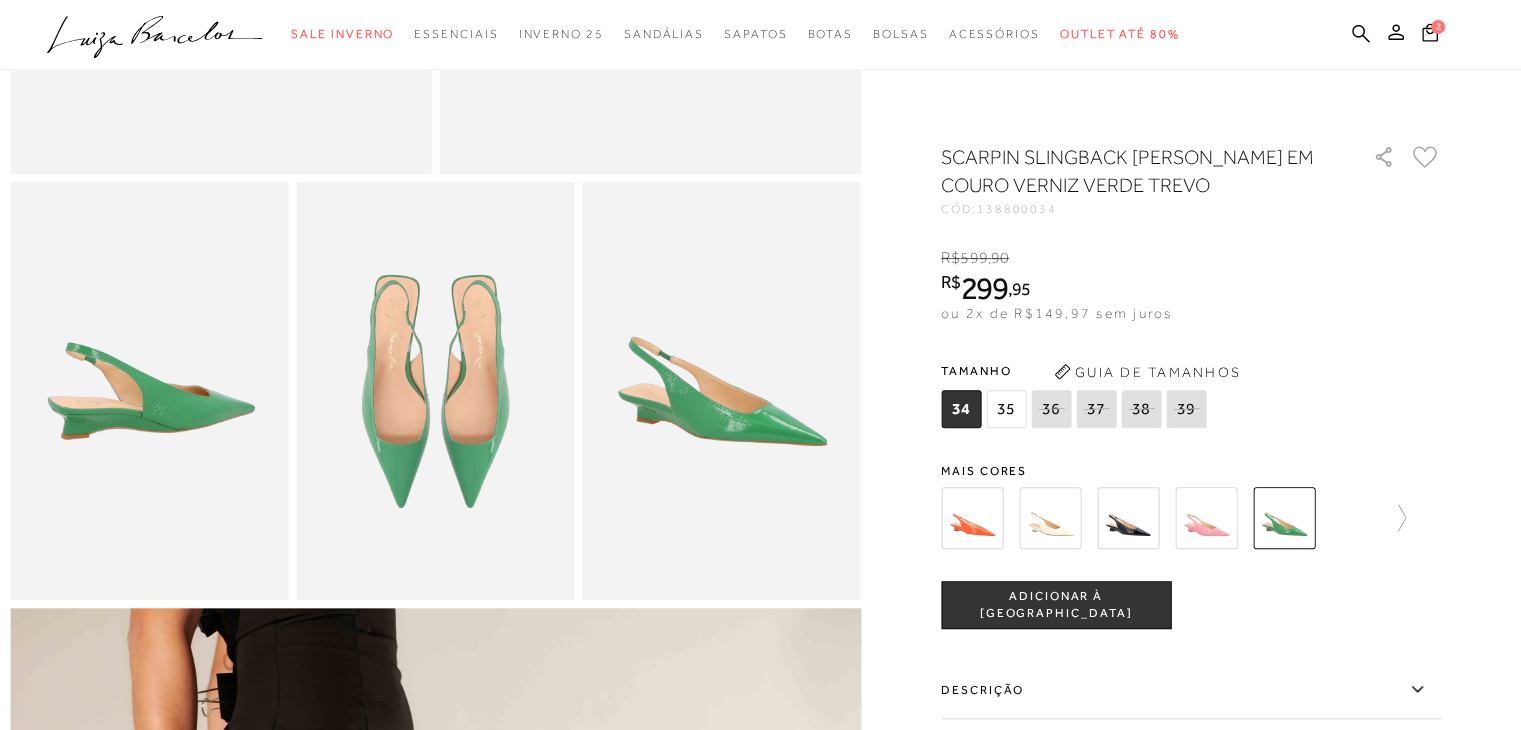 scroll, scrollTop: 800, scrollLeft: 0, axis: vertical 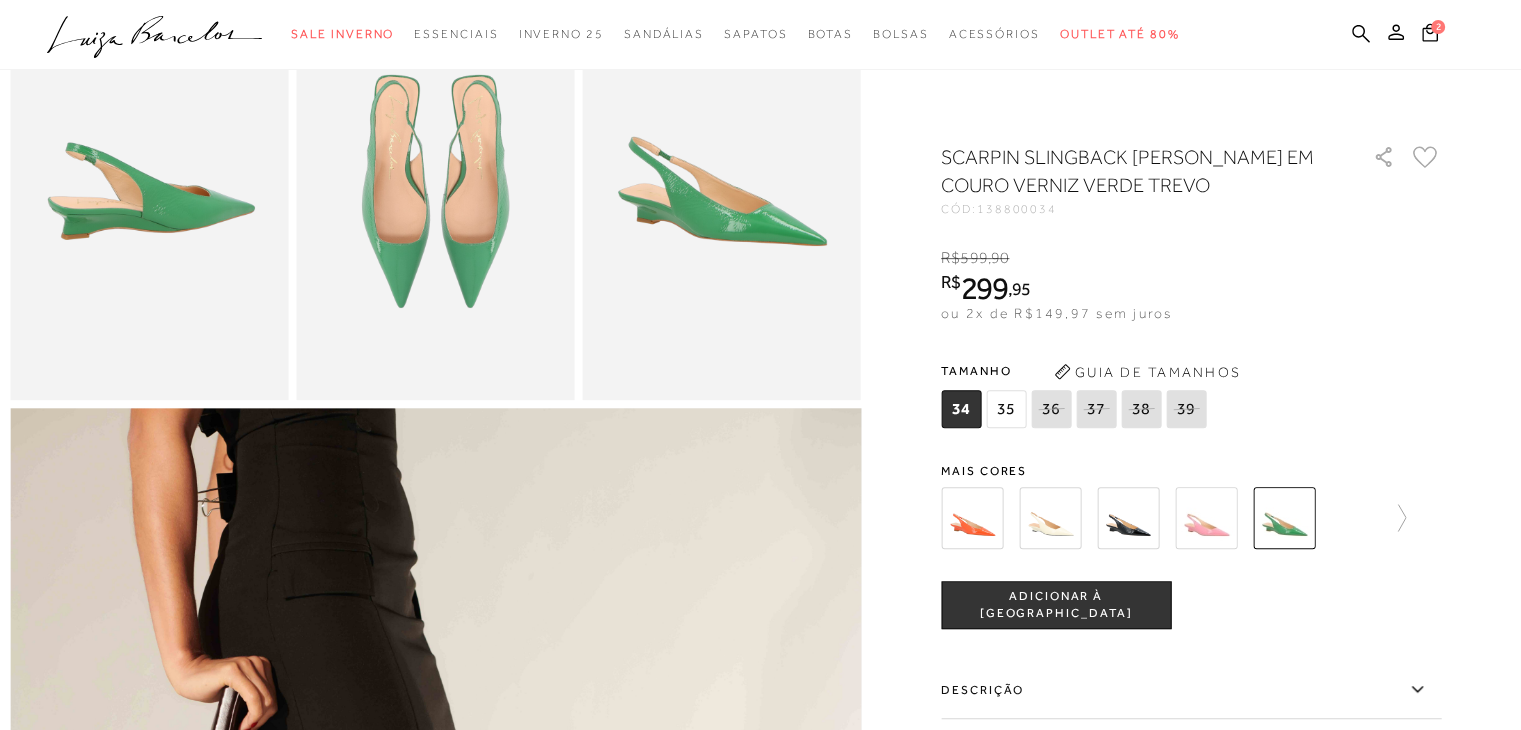 click at bounding box center [972, 518] 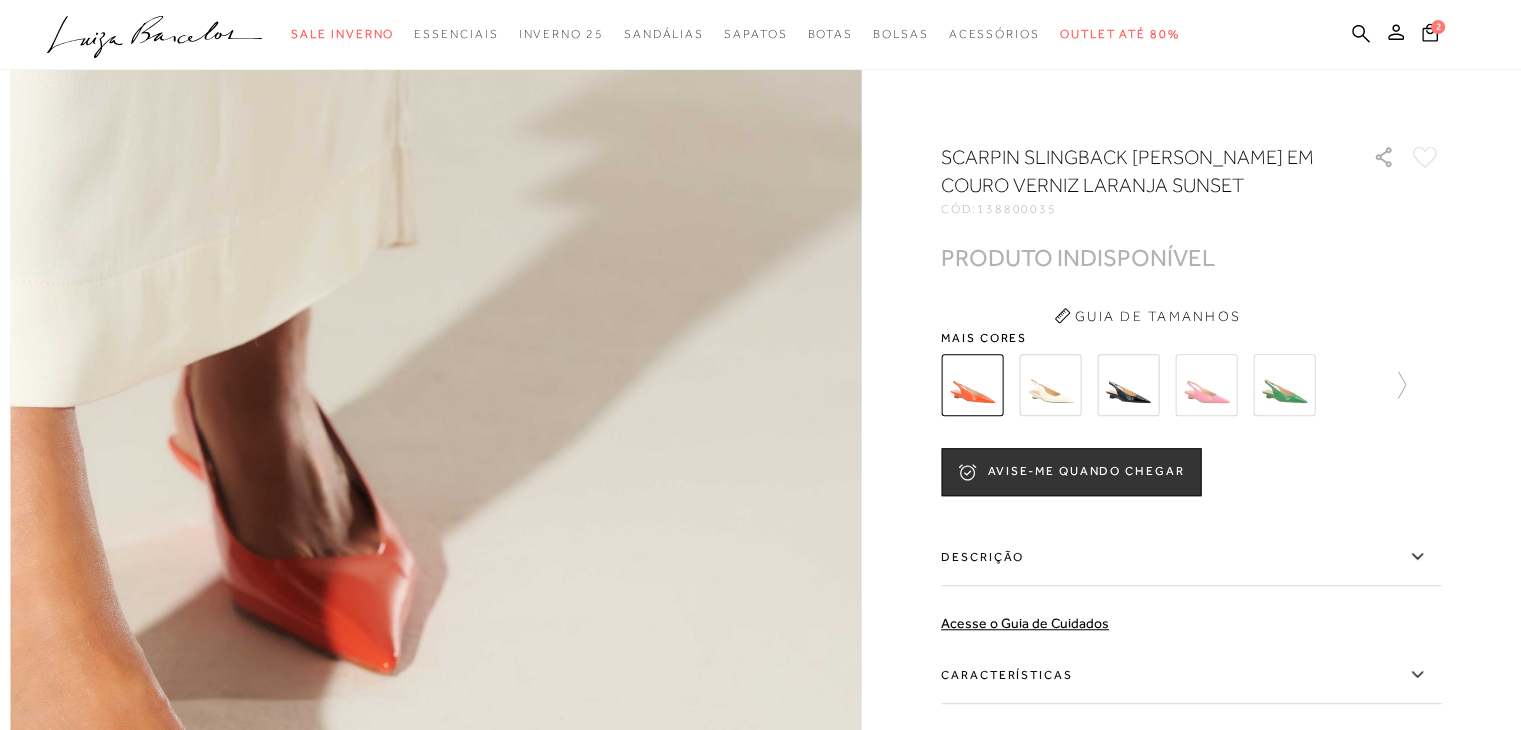 scroll, scrollTop: 1600, scrollLeft: 0, axis: vertical 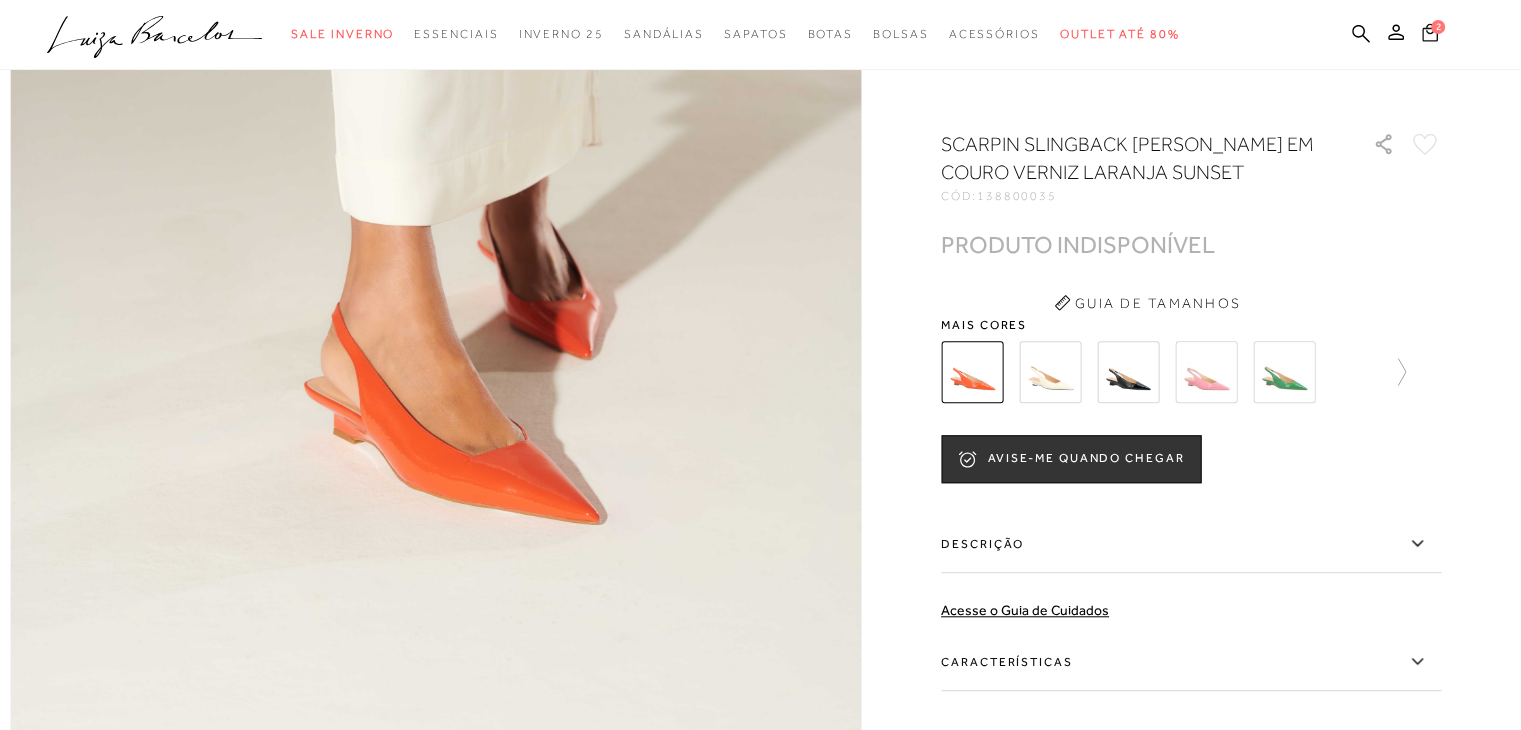 click on "2" at bounding box center [1438, 27] 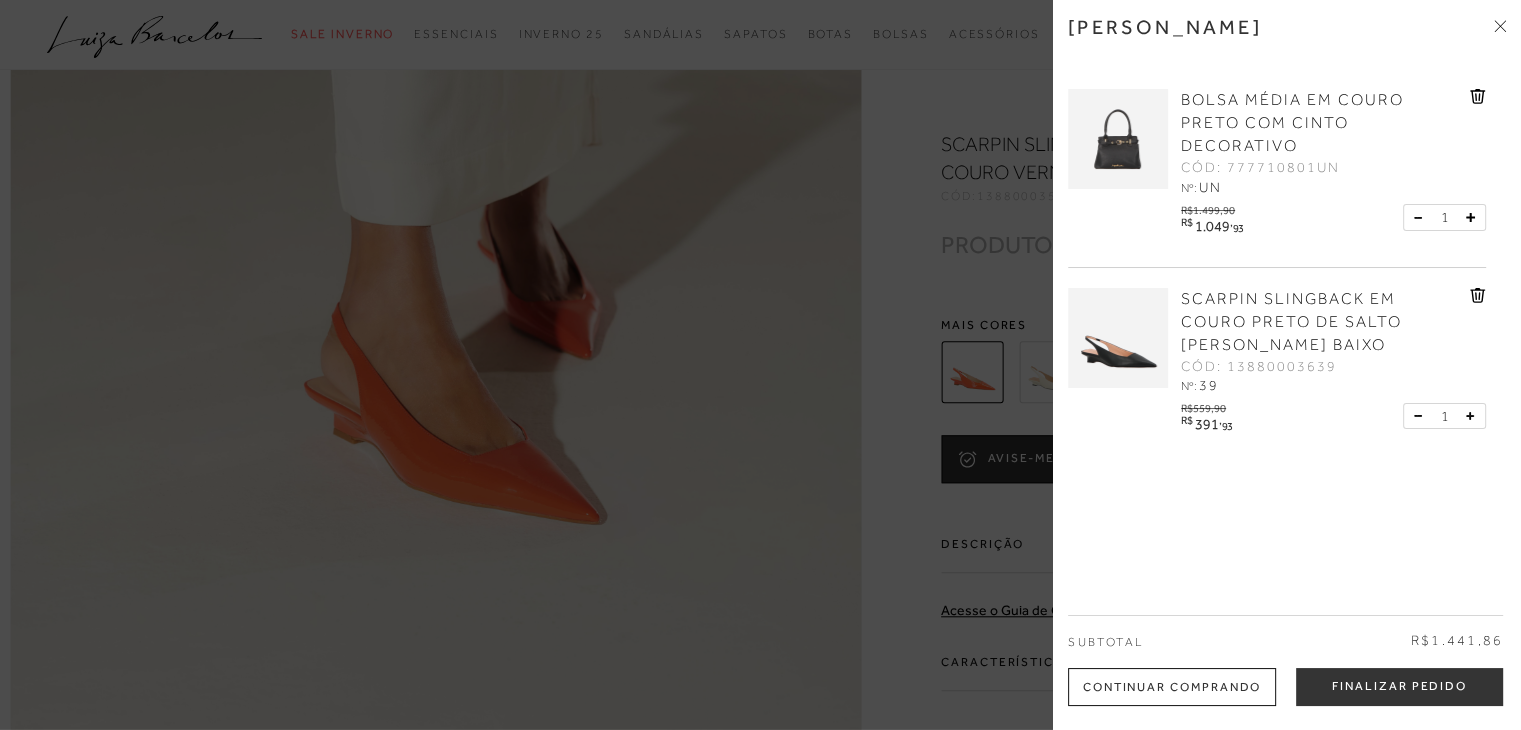 scroll, scrollTop: 1700, scrollLeft: 0, axis: vertical 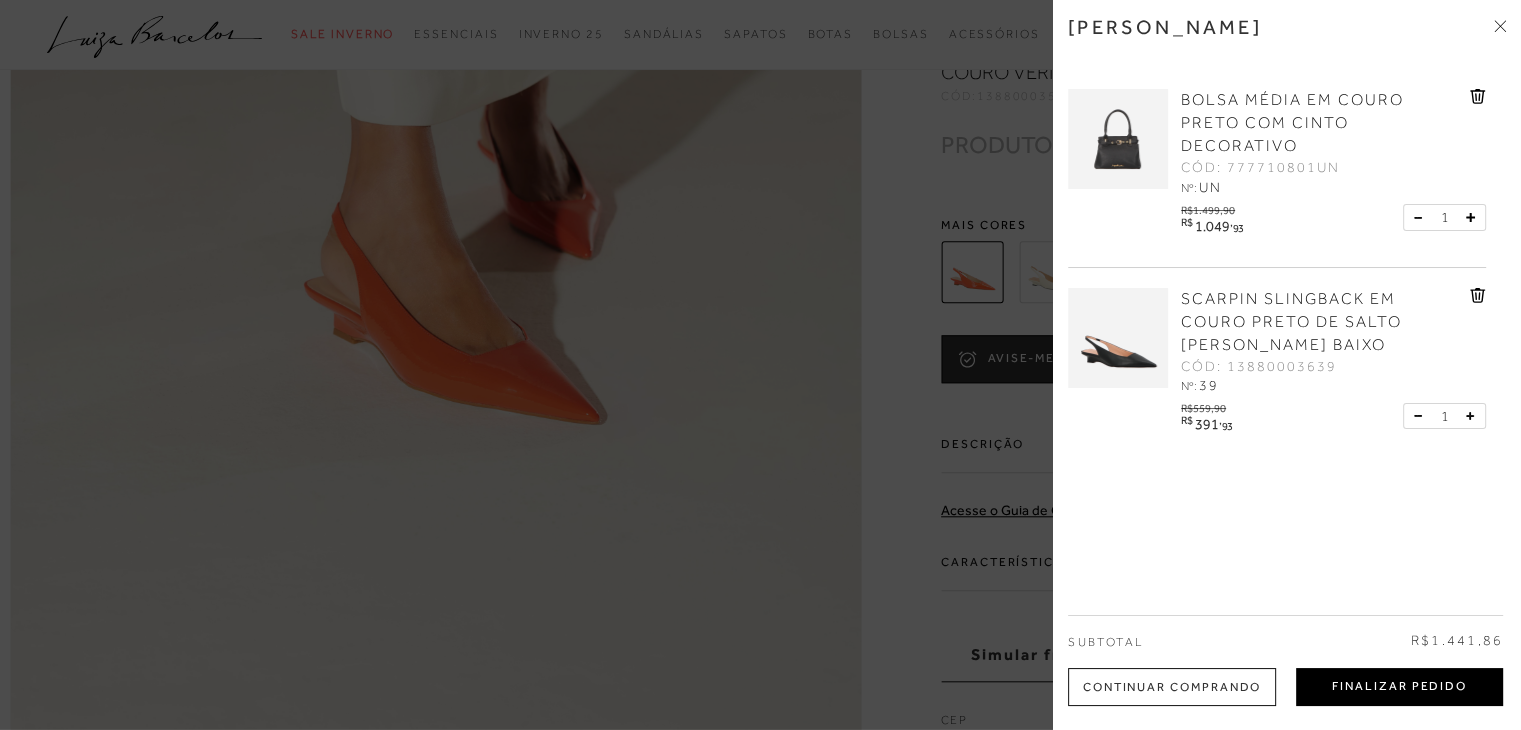 click on "Finalizar Pedido" at bounding box center [1399, 687] 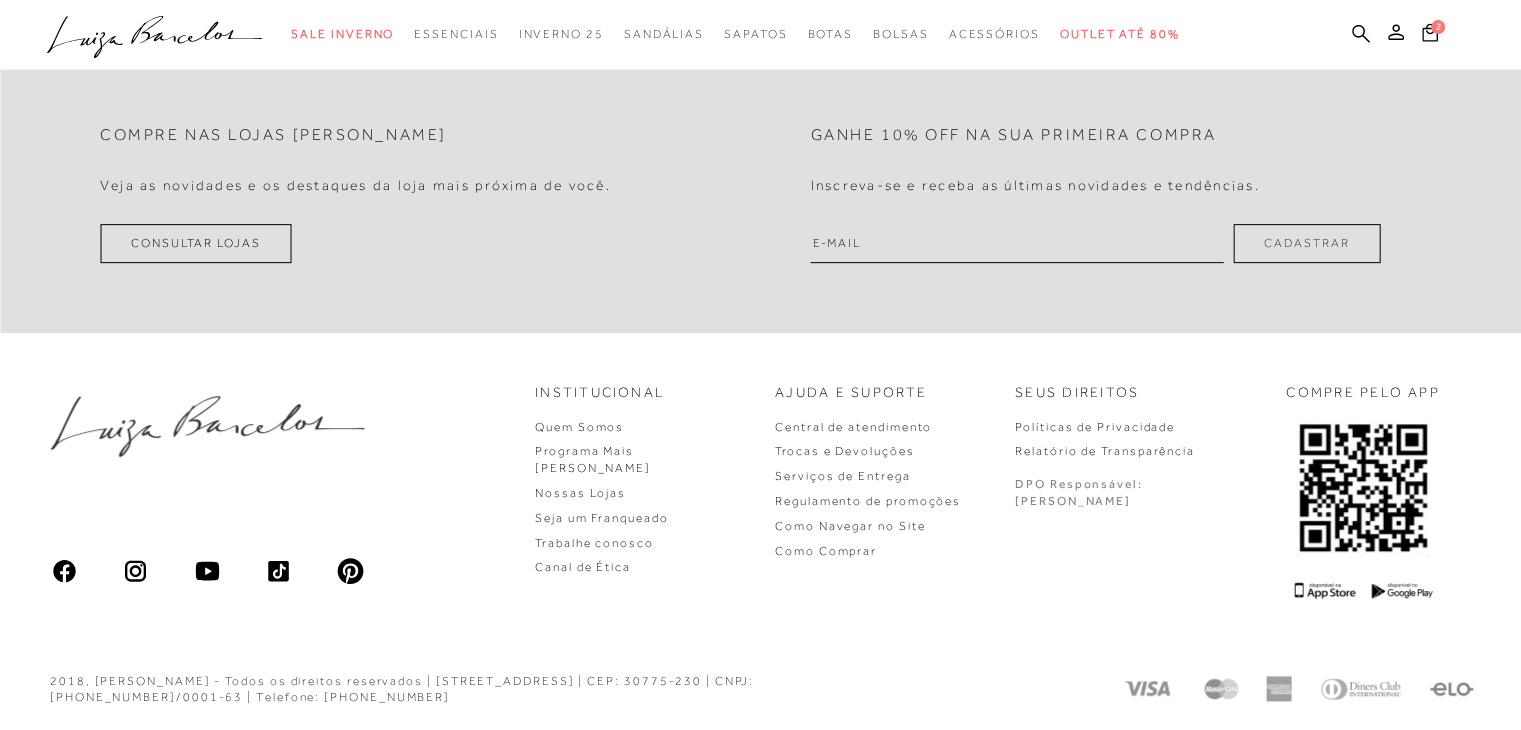 scroll, scrollTop: 0, scrollLeft: 0, axis: both 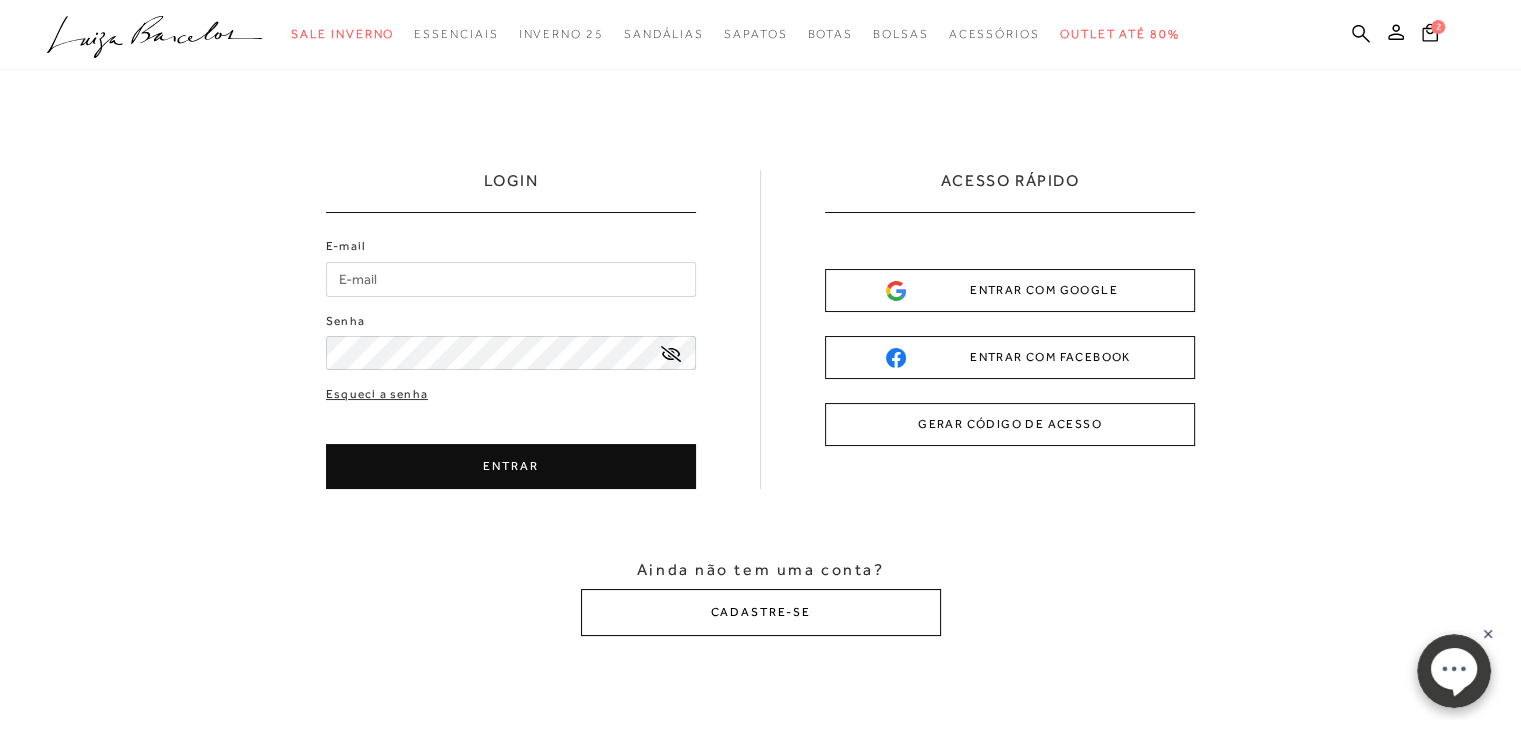 click on "CADASTRE-SE" at bounding box center [761, 612] 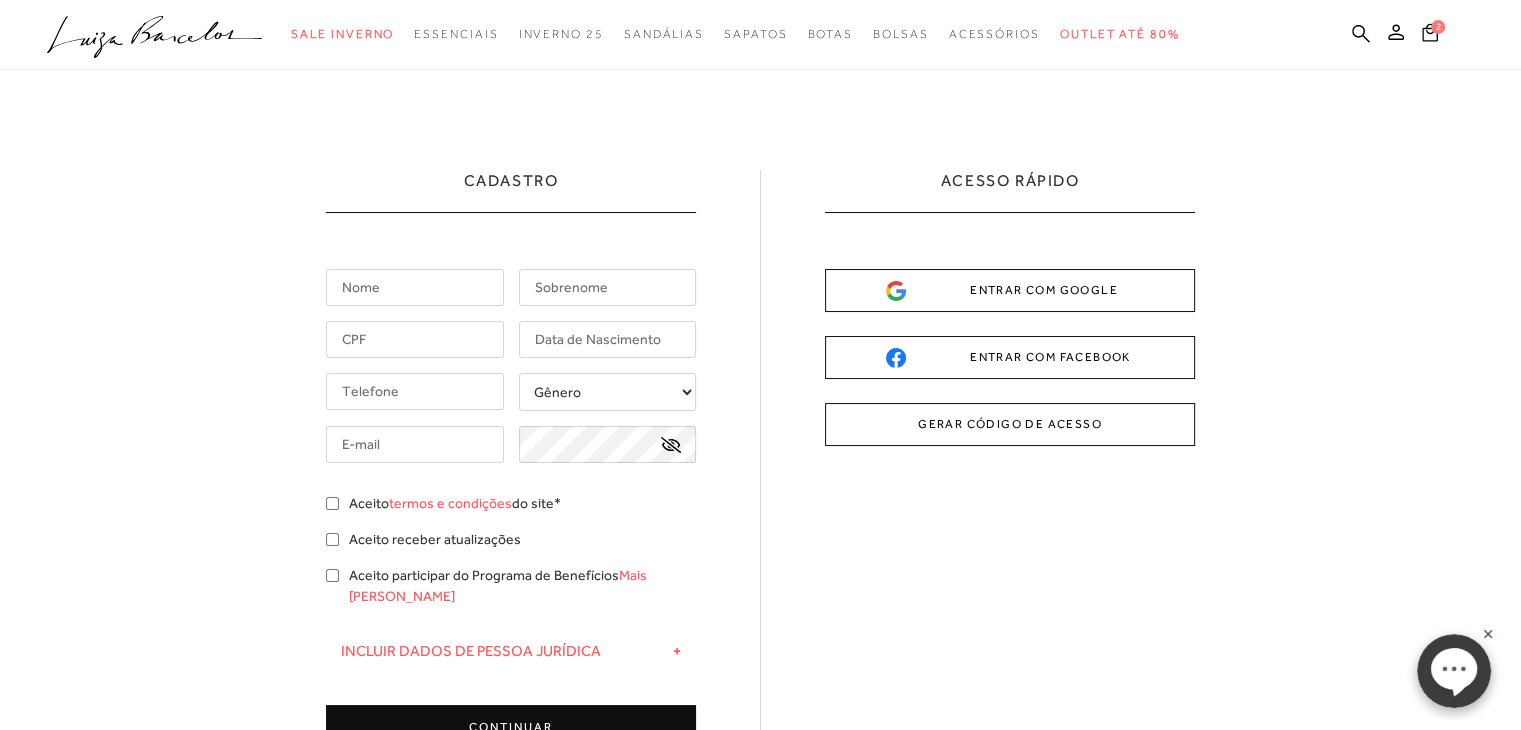 click at bounding box center [415, 287] 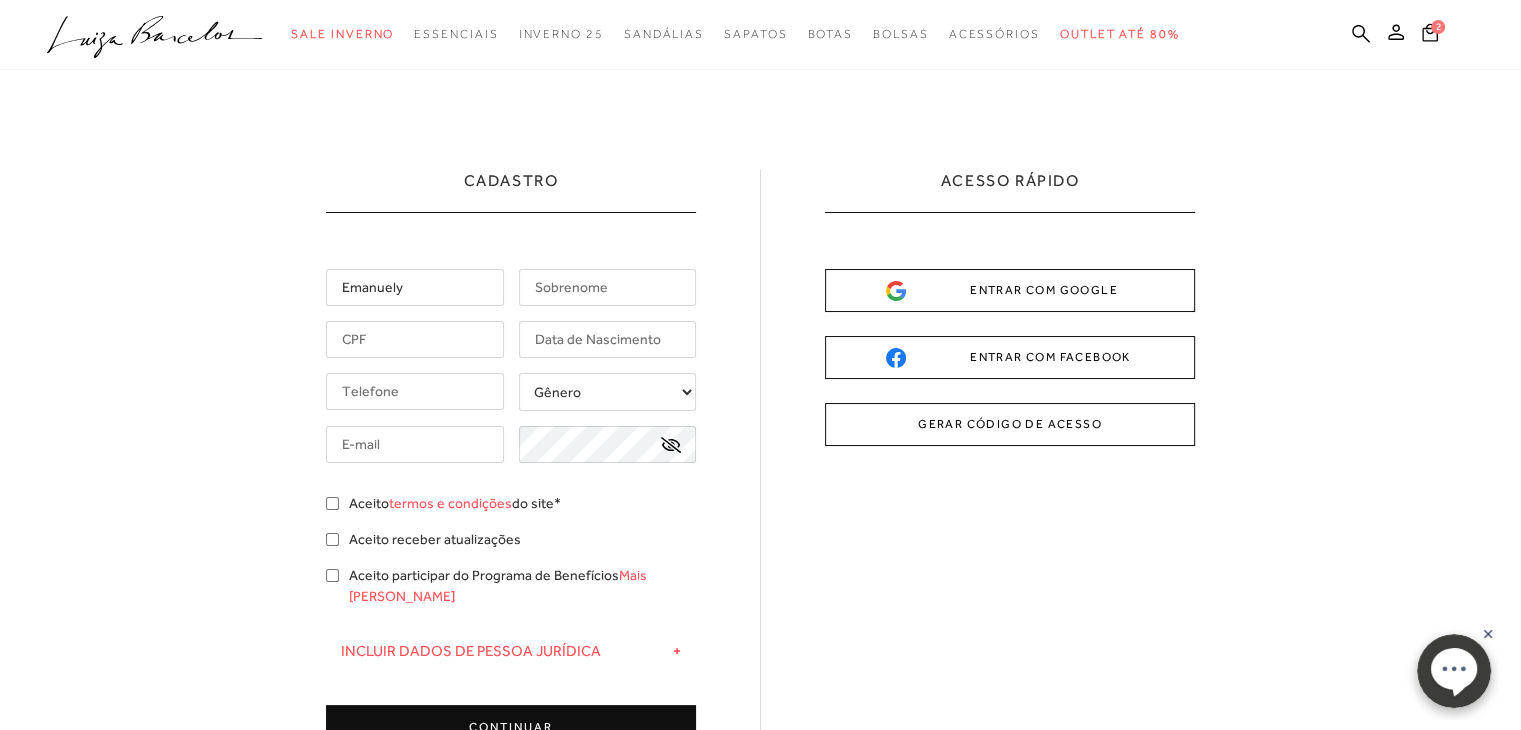 type on "Emanuely" 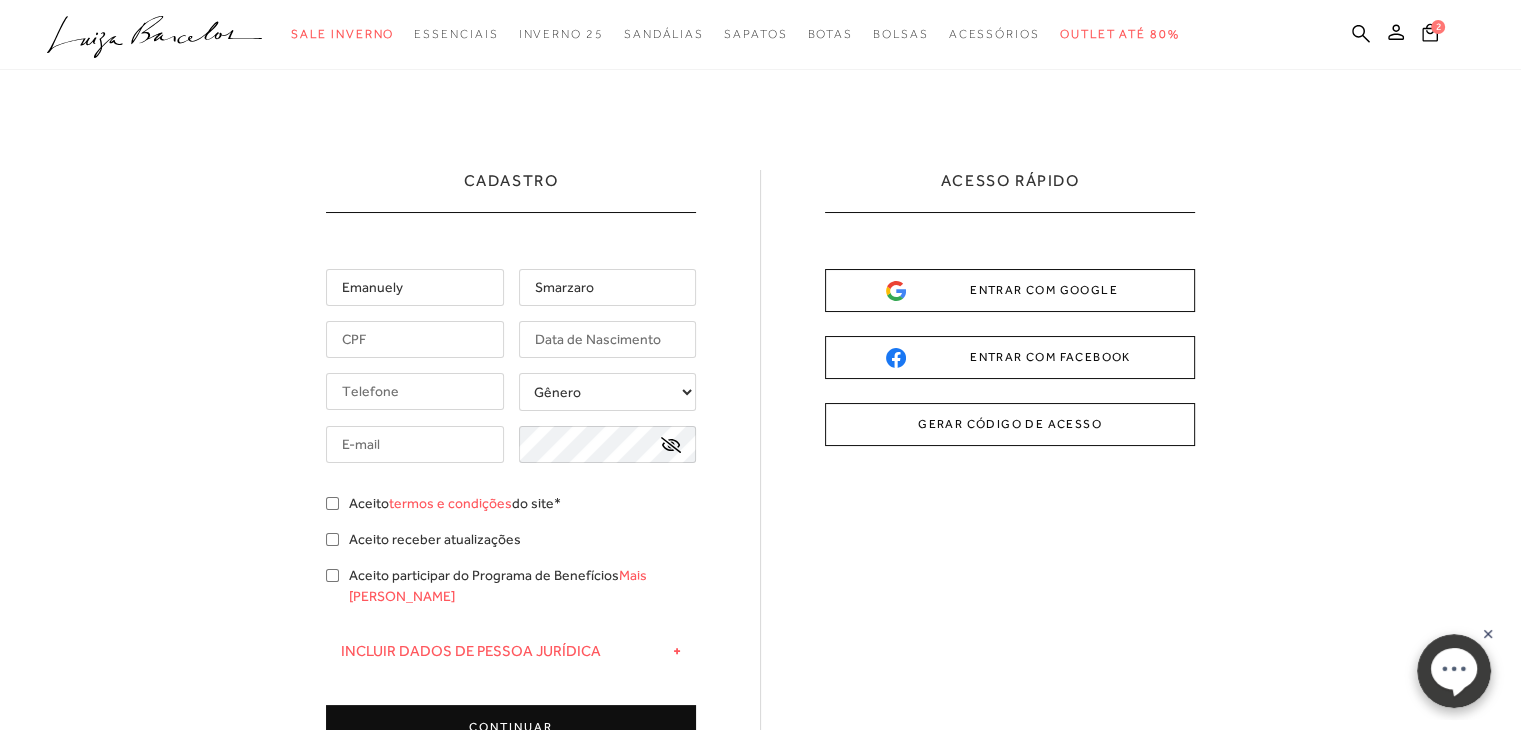 type on "Smarzaro" 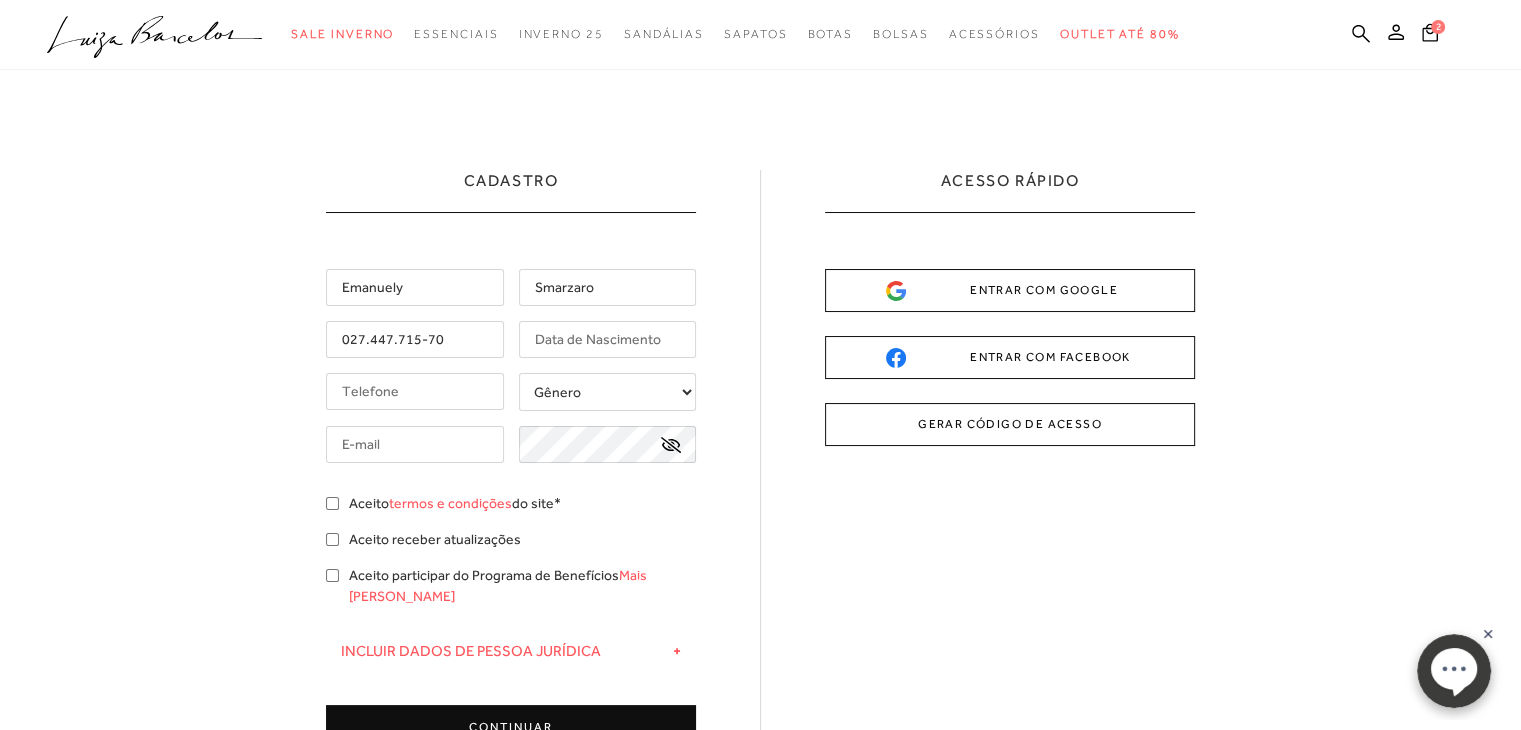 type on "027.447.715-70" 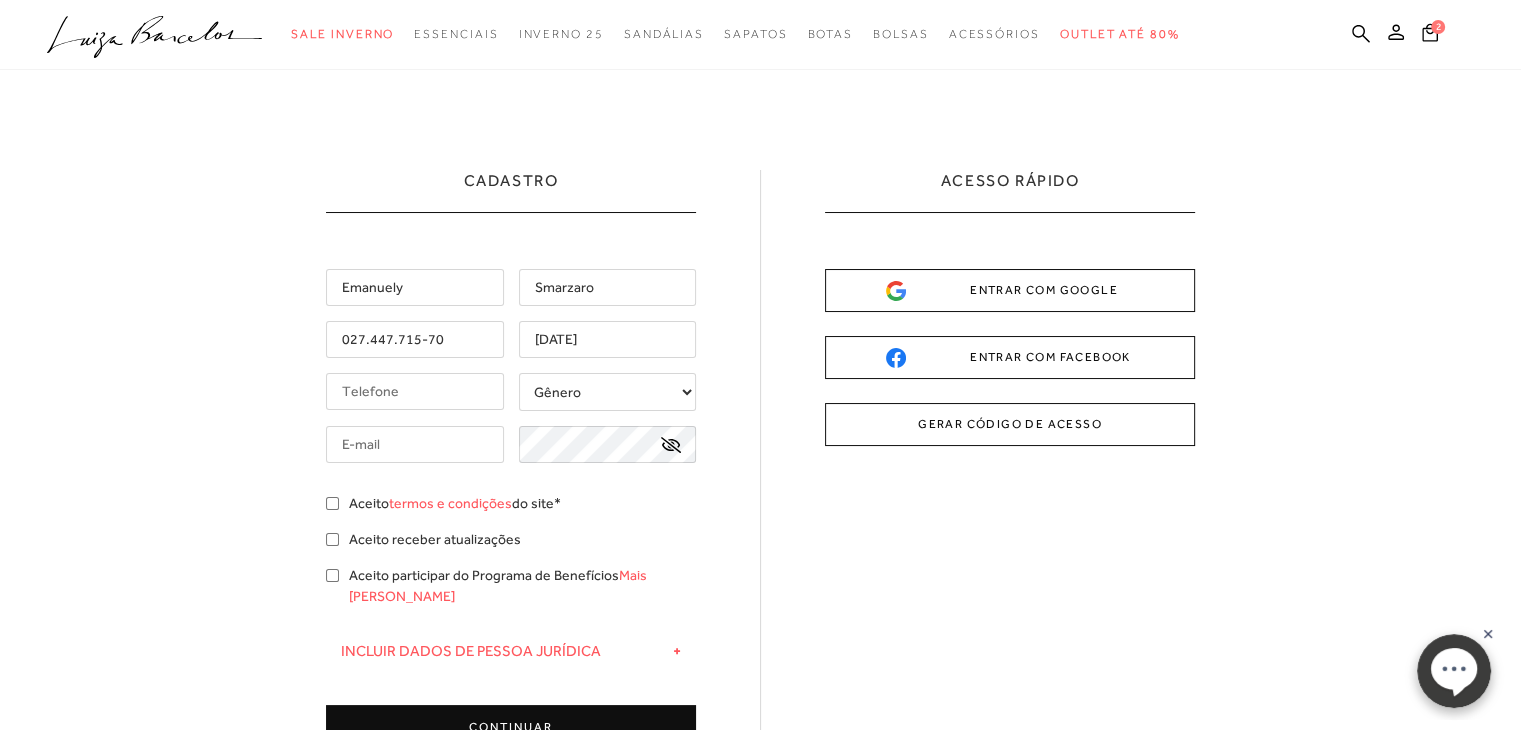 type on "03/11/1992" 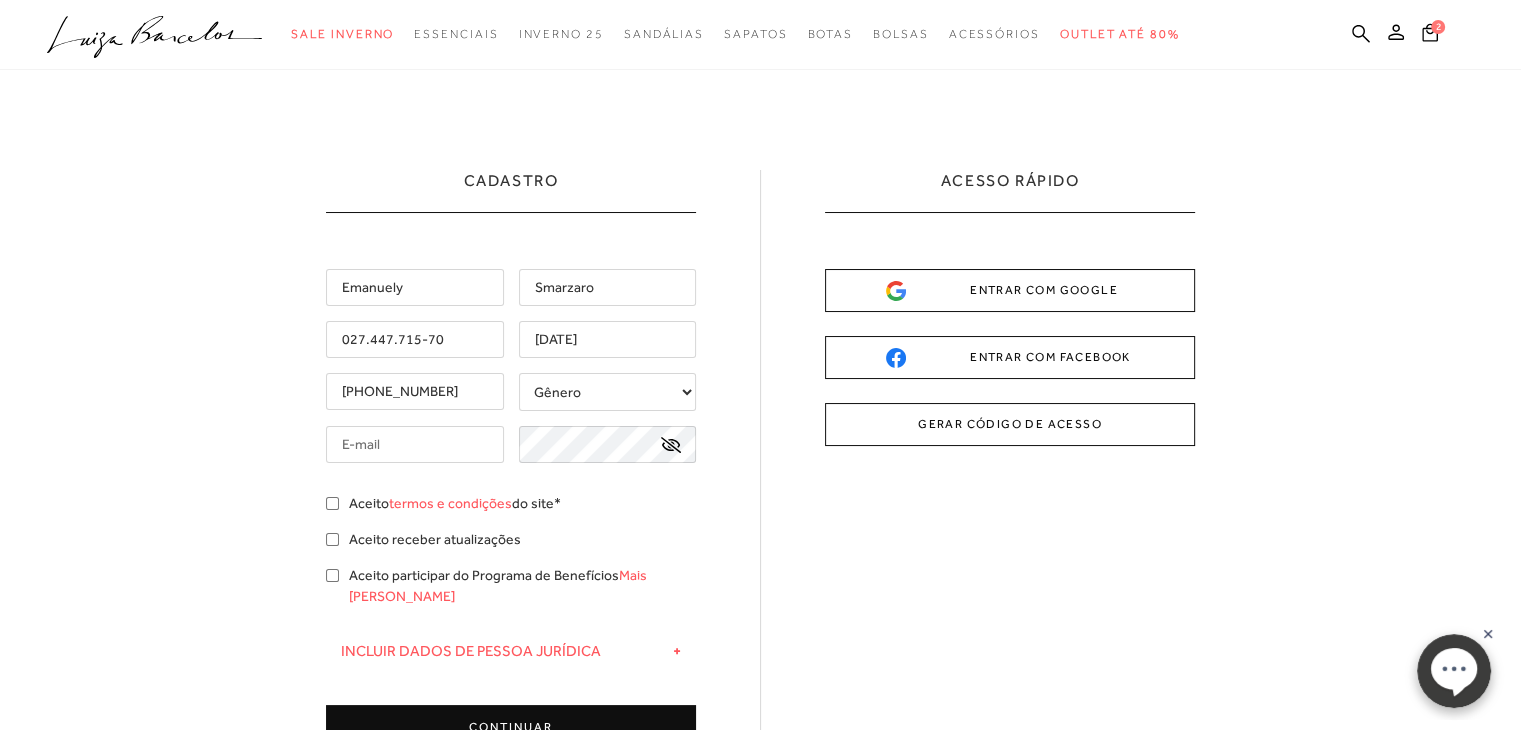type on "(73) 99105-3435" 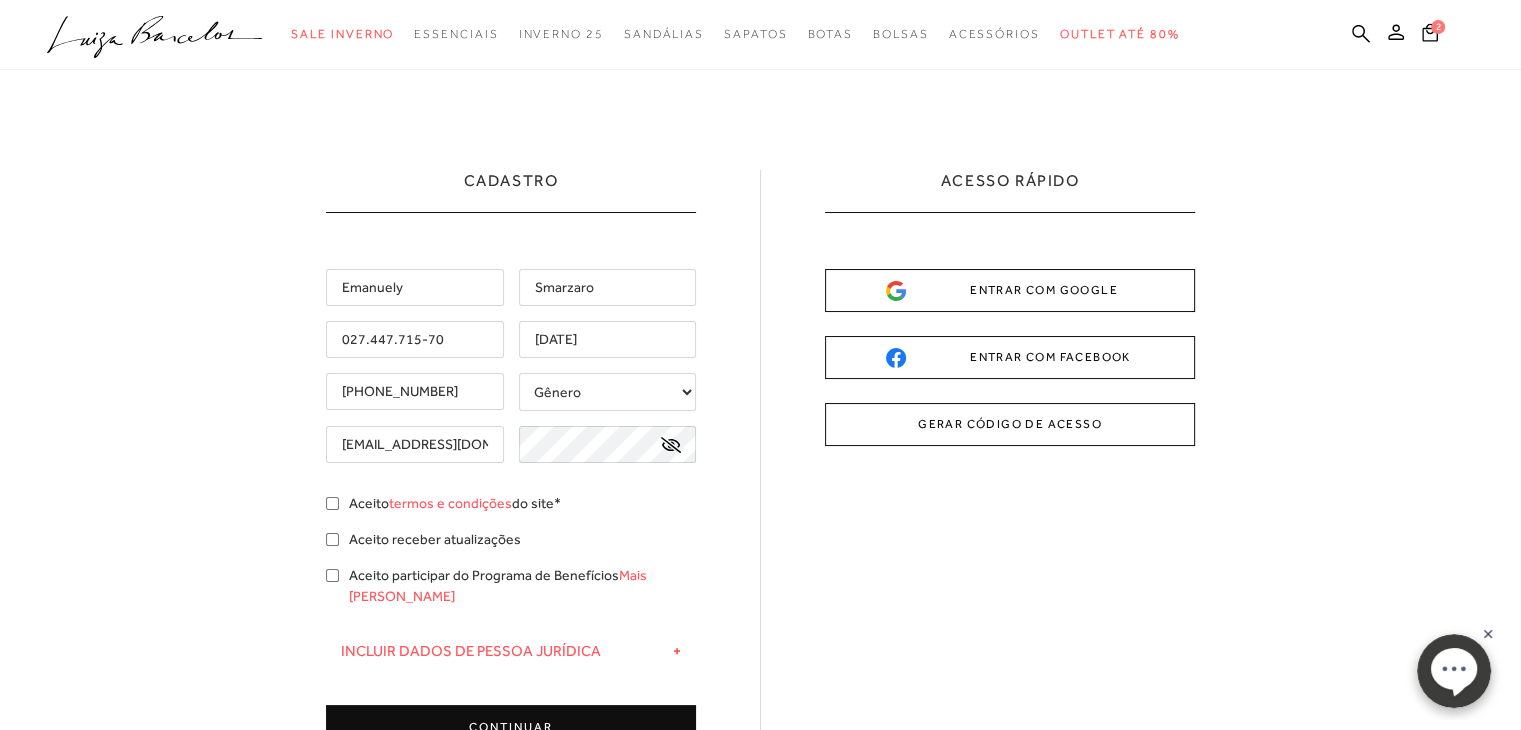 click on "Emanuely
Smarzaro
027.447.715-70
03/11/1992
(73) 99105-3435
+" at bounding box center (511, 509) 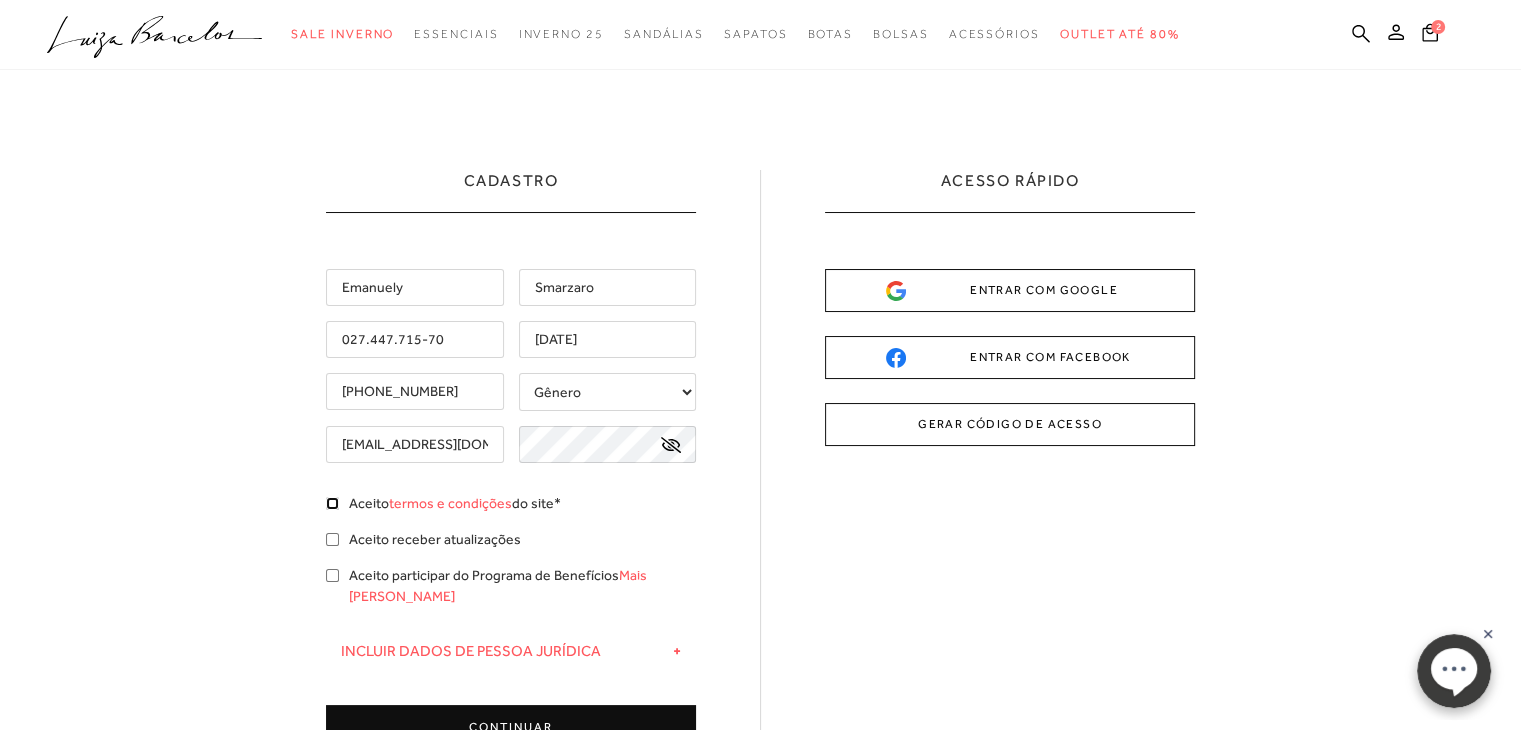 click on "Aceito  termos e condições  do site*" at bounding box center (332, 503) 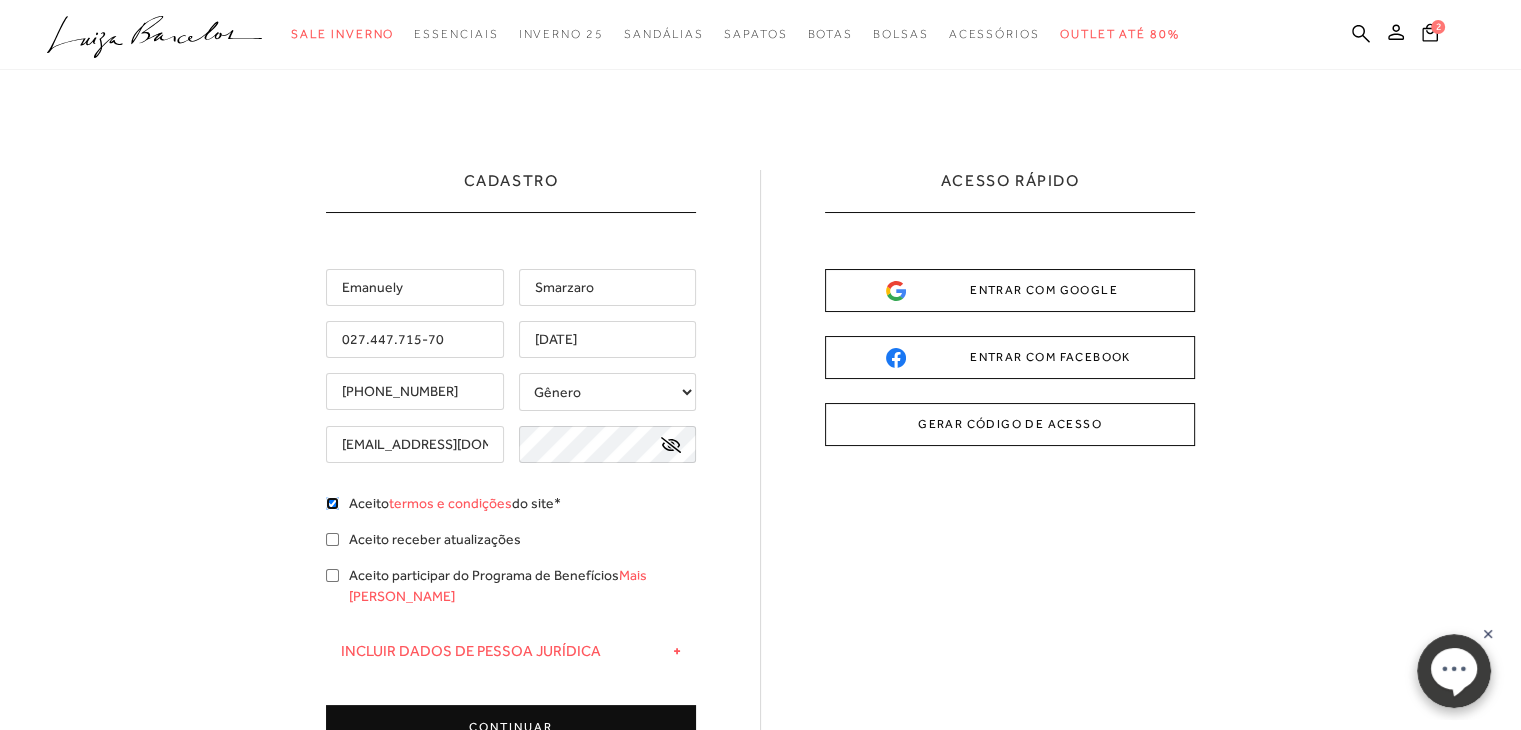 checkbox on "true" 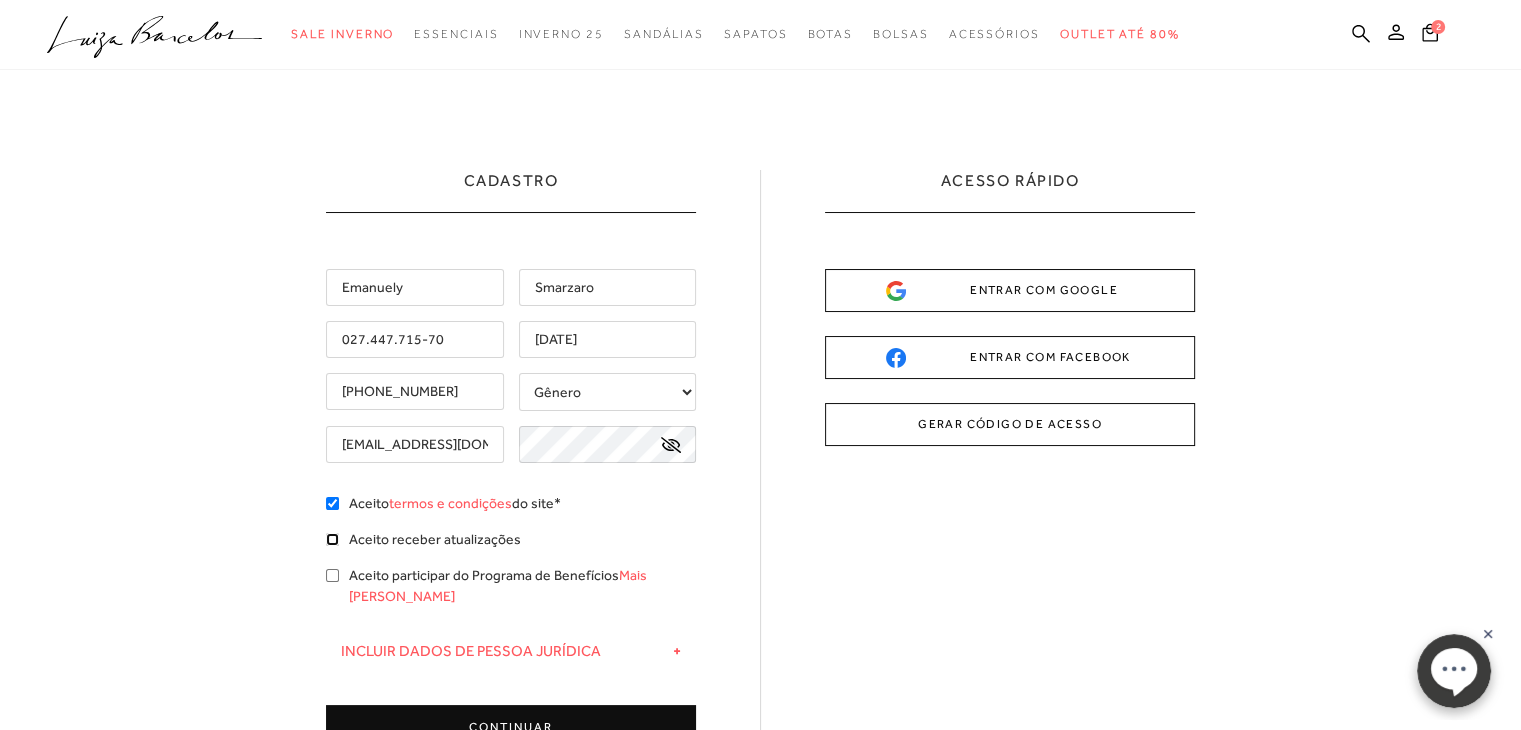 click on "Aceito receber atualizações" at bounding box center (332, 539) 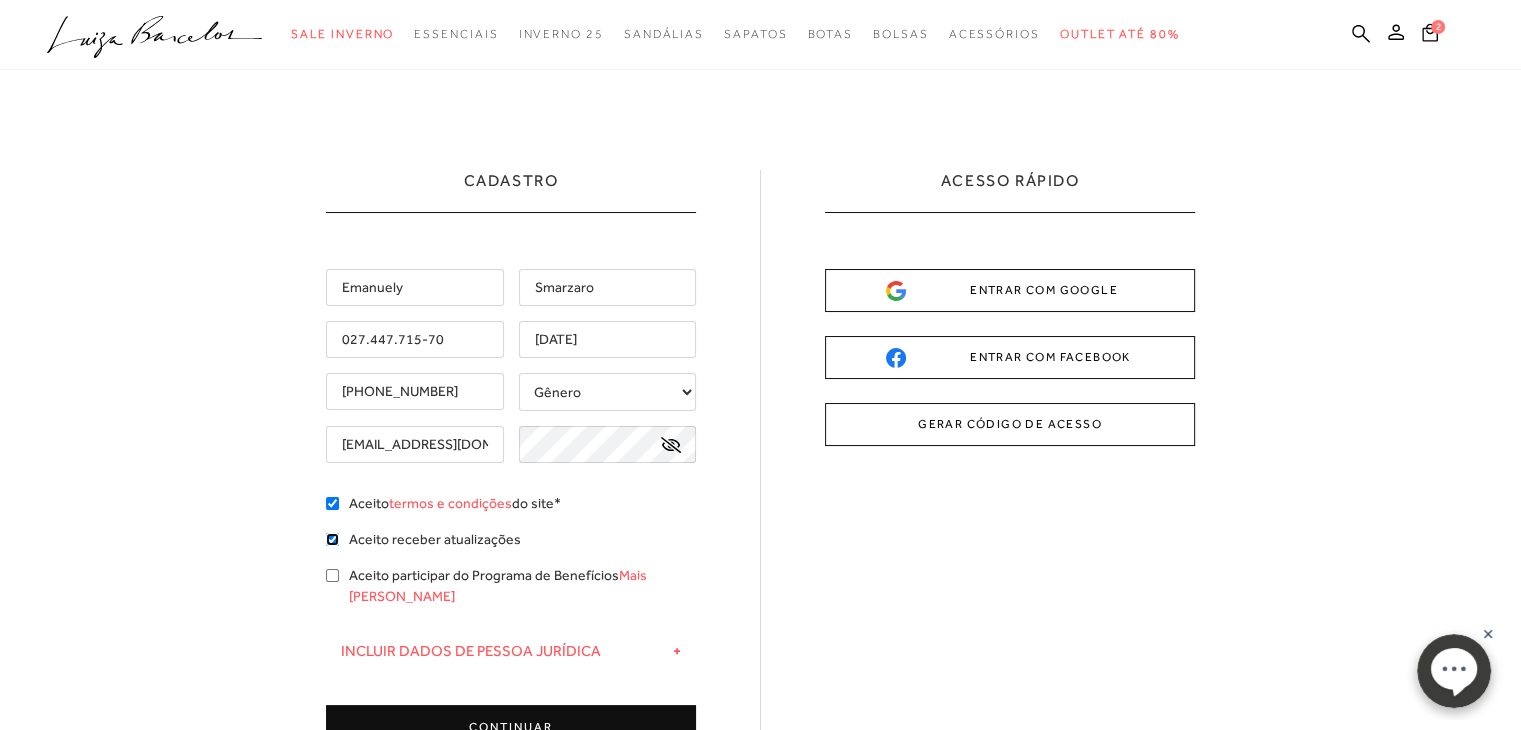 checkbox on "true" 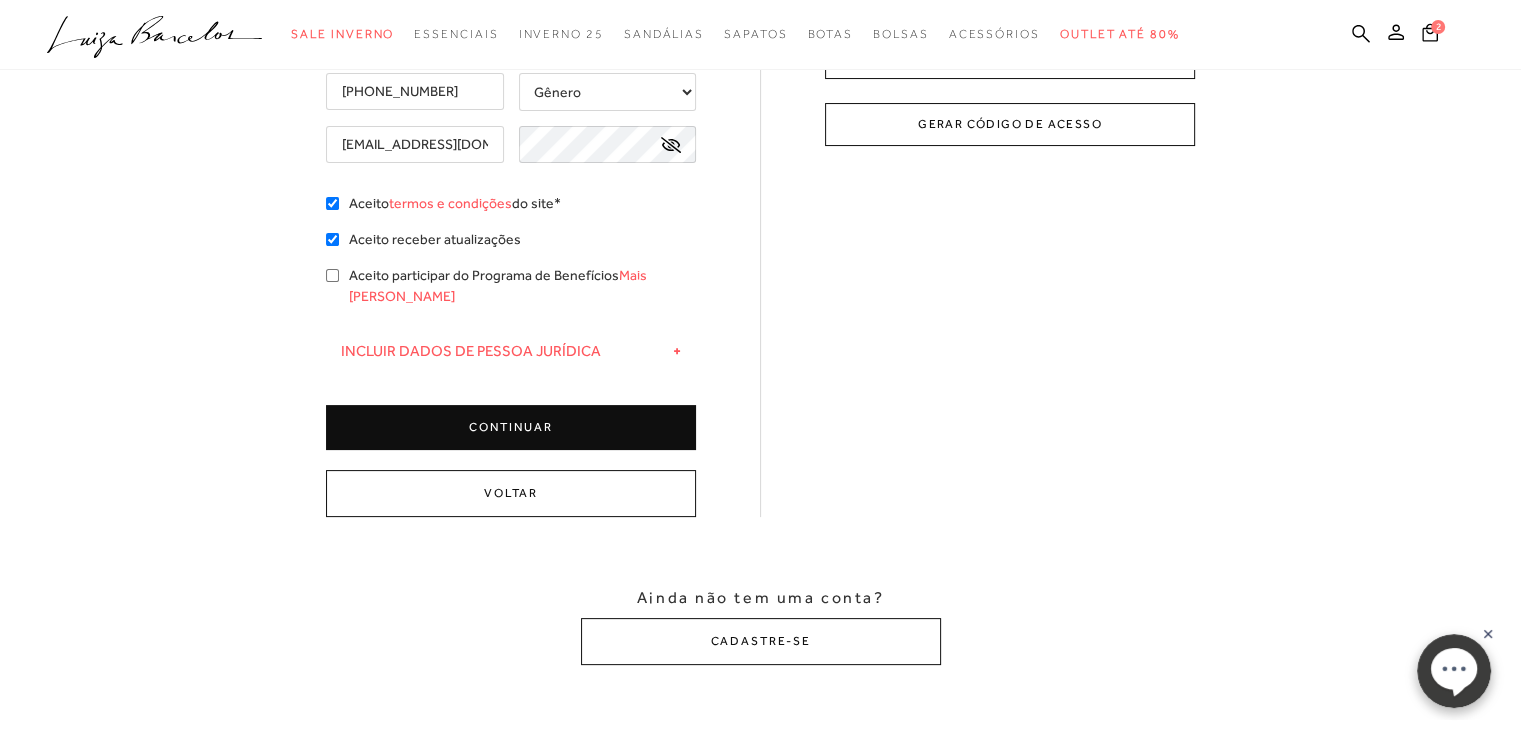 click on "CONTINUAR" at bounding box center (511, 427) 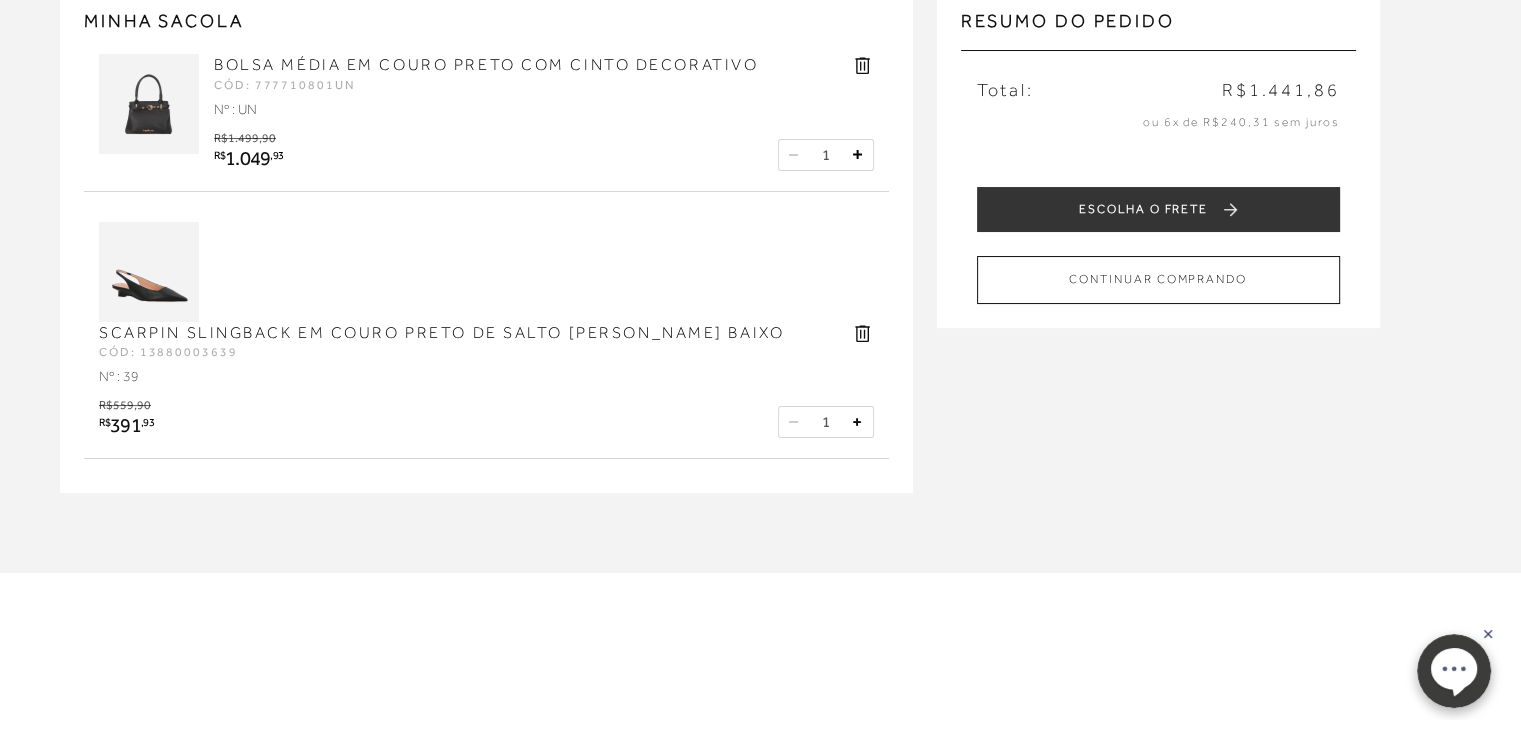 scroll, scrollTop: 0, scrollLeft: 0, axis: both 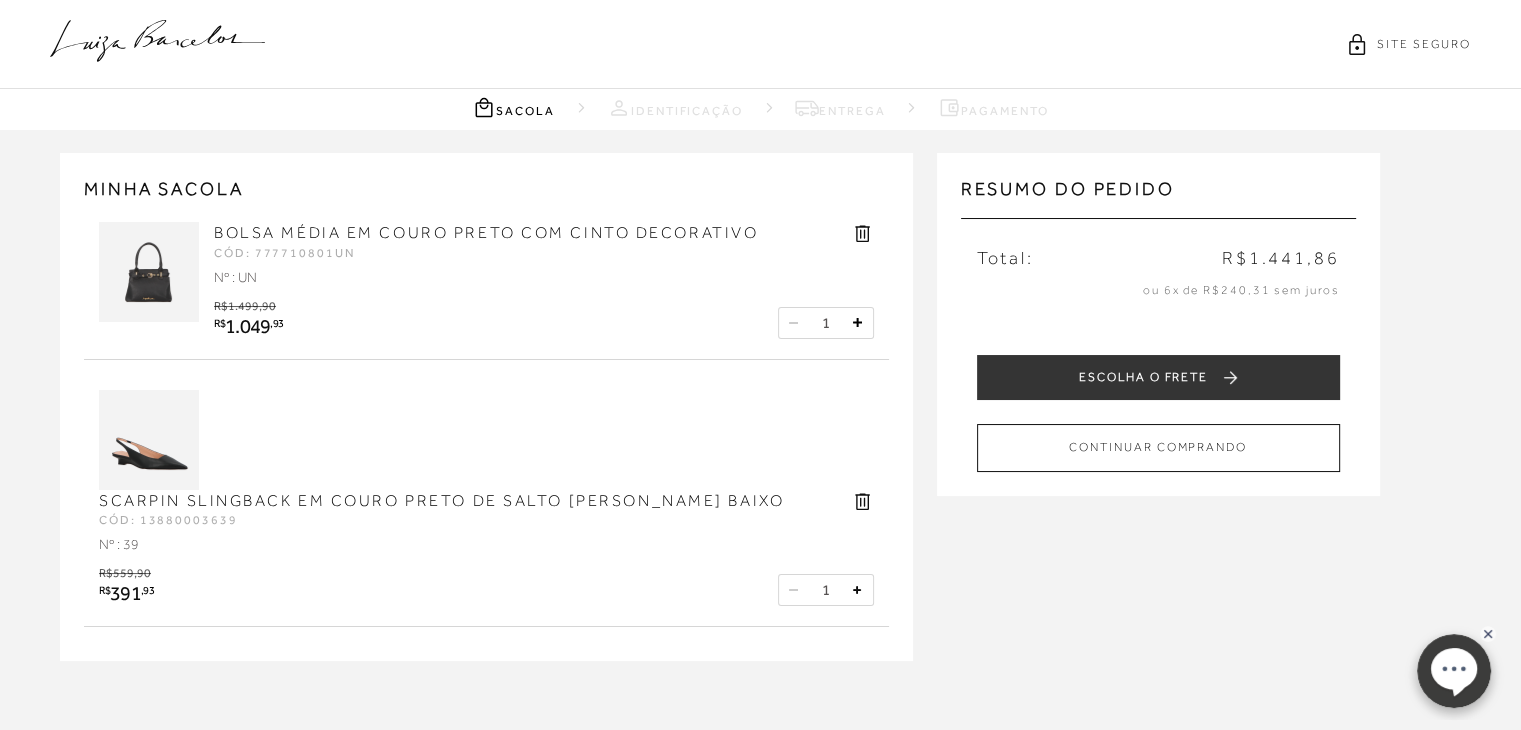 drag, startPoint x: 852, startPoint y: 524, endPoint x: 911, endPoint y: 475, distance: 76.6942 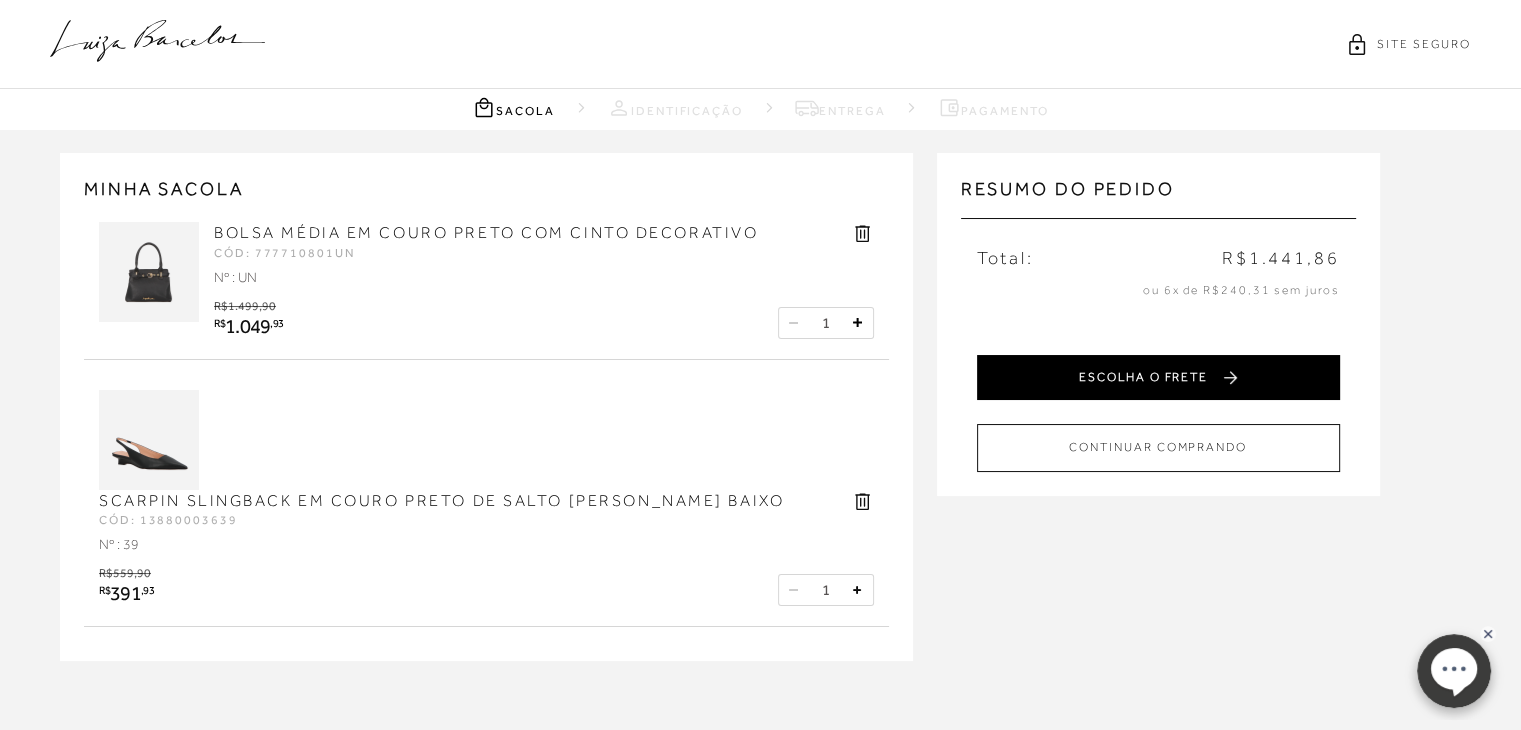 click on "ESCOLHA O FRETE" at bounding box center (1158, 377) 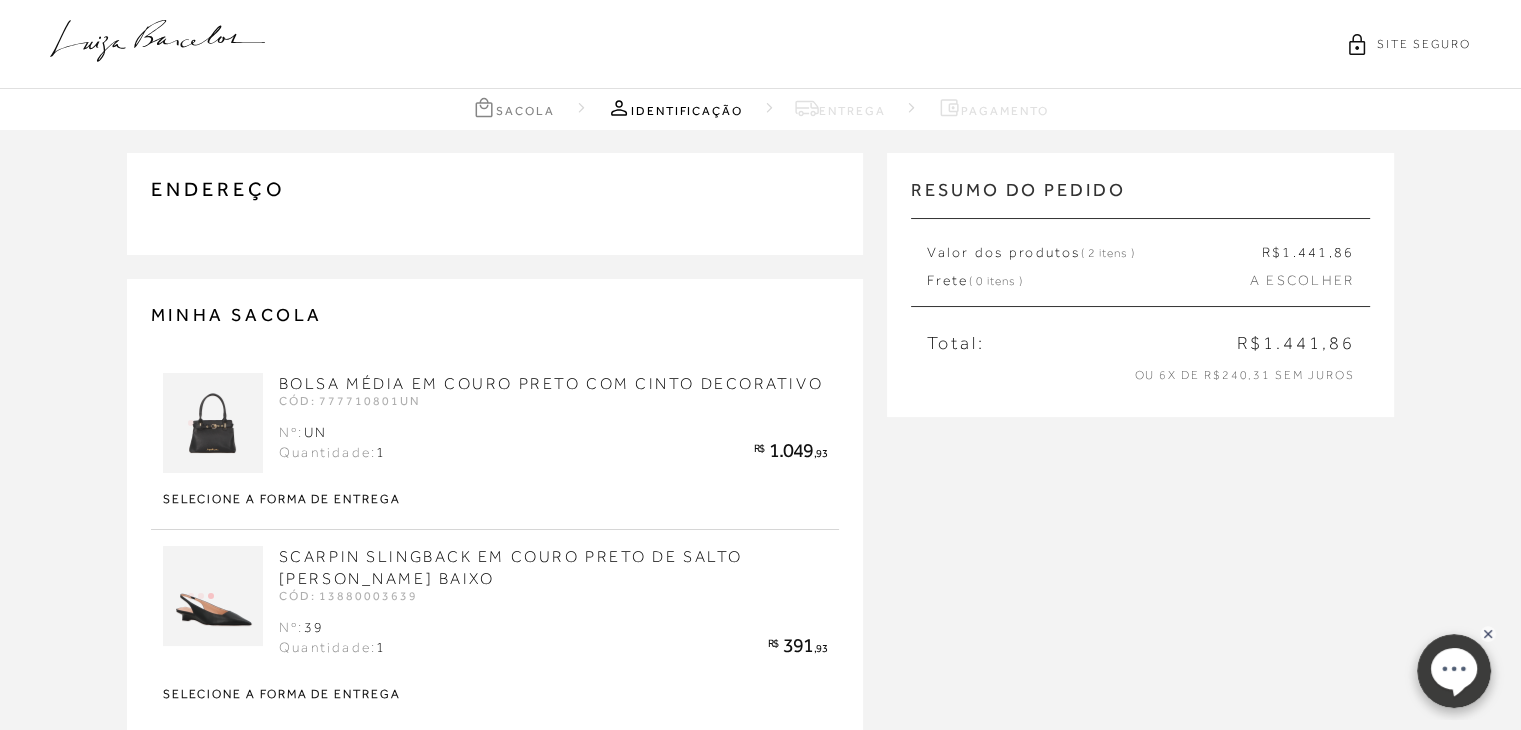type on "(73) 99105-3435" 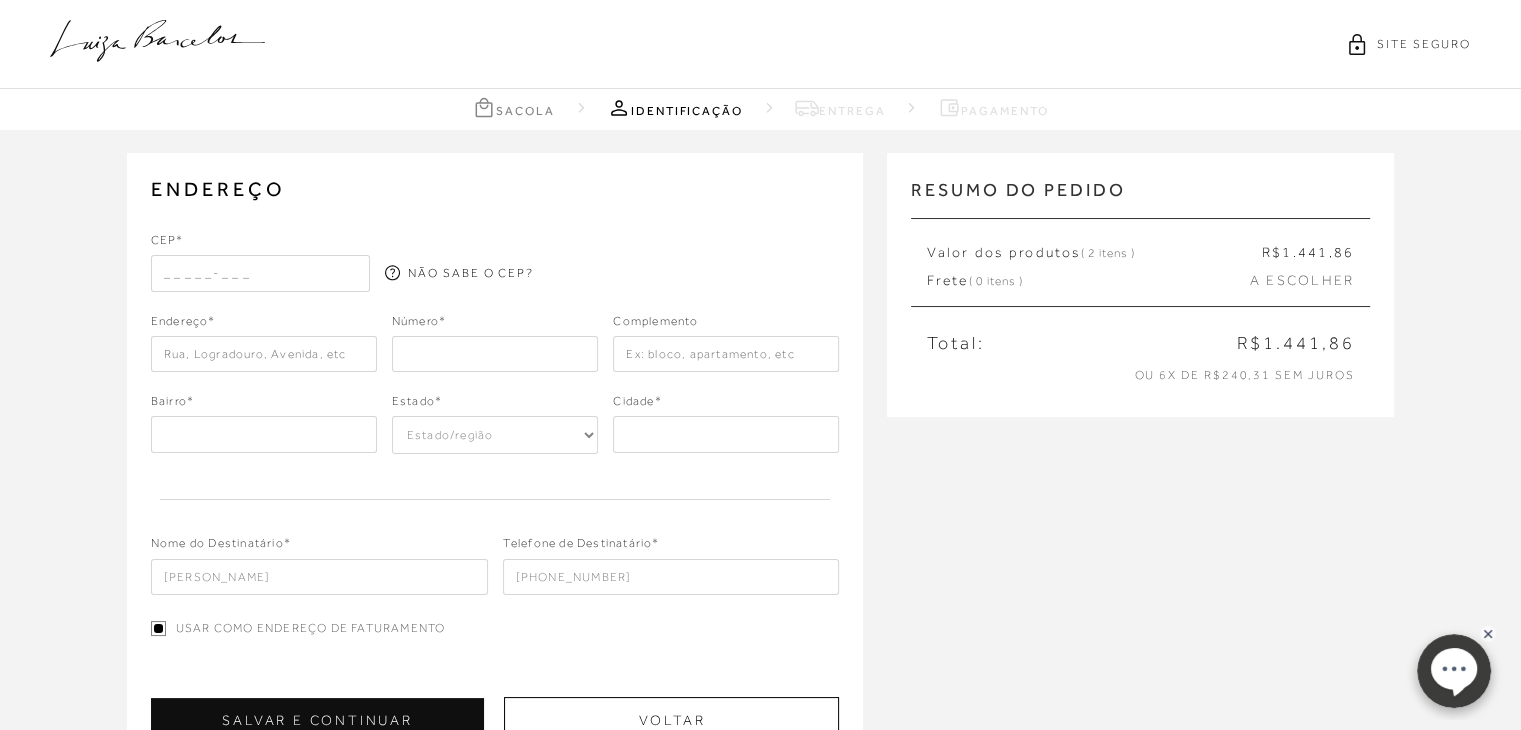 click at bounding box center (261, 273) 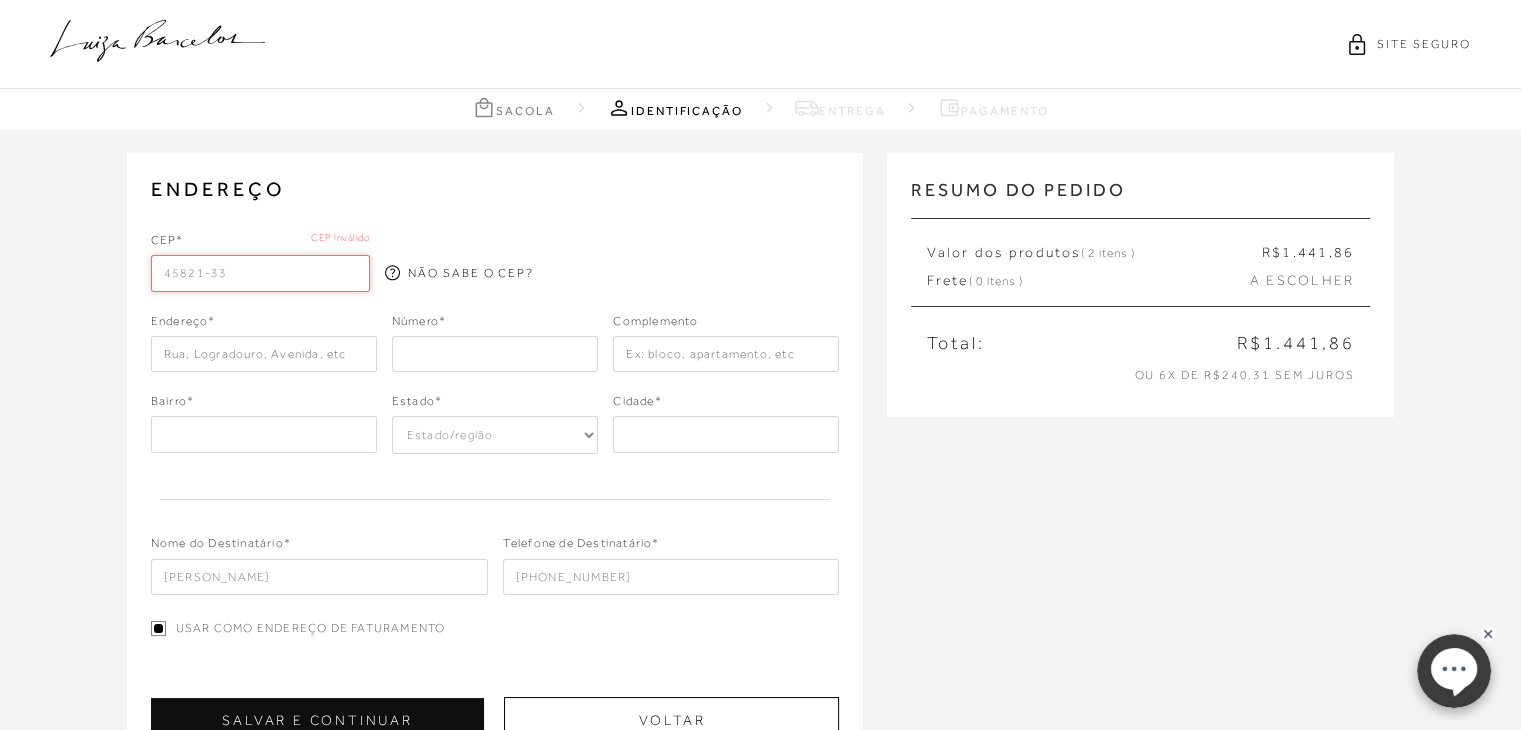 type on "45821-333" 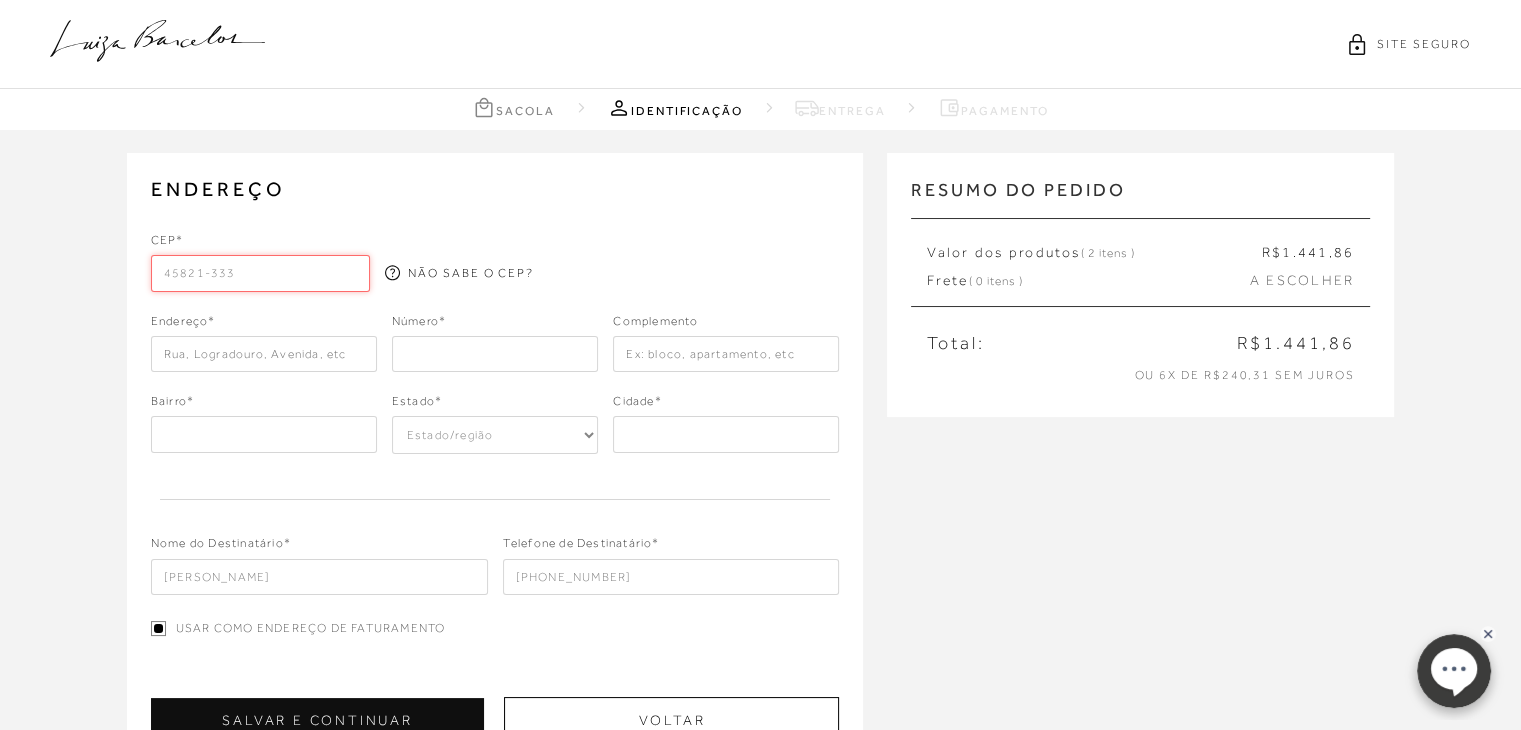 type on "Rua G" 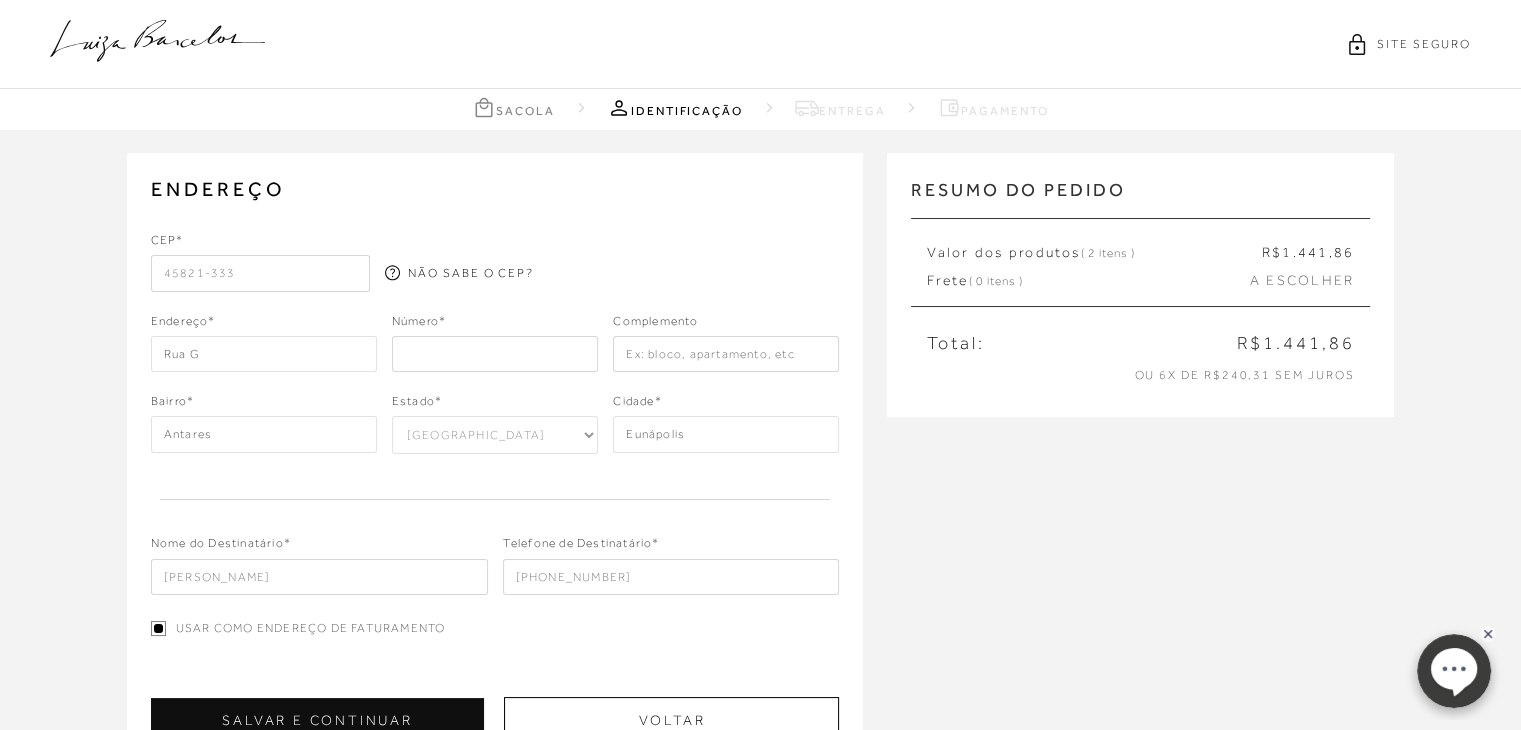 type on "45821-333" 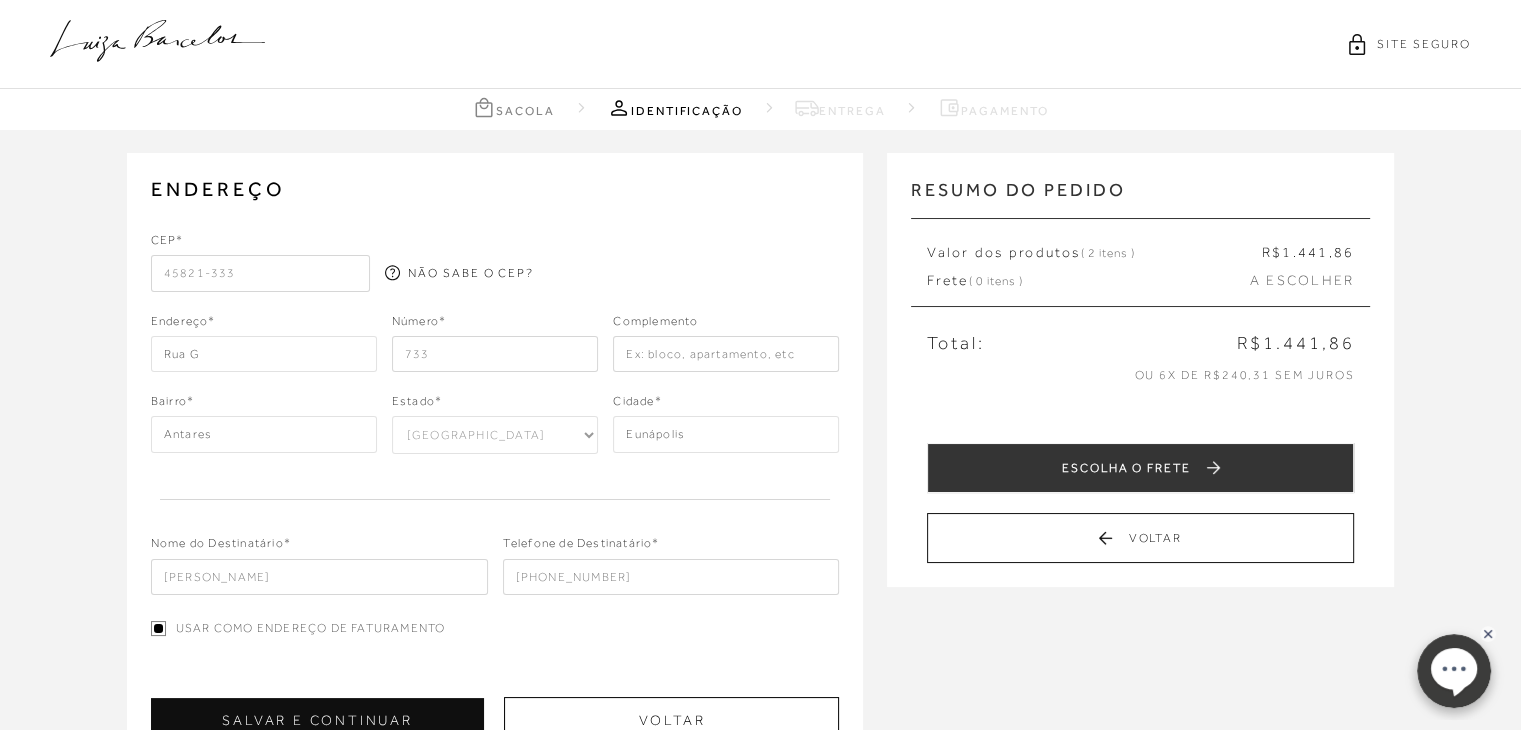 type on "733" 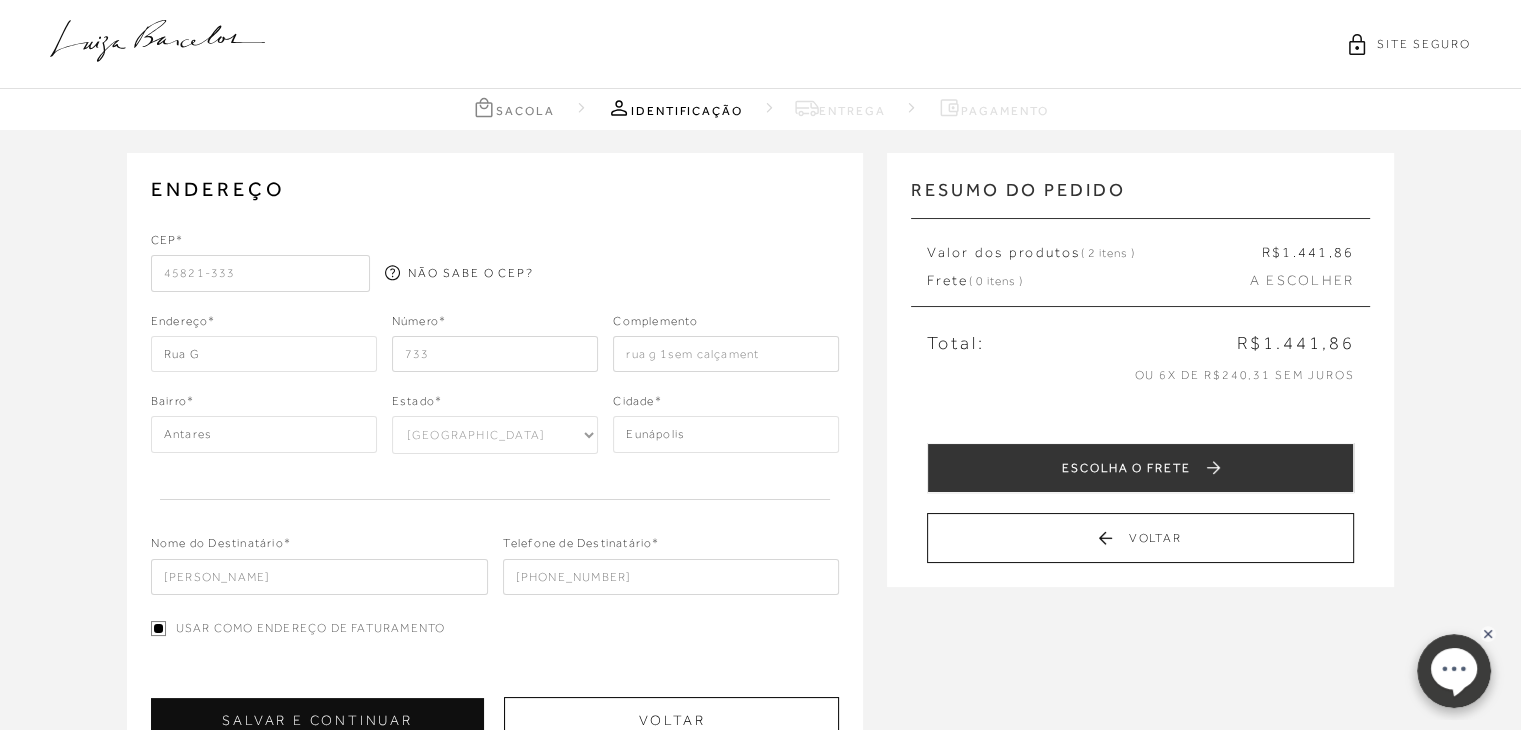 type on "rua g 1sem calçament" 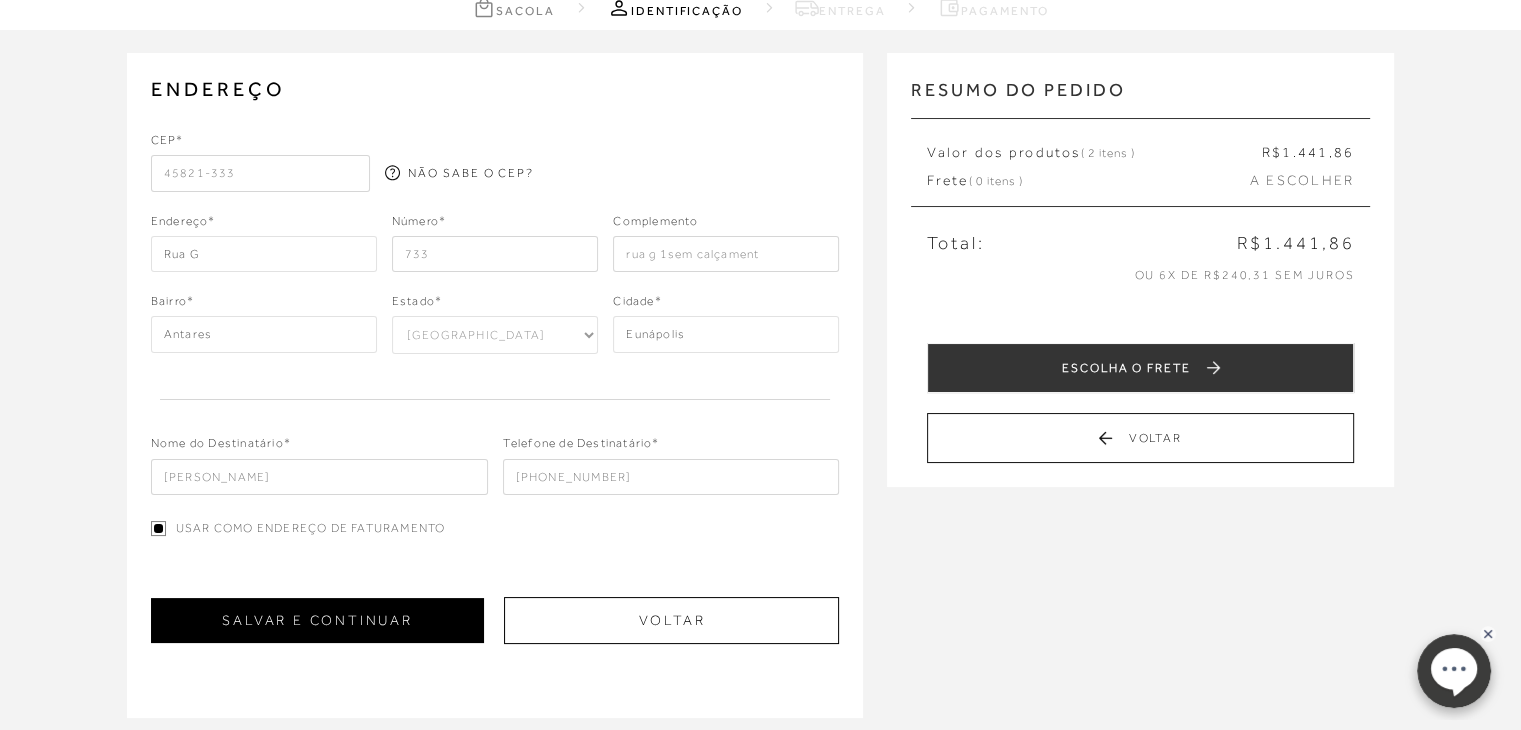 click on "SALVAR E CONTINUAR" at bounding box center (318, 620) 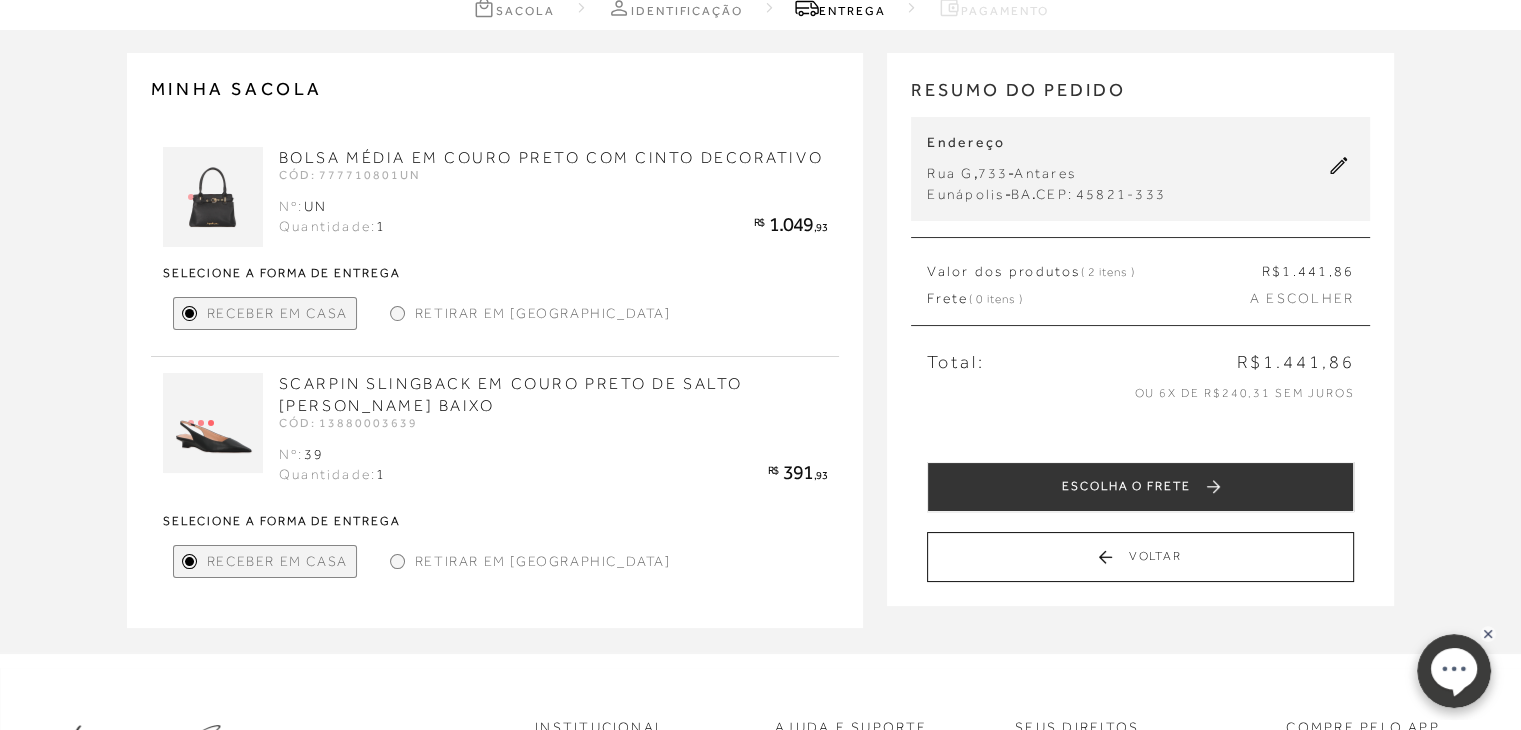 scroll, scrollTop: 0, scrollLeft: 0, axis: both 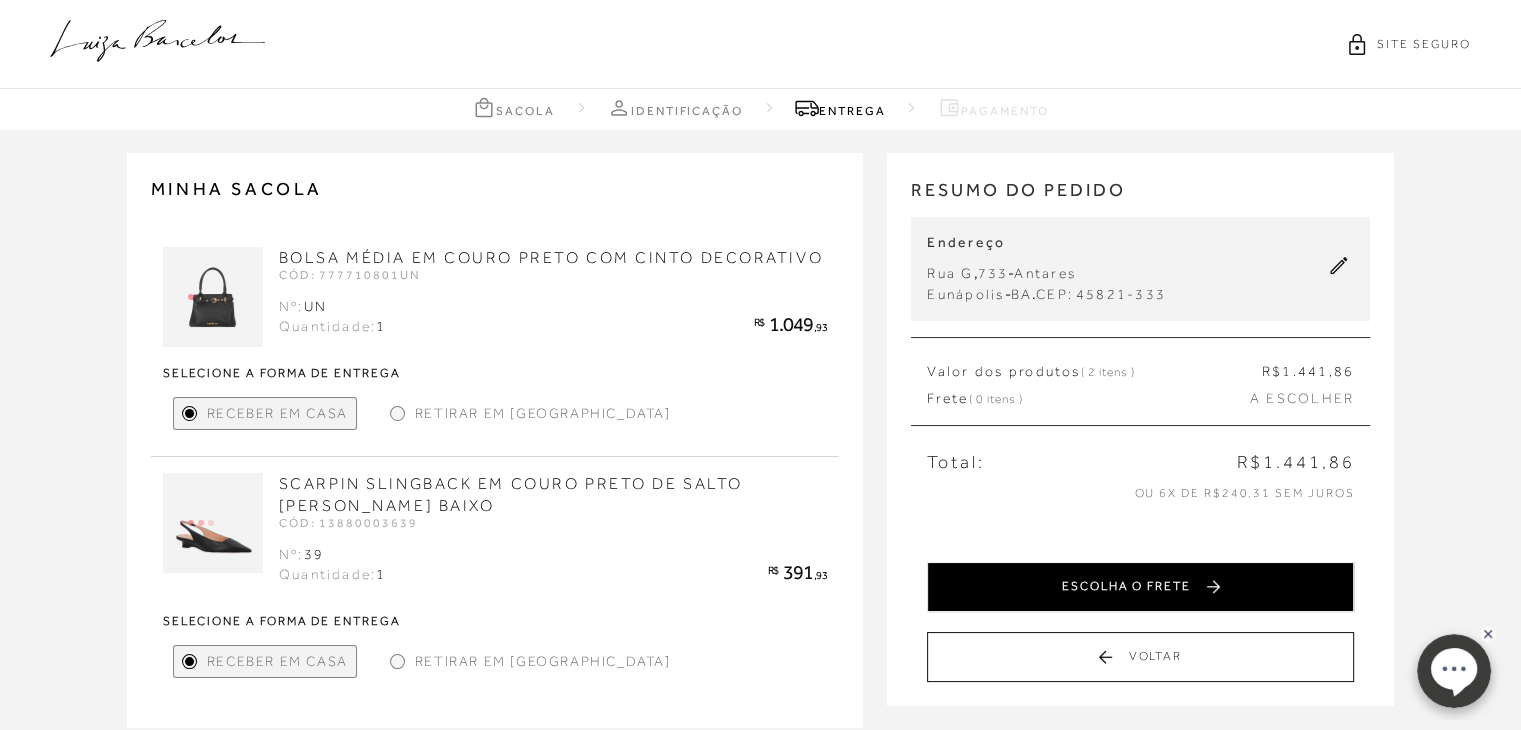click on "ESCOLHA O FRETE" at bounding box center (1140, 587) 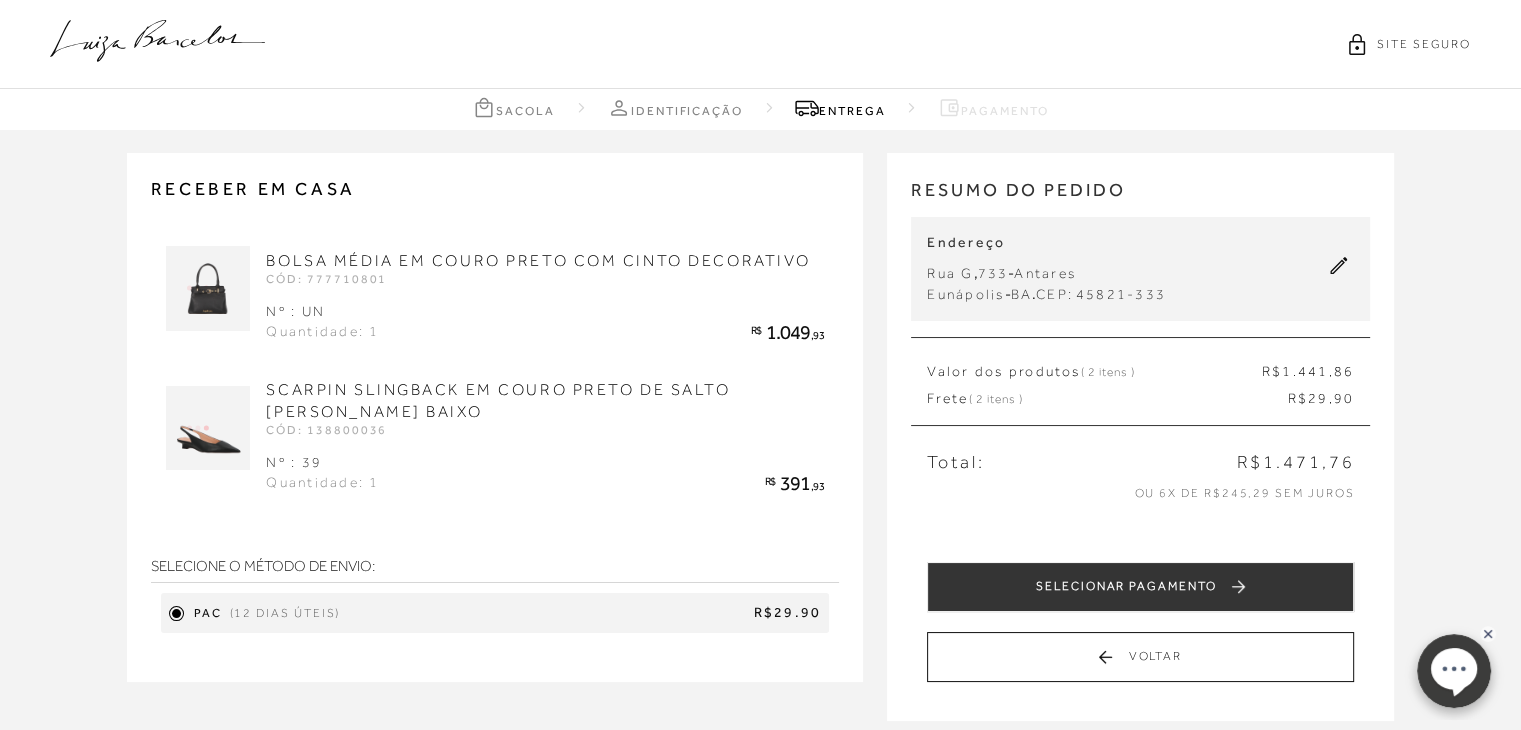 scroll, scrollTop: 100, scrollLeft: 0, axis: vertical 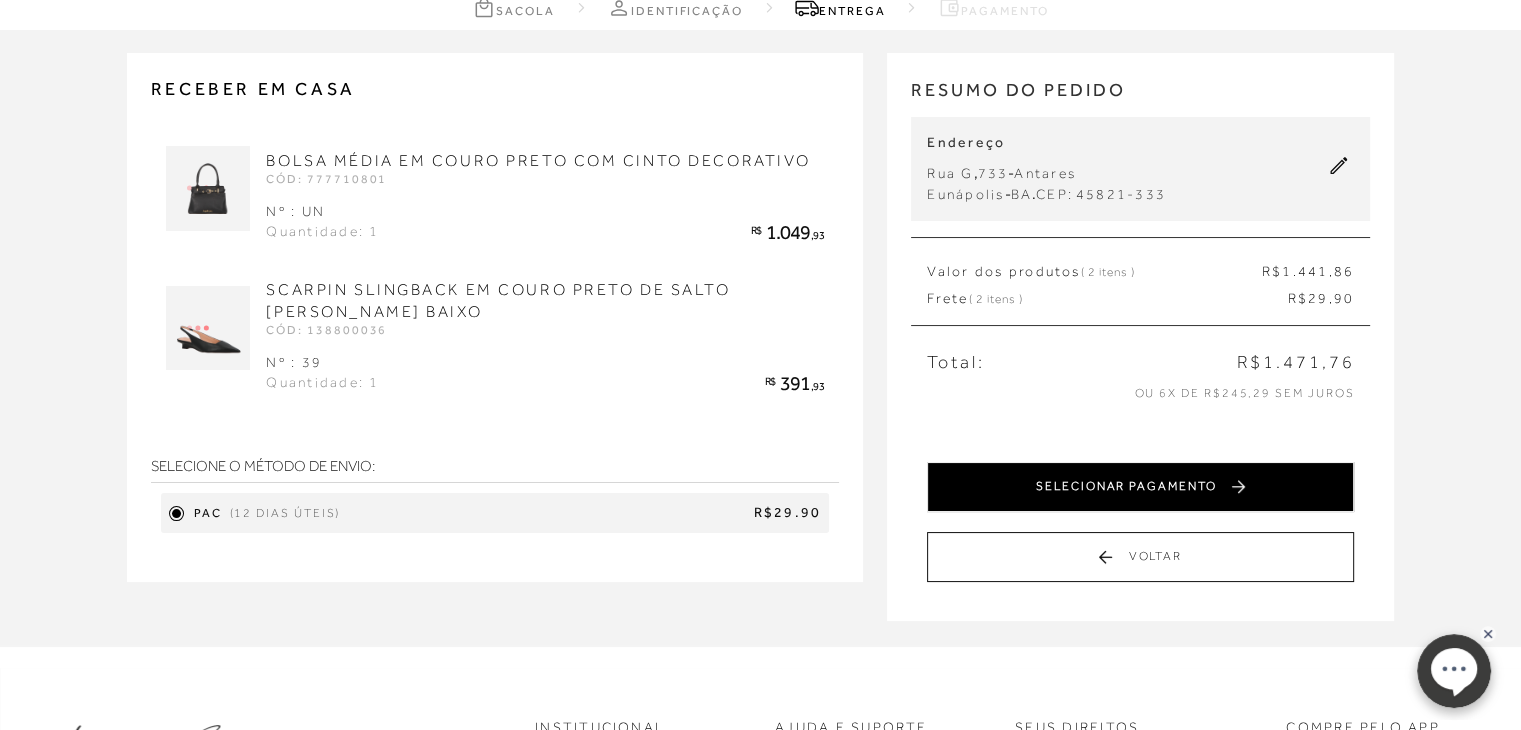 click on "SELECIONAR PAGAMENTO" at bounding box center [1140, 487] 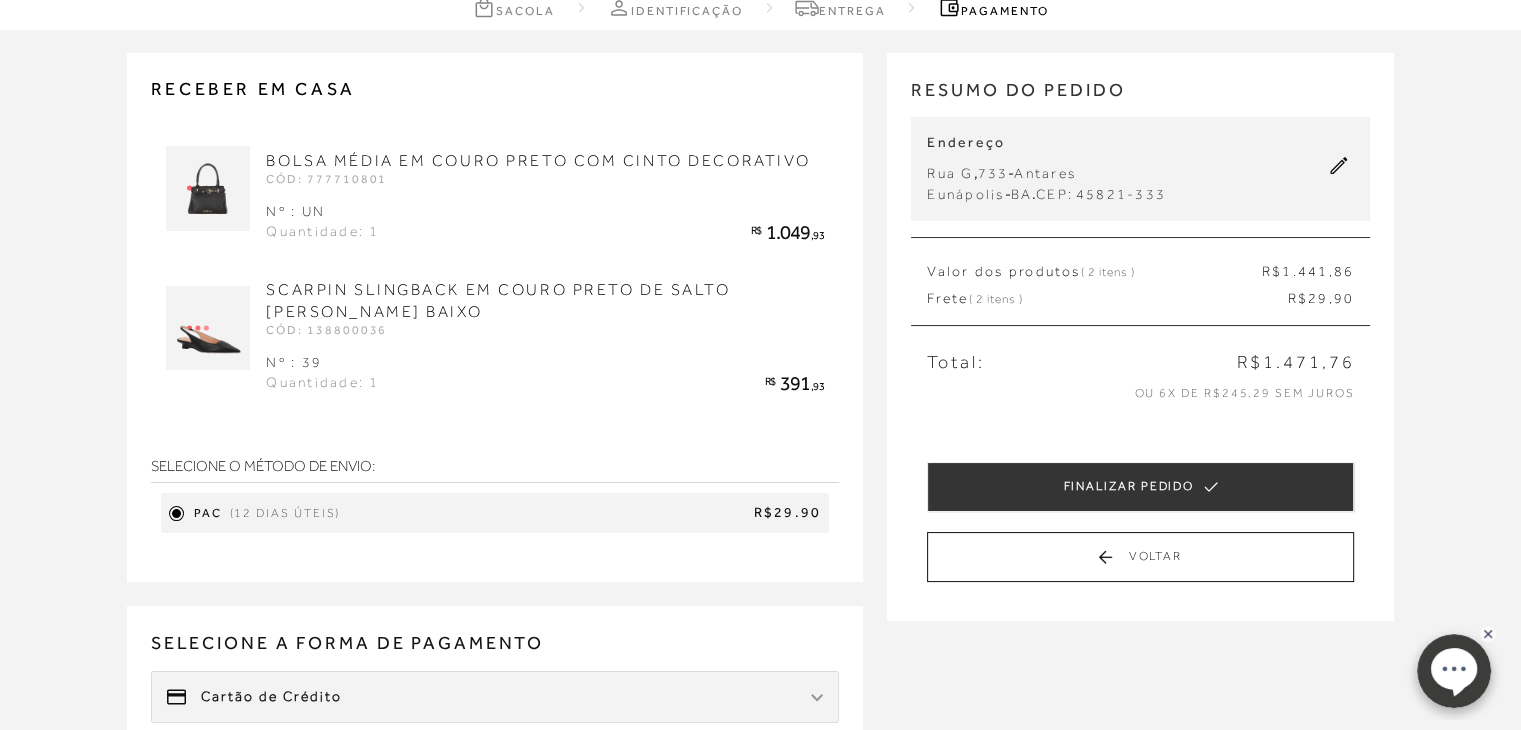 scroll, scrollTop: 0, scrollLeft: 0, axis: both 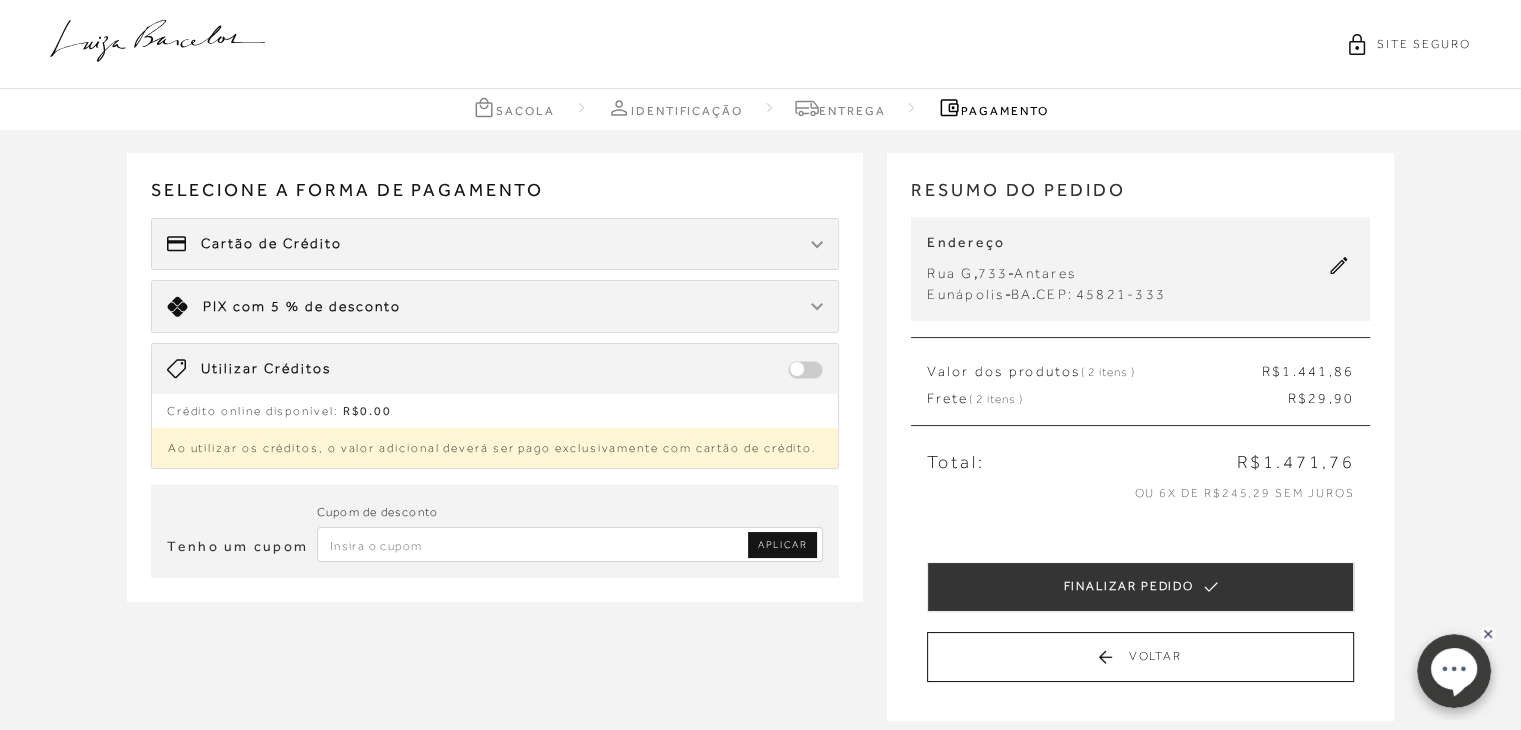 click on "Cartão de Crédito" at bounding box center (495, 244) 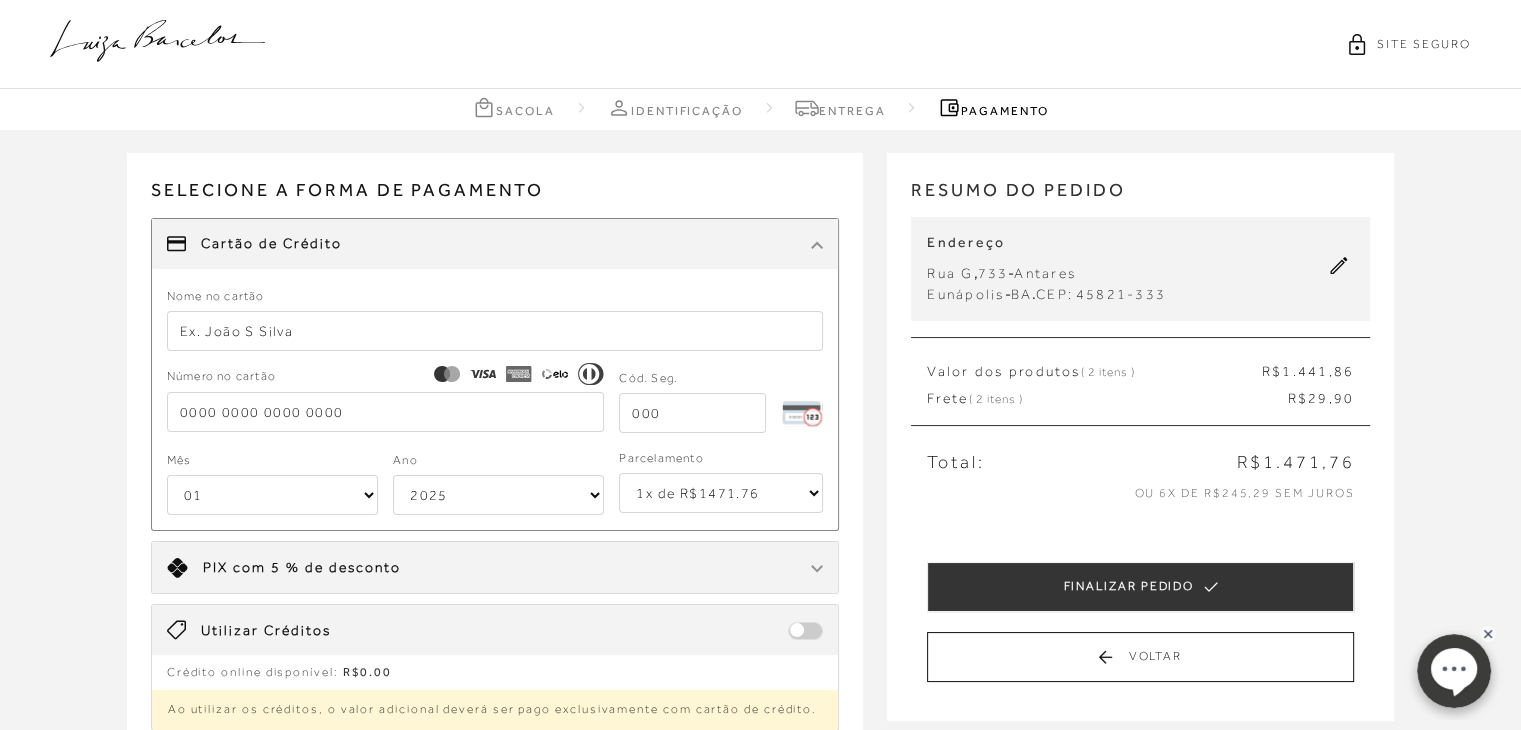 click at bounding box center [495, 331] 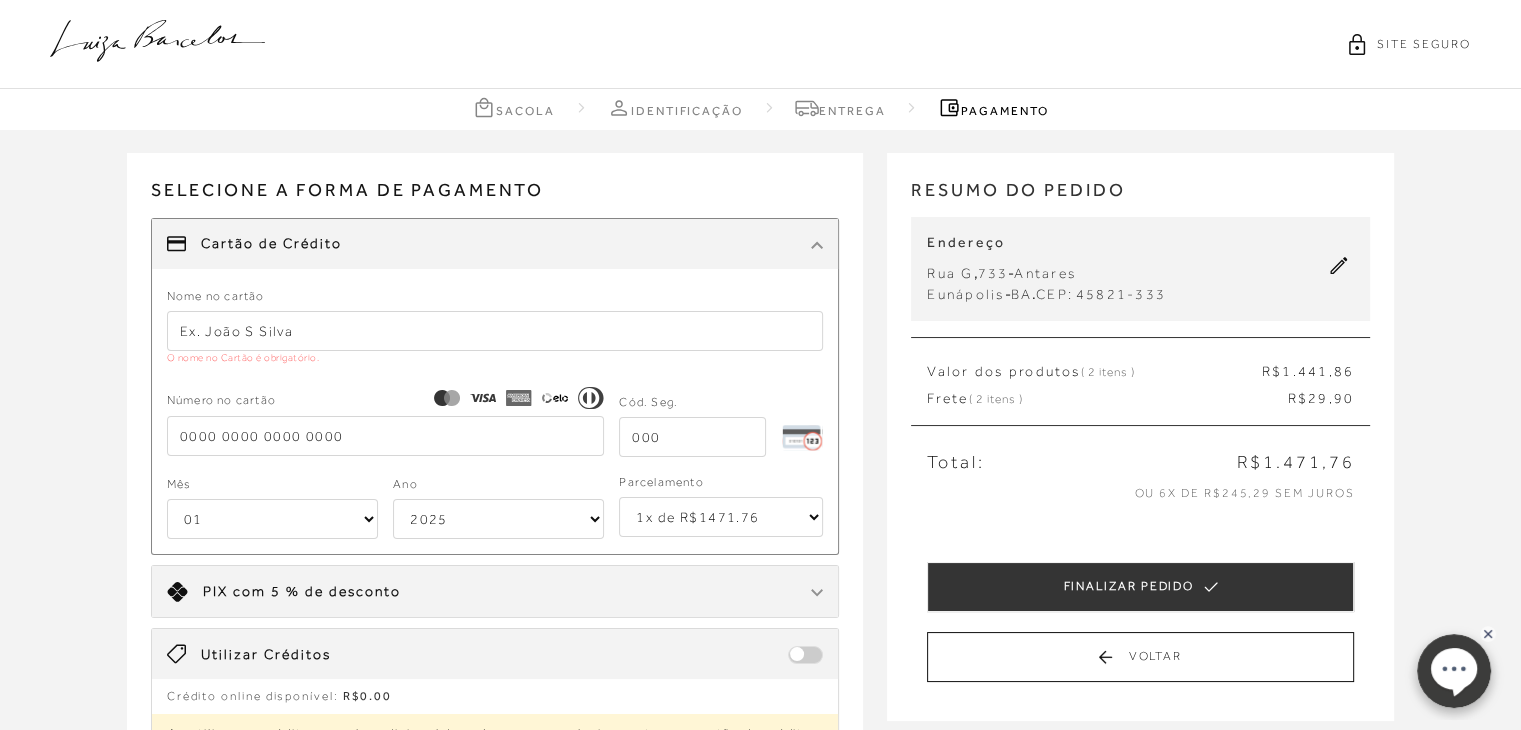 click on "Número no cartão" at bounding box center (386, 423) 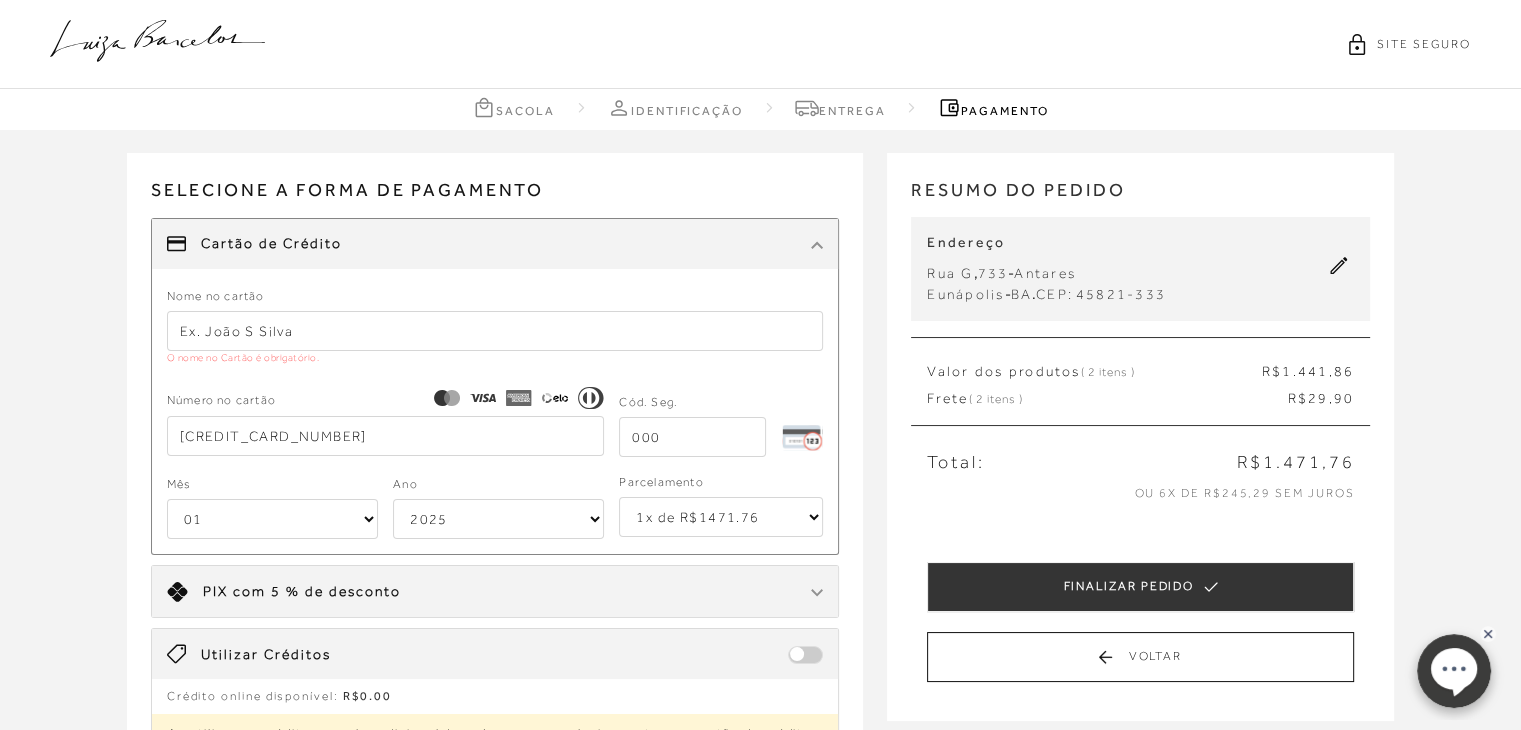 type on "4998 1800 2678 4526" 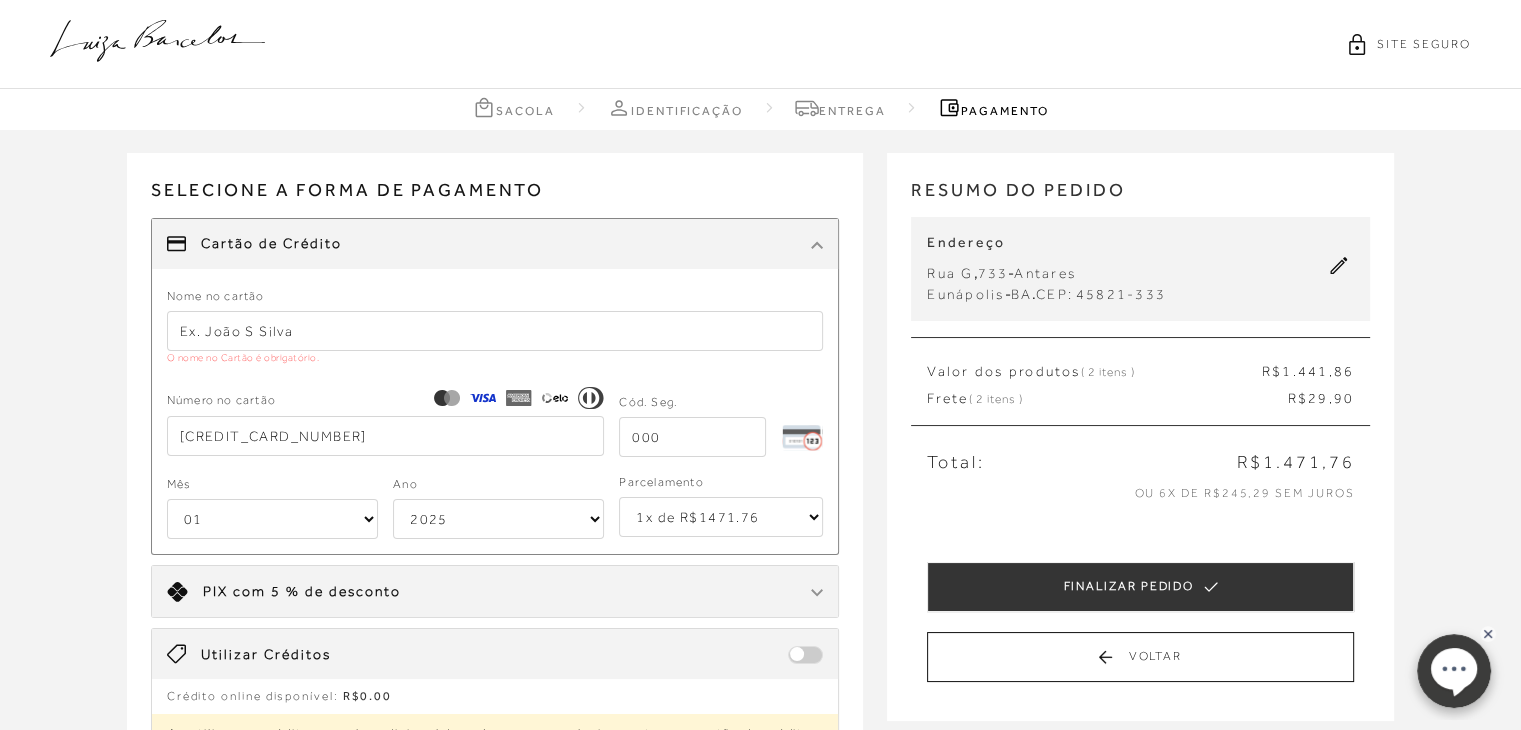 click at bounding box center (495, 331) 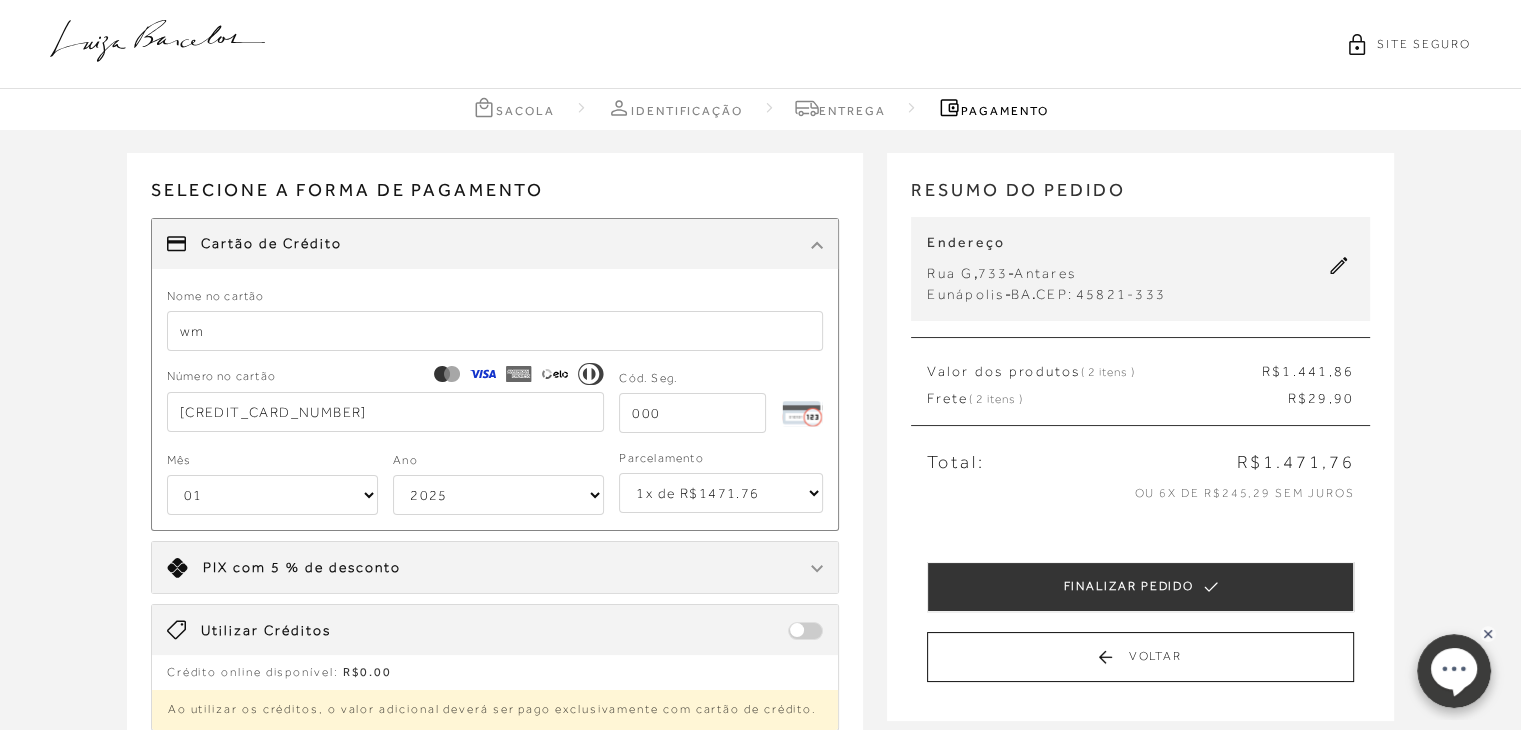 type on "w" 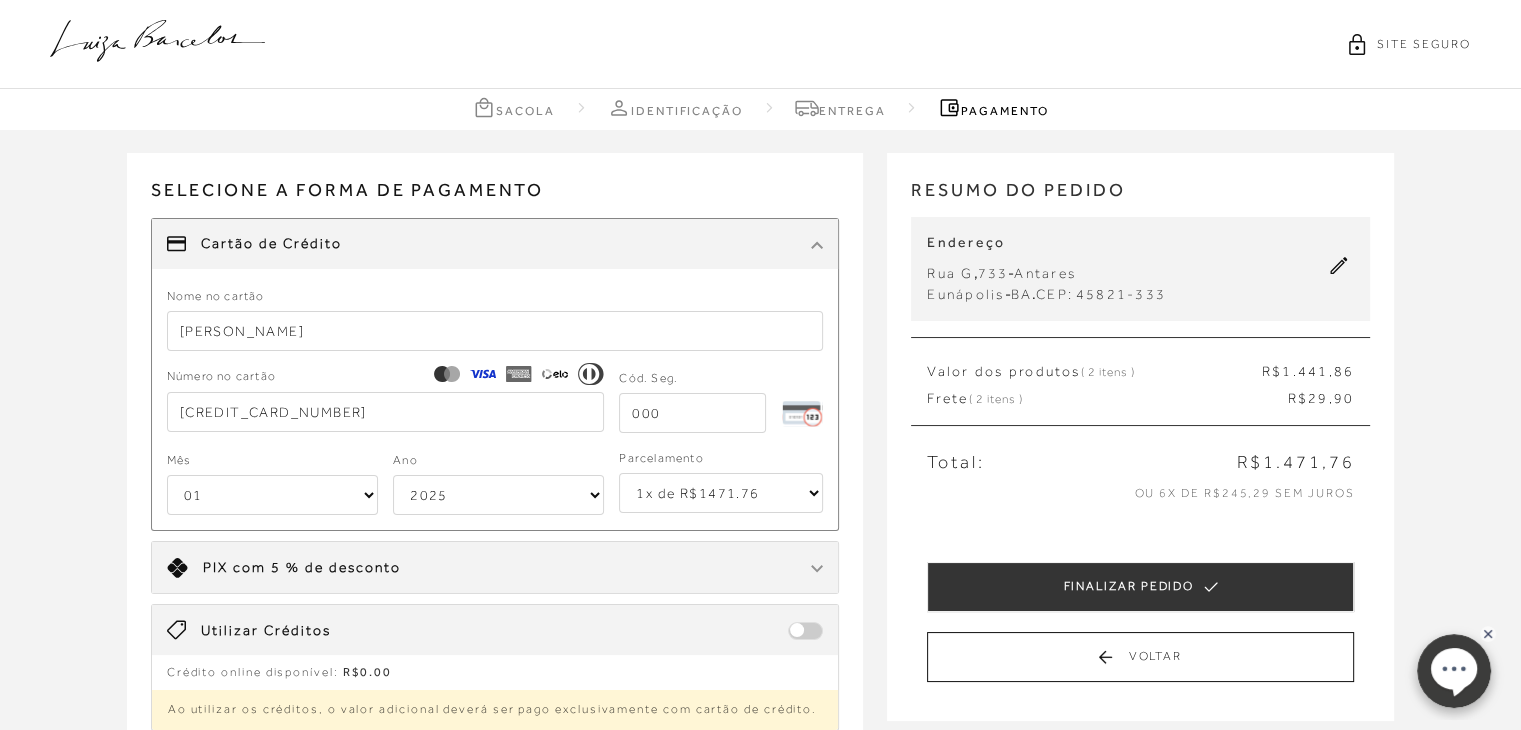 type on "emanuely smarssaro" 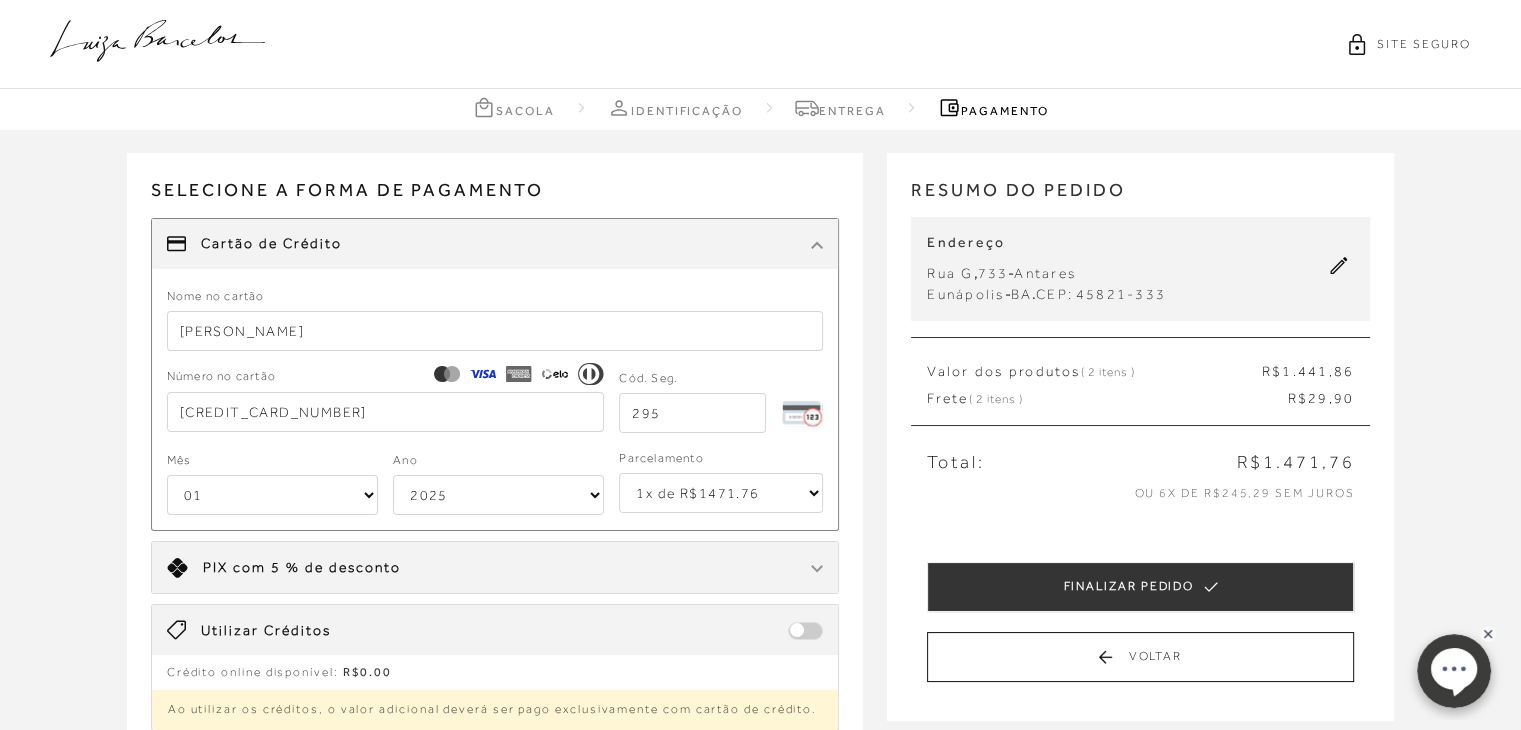 type on "295" 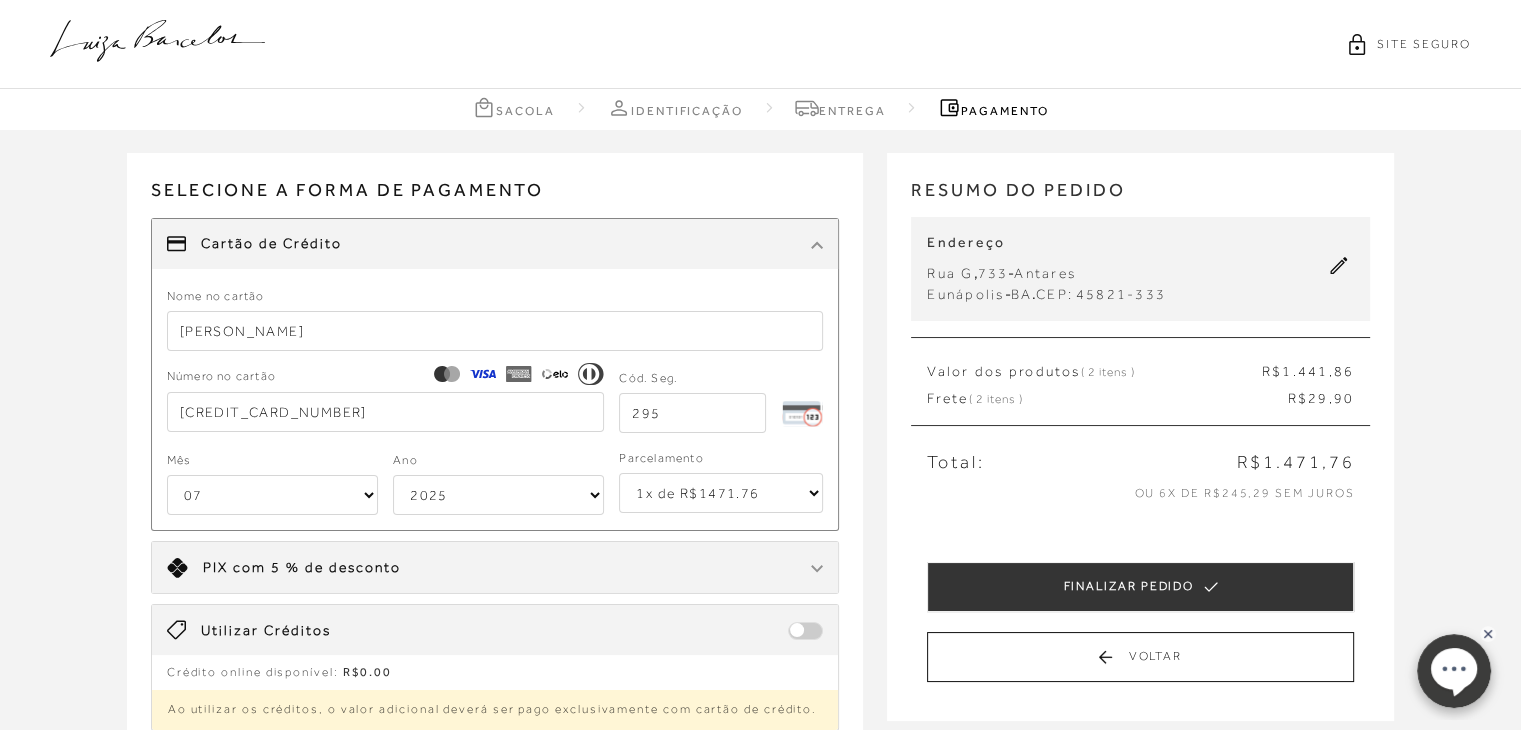 click on "01 02 03 04 05 06 07 08 09 10 11 12" at bounding box center [272, 495] 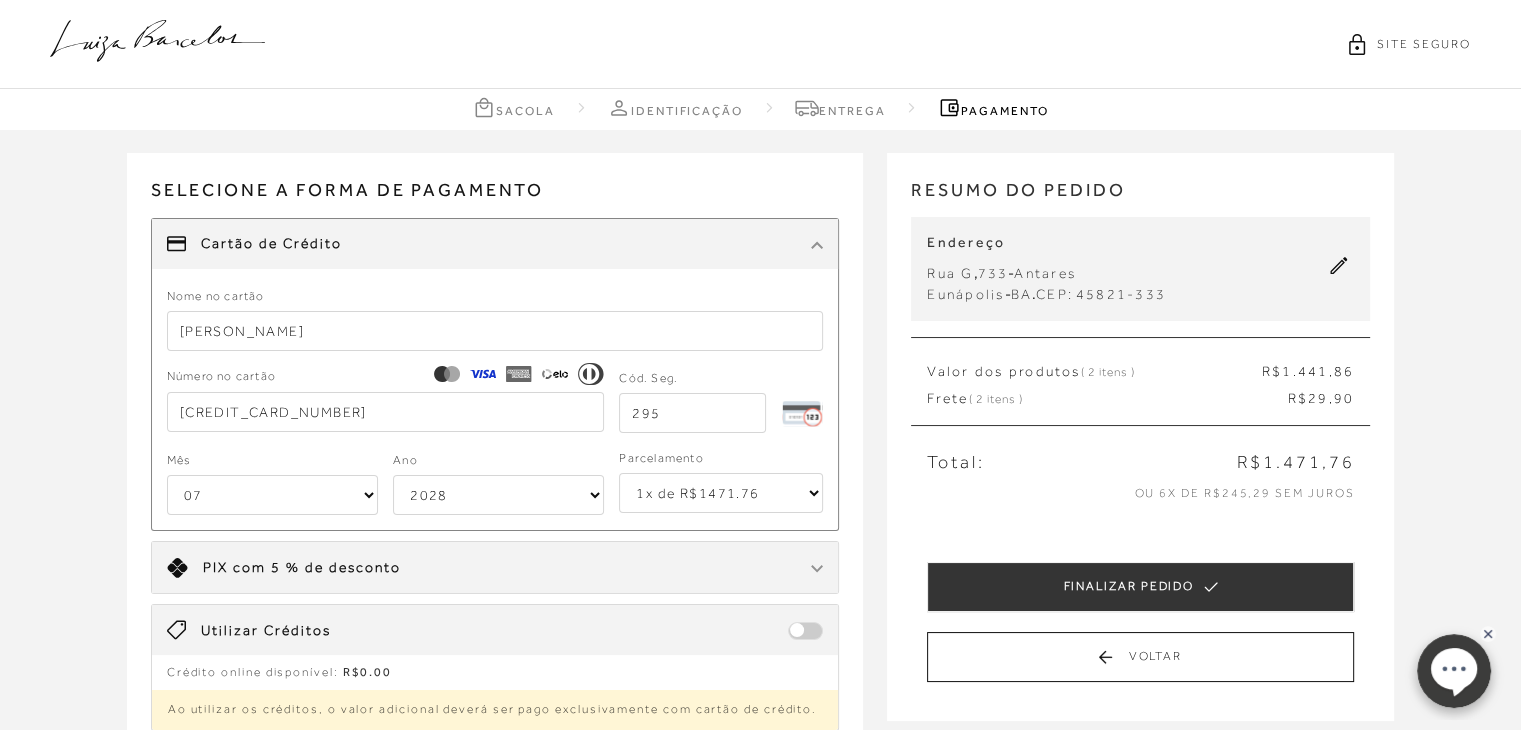click on "2025 2026 2027 2028 2029 2030 2031 2032 2033 2034 2035 2036 2037 2038 2039 2040 2041 2042 2043 2044" at bounding box center (498, 495) 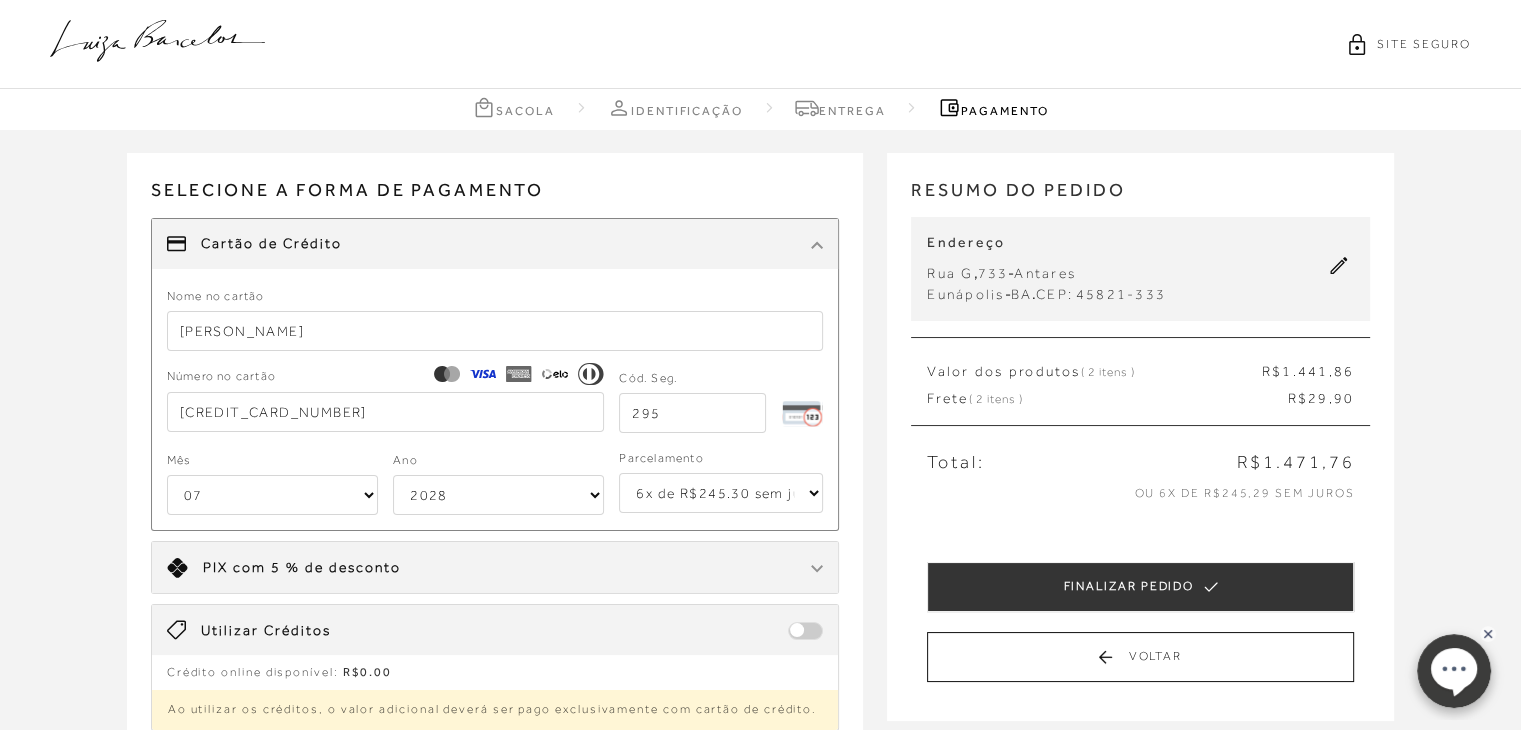 click on "1x de R$1471.76 2x de R$735.88 sem juros 3x de R$490.59 sem juros 4x de R$367.94 sem juros 5x de R$294.36 sem juros 6x de R$245.30 sem juros" at bounding box center (721, 493) 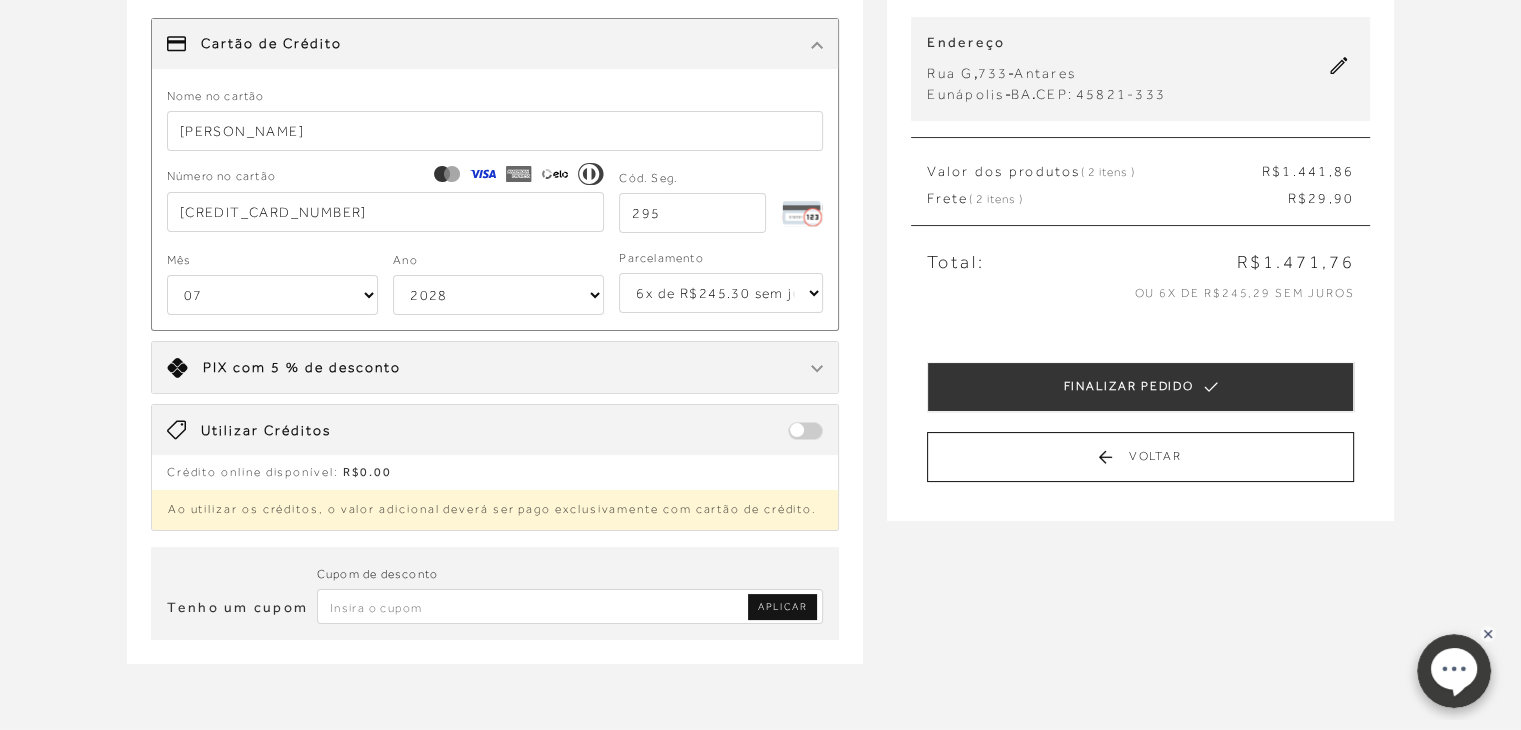 scroll, scrollTop: 0, scrollLeft: 0, axis: both 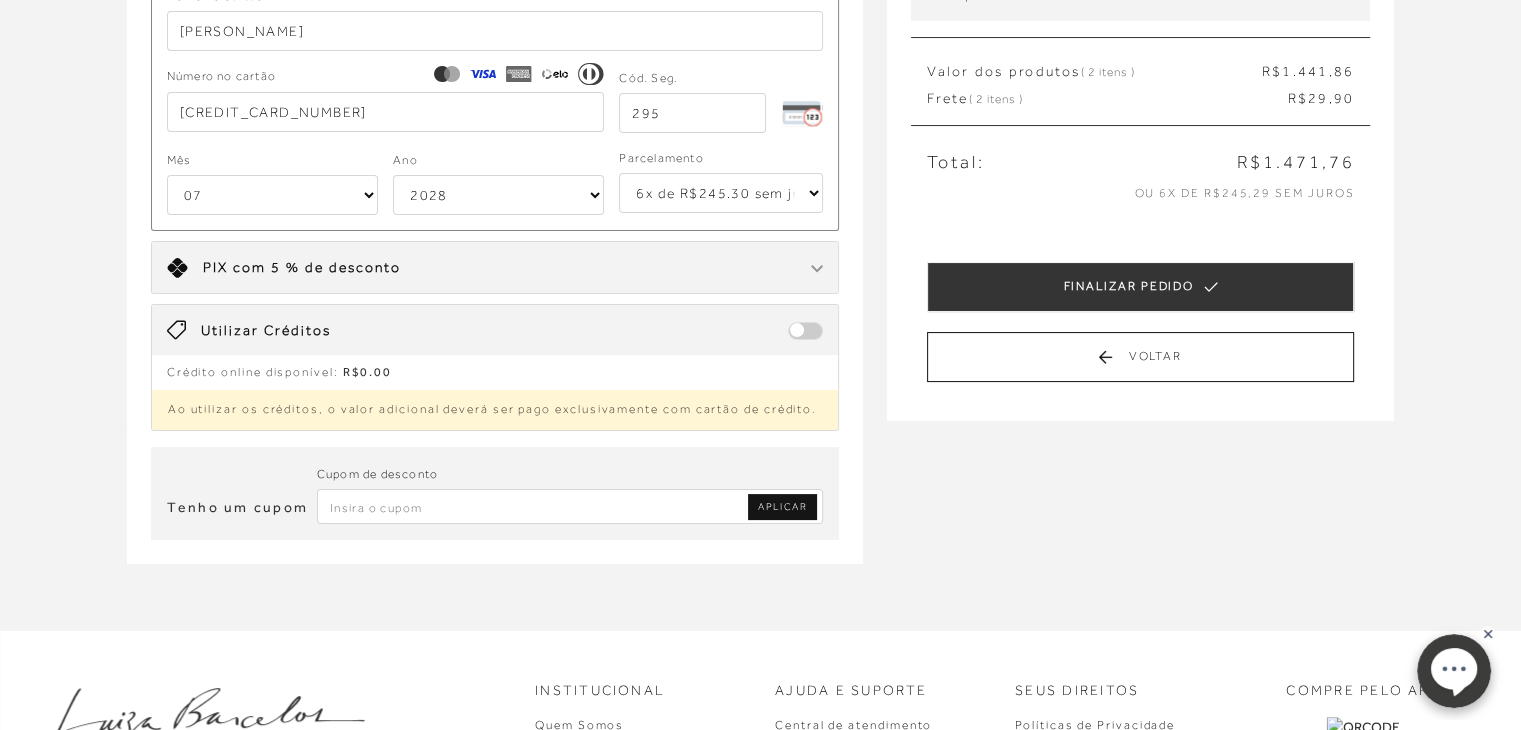 click at bounding box center [570, 506] 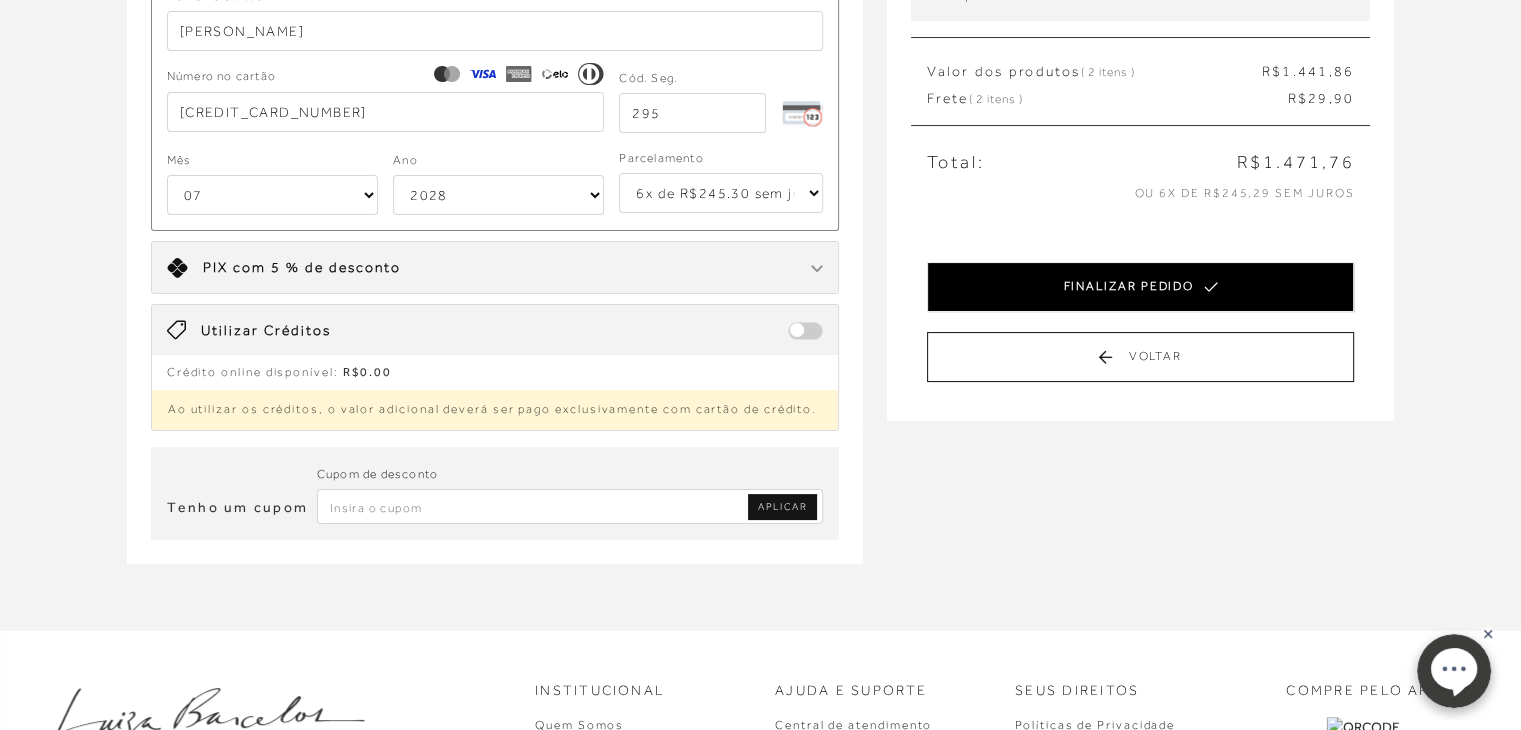 click on "FINALIZAR PEDIDO" at bounding box center (1140, 287) 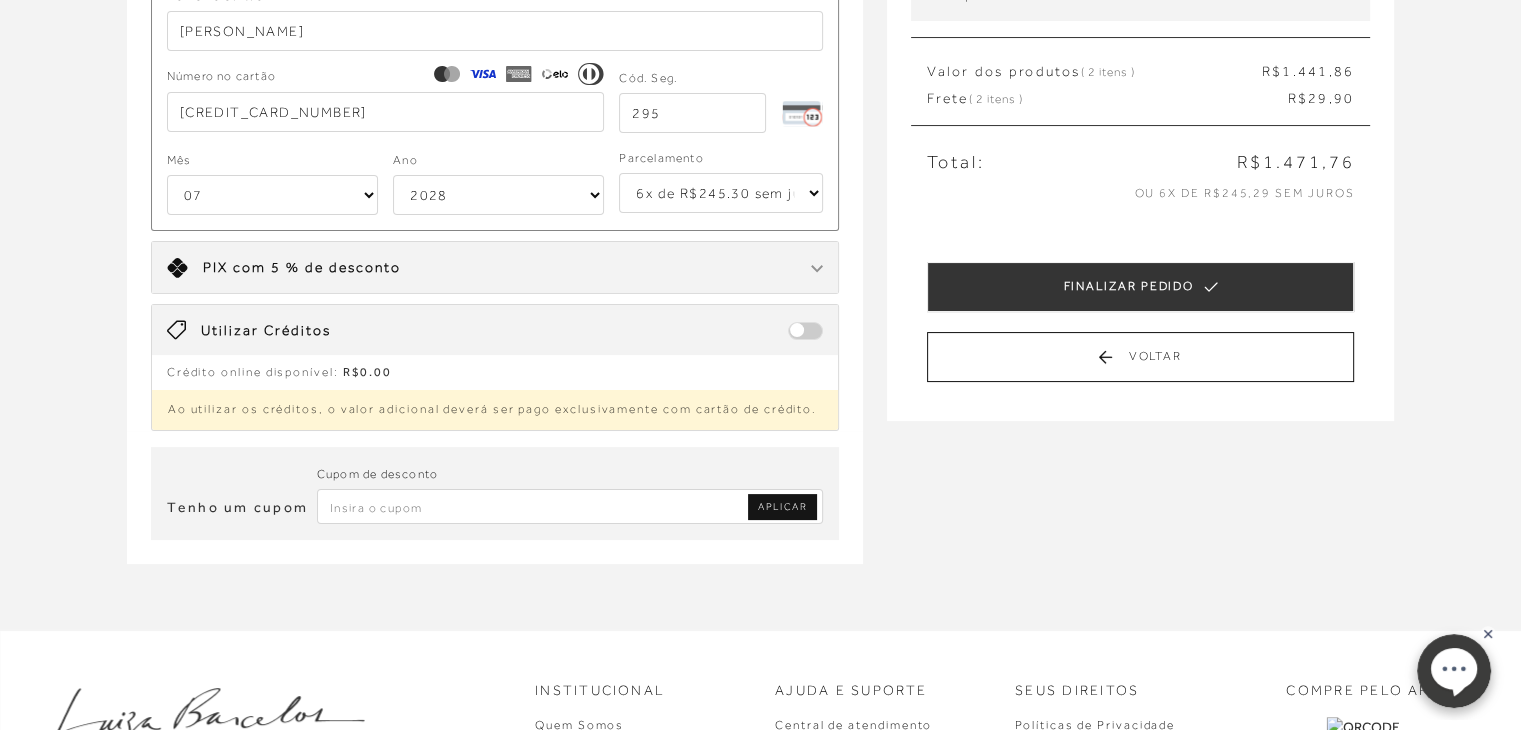 select on "07" 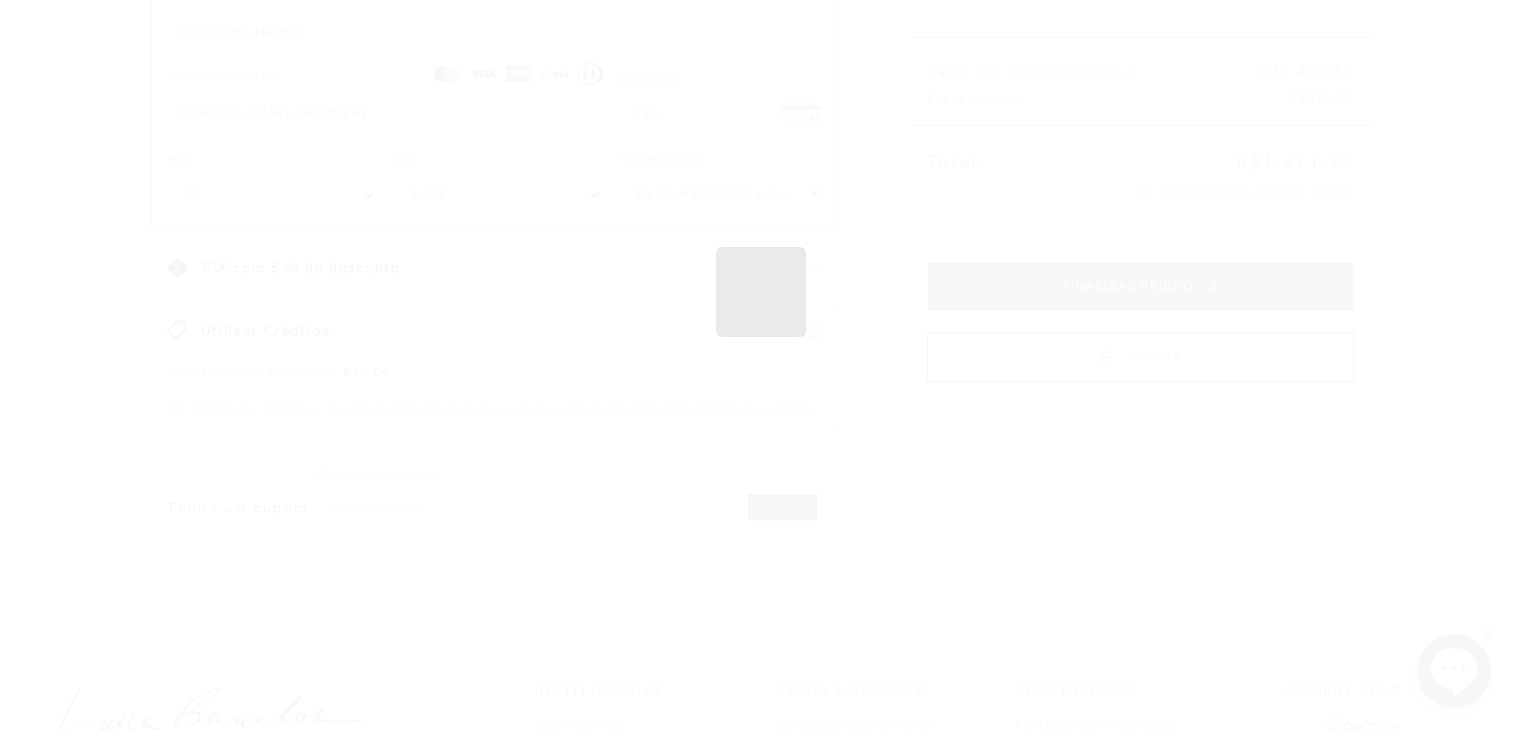 scroll, scrollTop: 0, scrollLeft: 0, axis: both 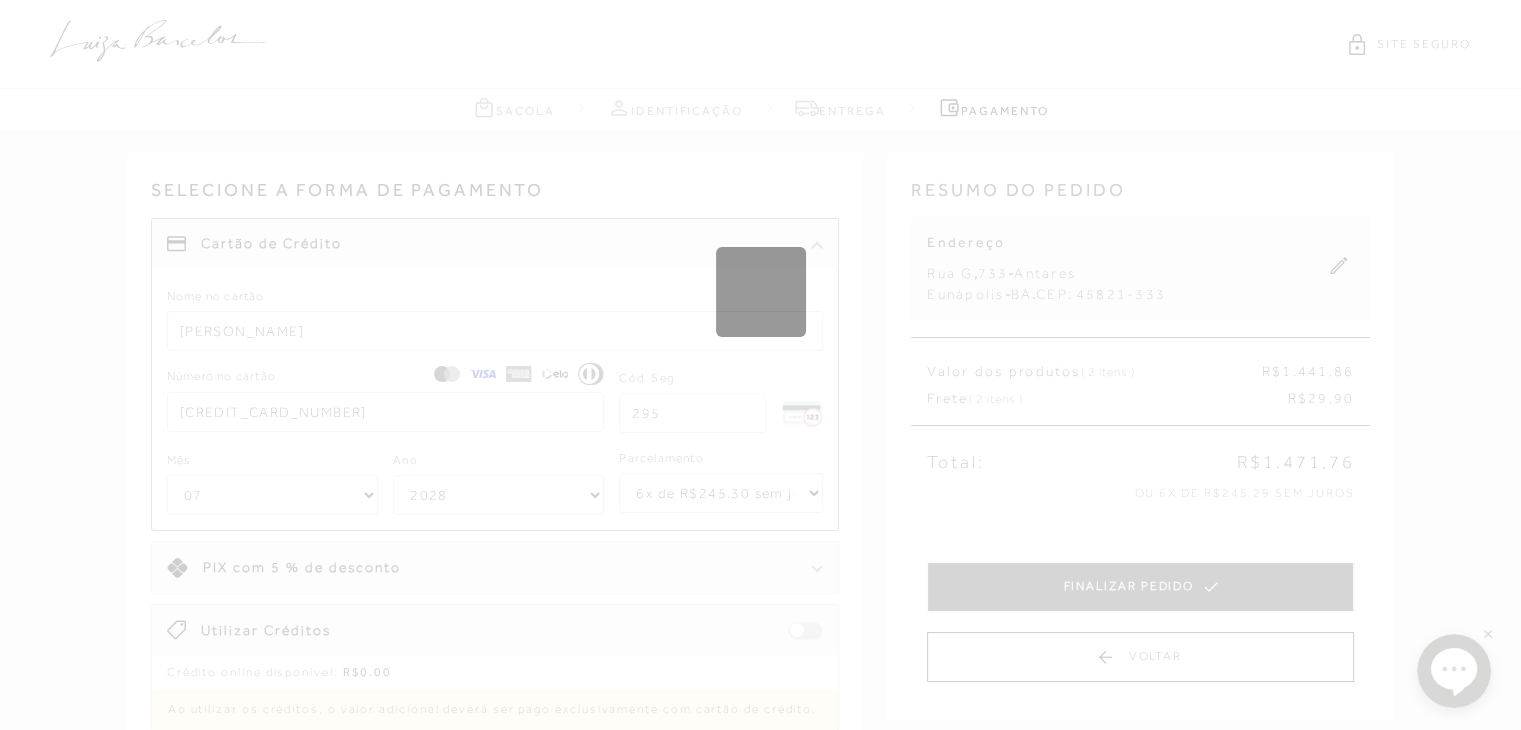 type 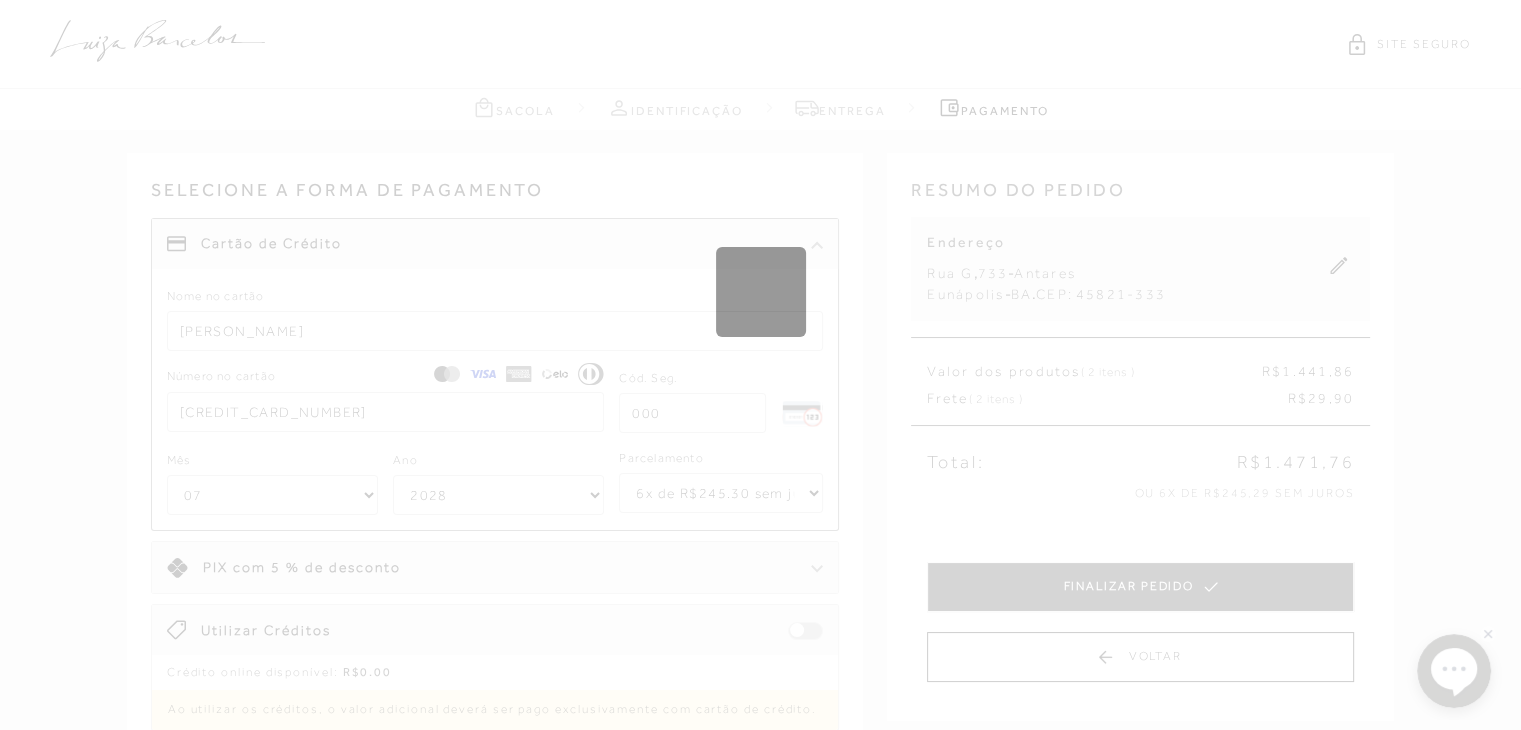 select on "1" 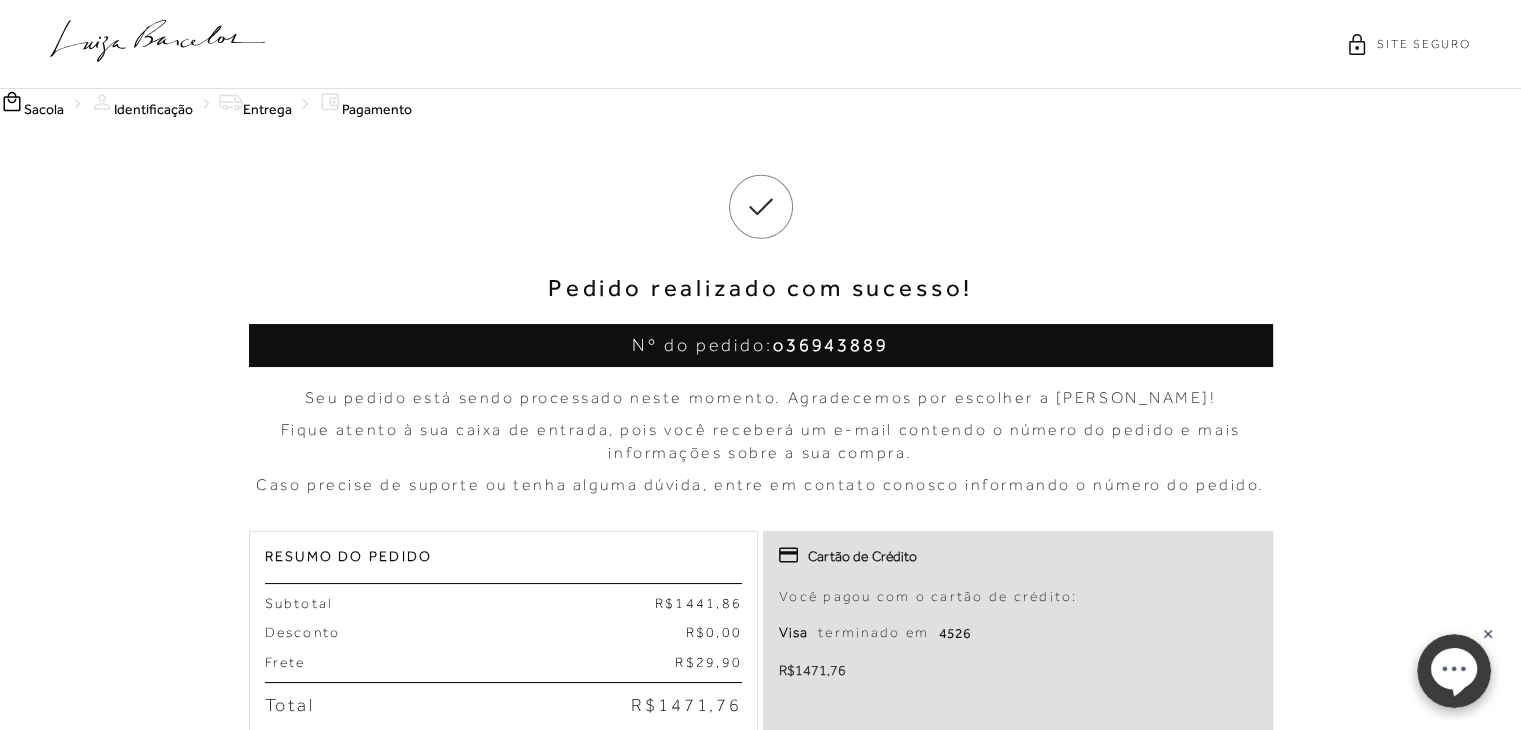 scroll, scrollTop: 0, scrollLeft: 0, axis: both 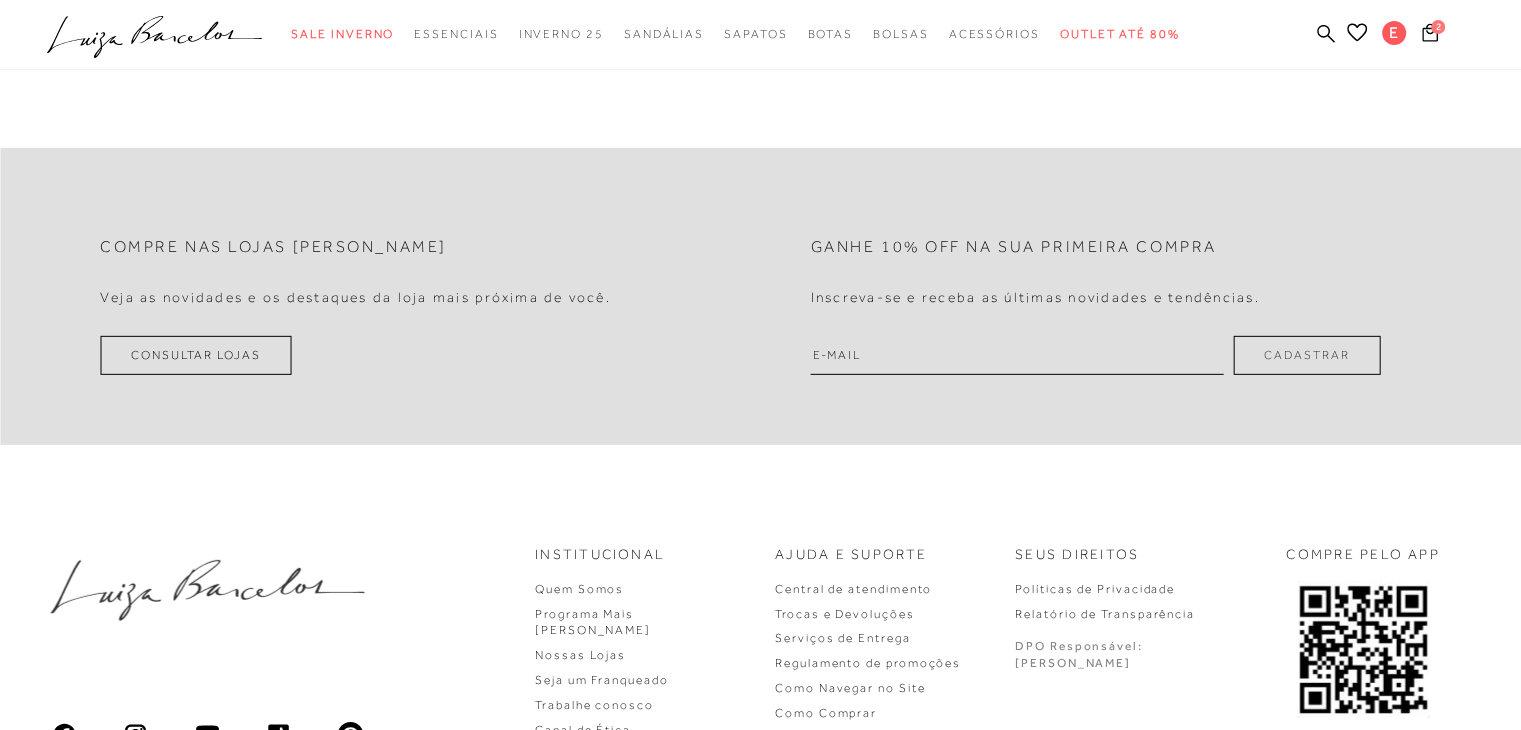 click at bounding box center (1017, 355) 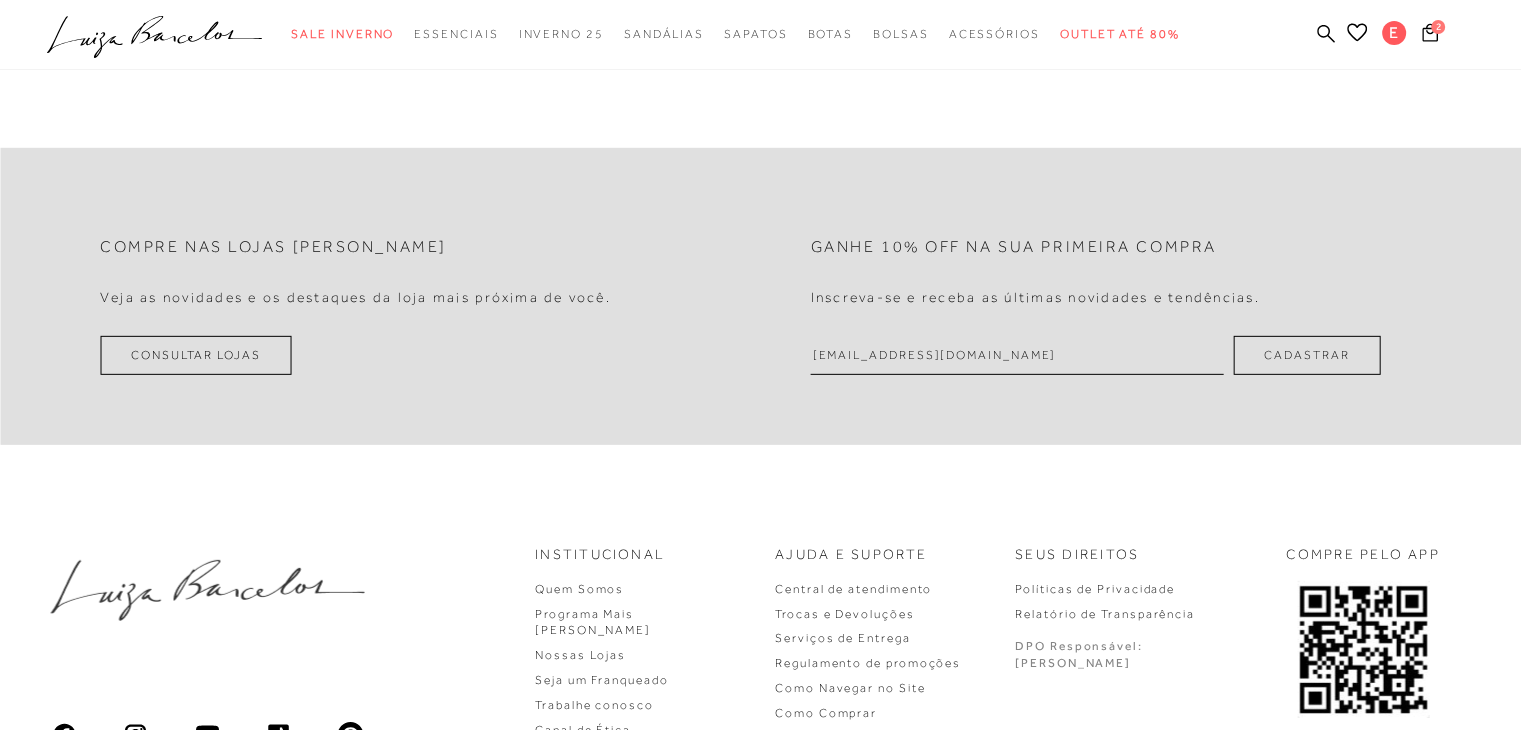 click on "Cadastrar" at bounding box center [1306, 355] 